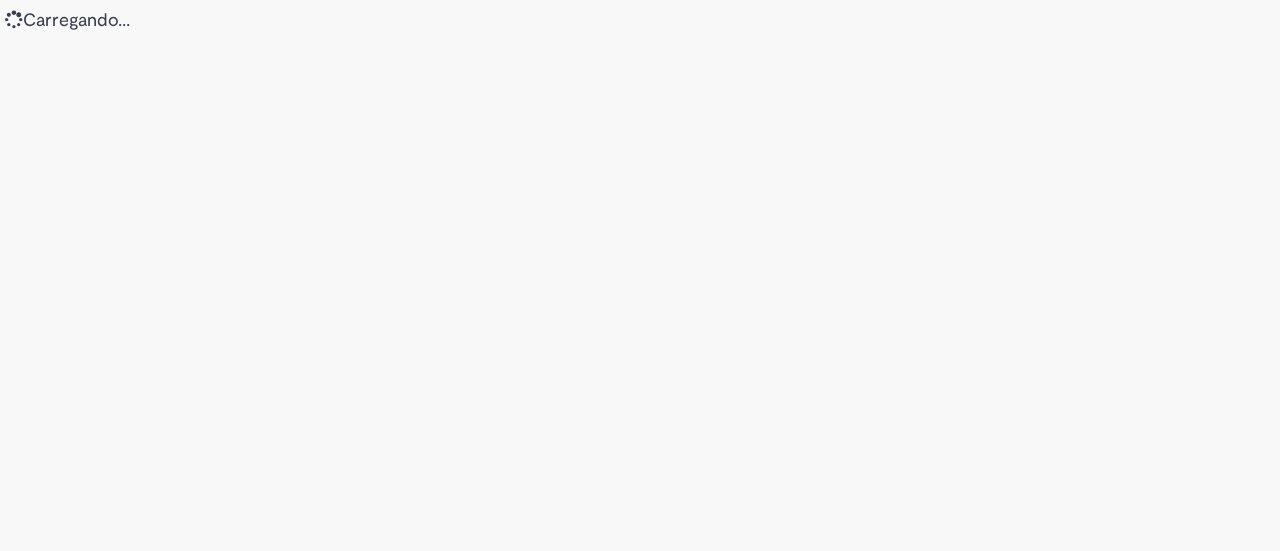 scroll, scrollTop: 0, scrollLeft: 0, axis: both 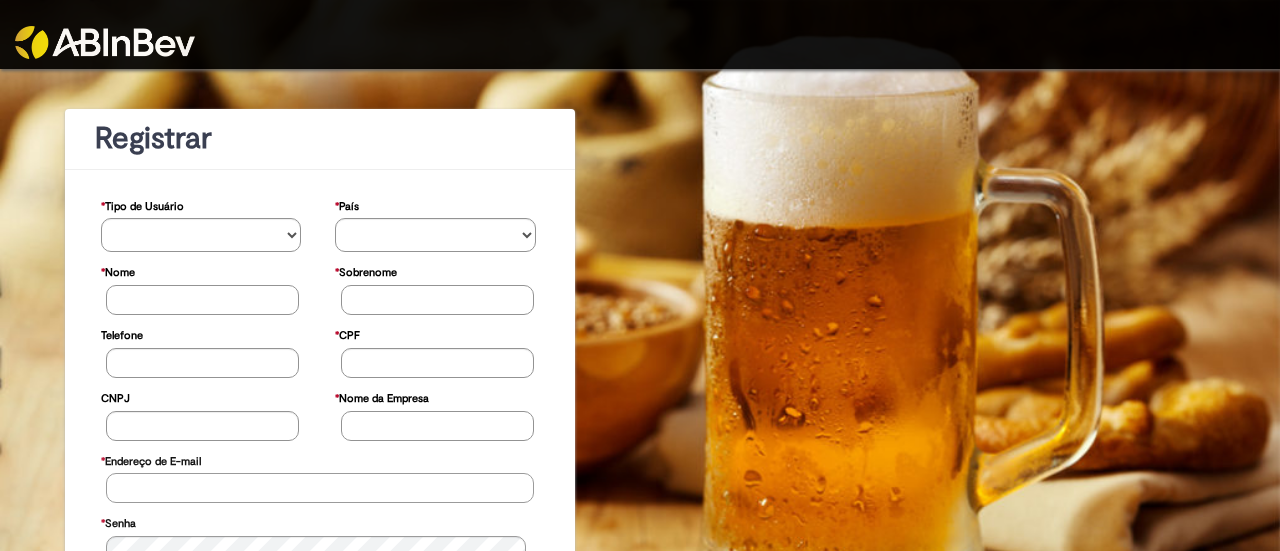 type on "**********" 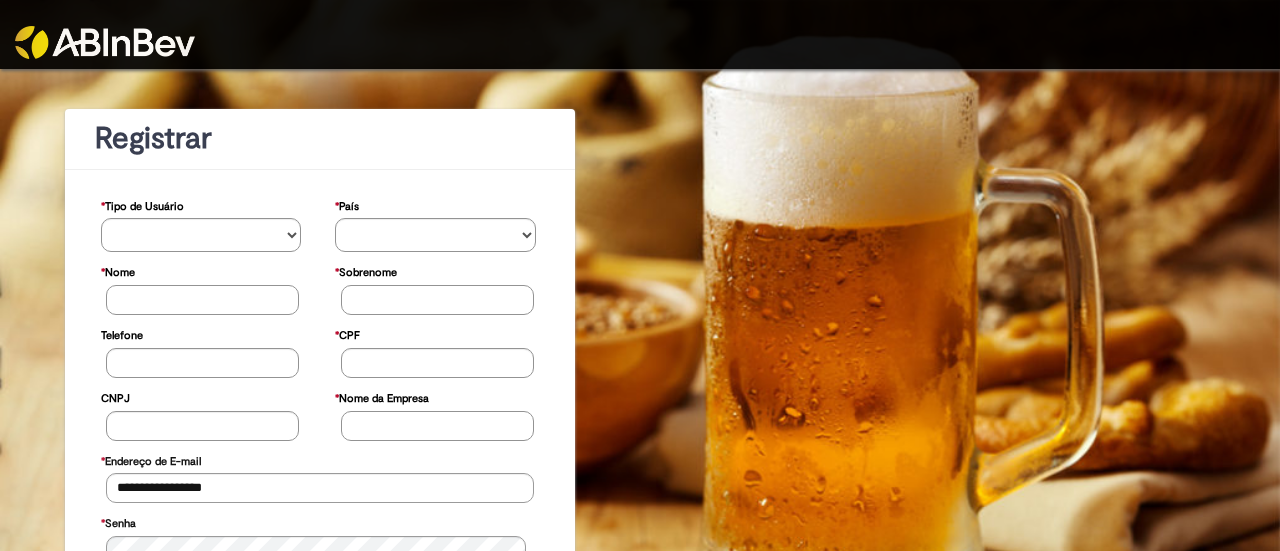 click at bounding box center [105, 42] 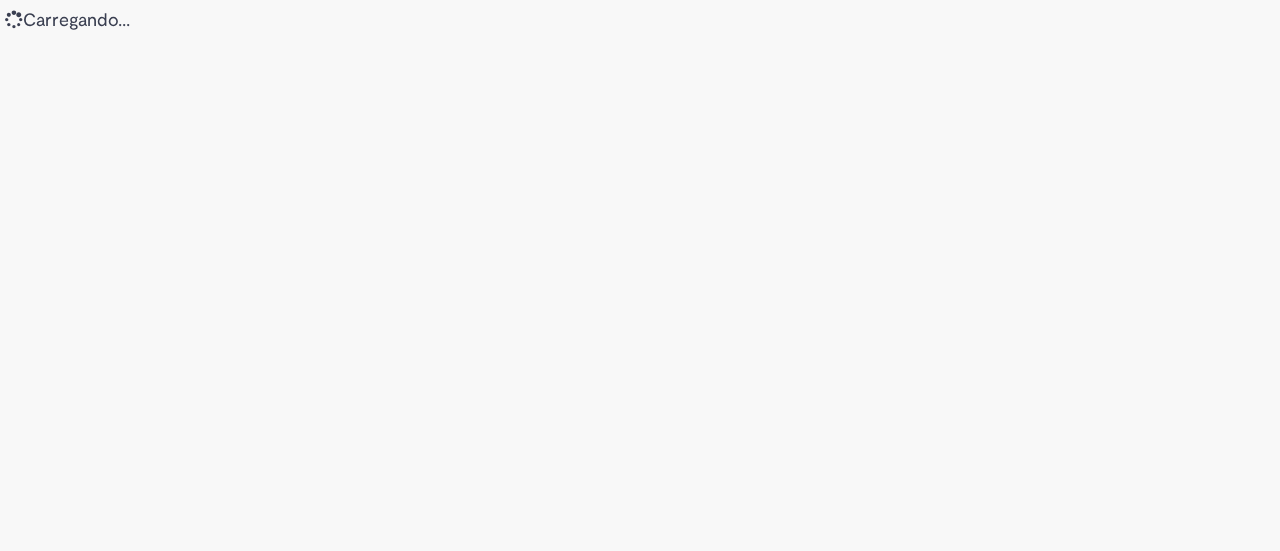 scroll, scrollTop: 0, scrollLeft: 0, axis: both 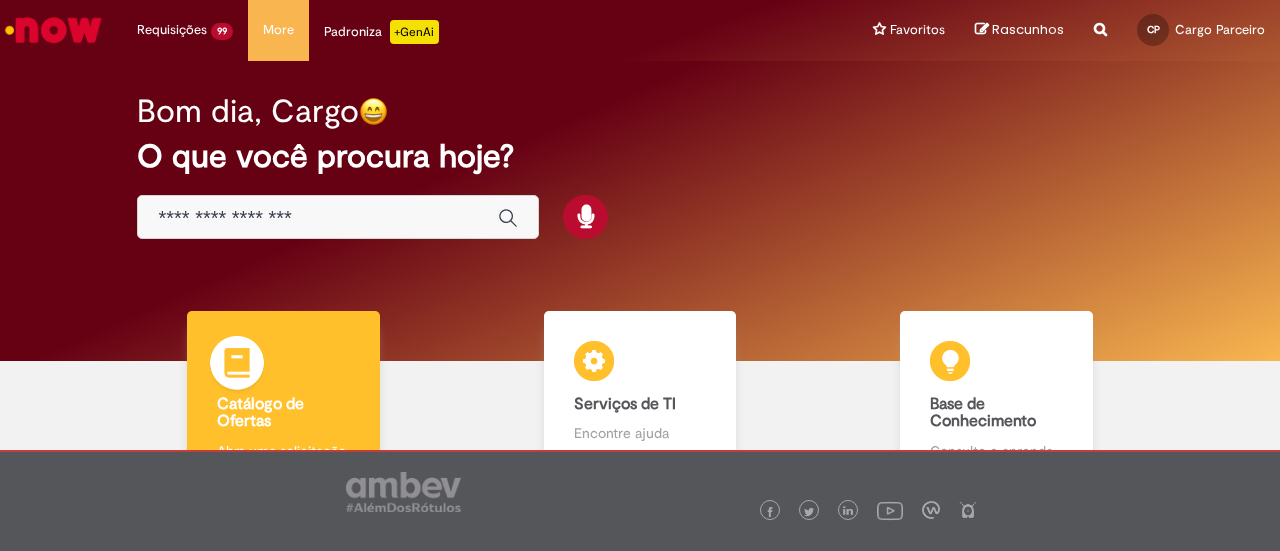 click on "Catálogo de Ofertas
Catálogo de Ofertas
Abra uma solicitação" at bounding box center [283, 396] 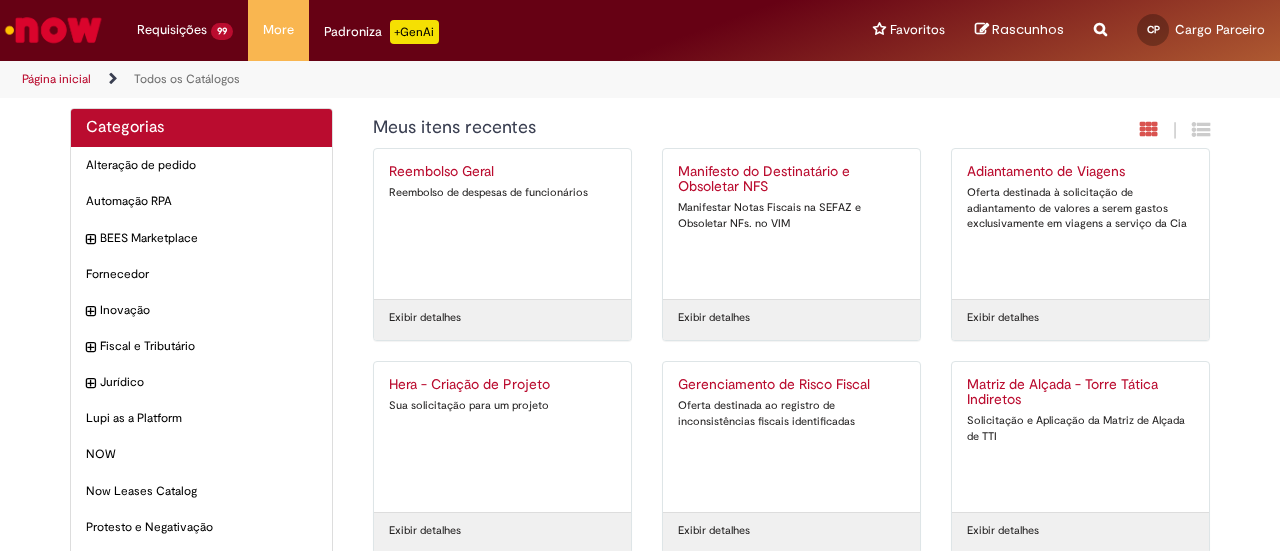 scroll, scrollTop: 0, scrollLeft: 0, axis: both 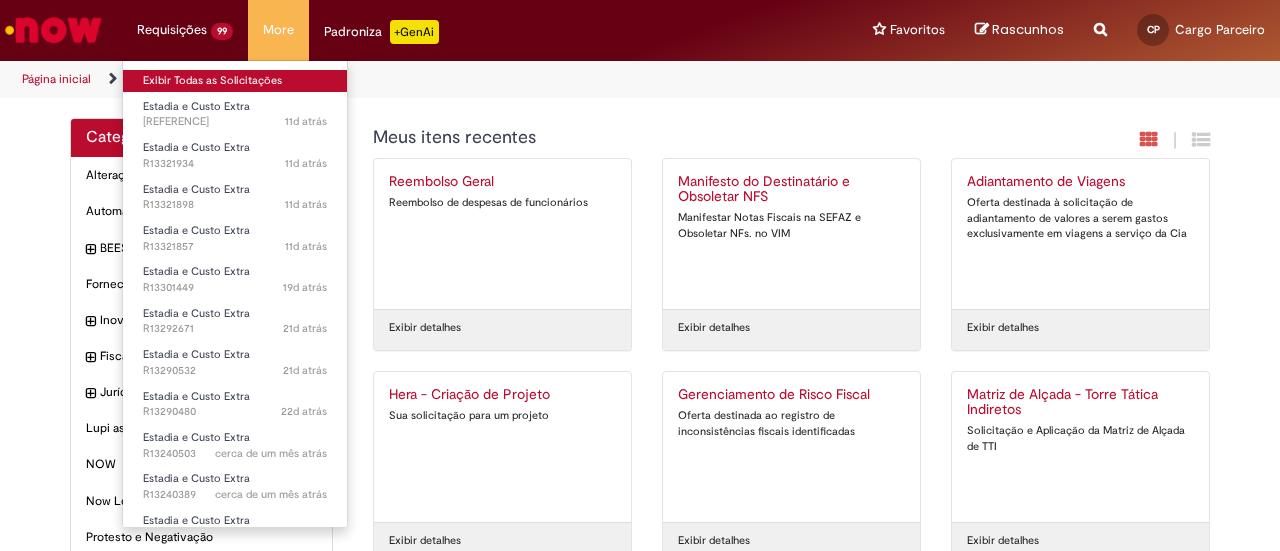 click on "Exibir Todas as Solicitações" at bounding box center (235, 81) 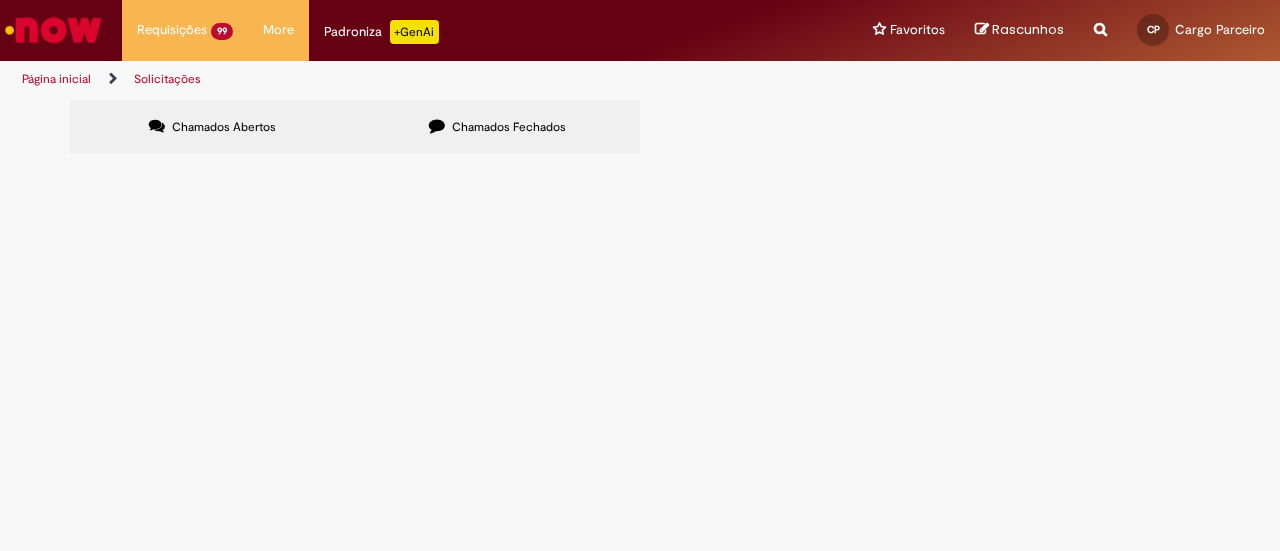 click at bounding box center (0, 0) 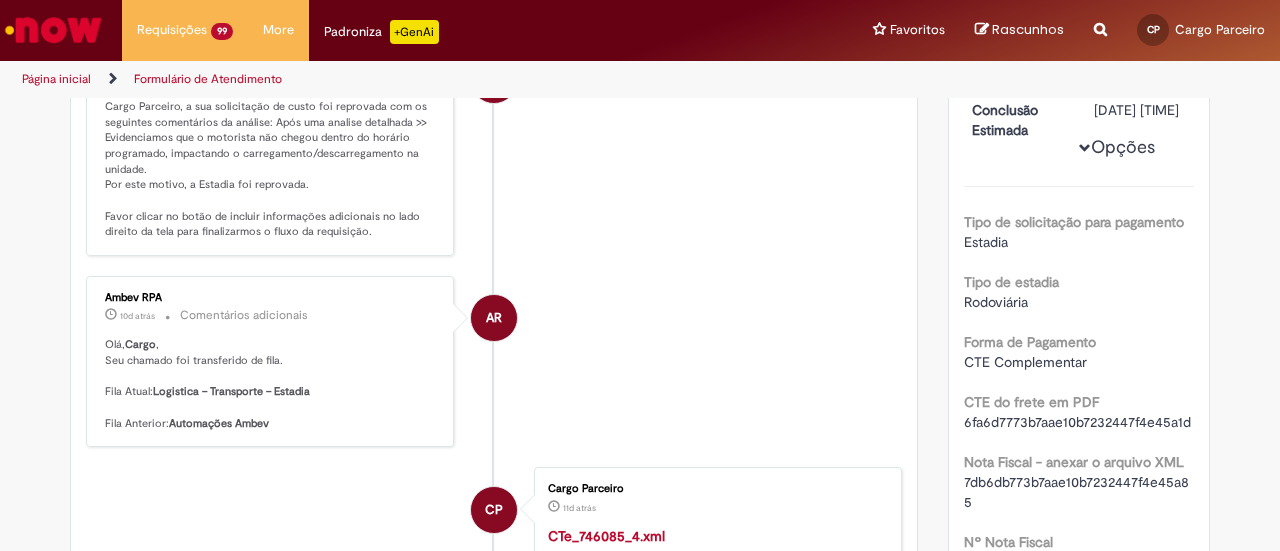 scroll, scrollTop: 100, scrollLeft: 0, axis: vertical 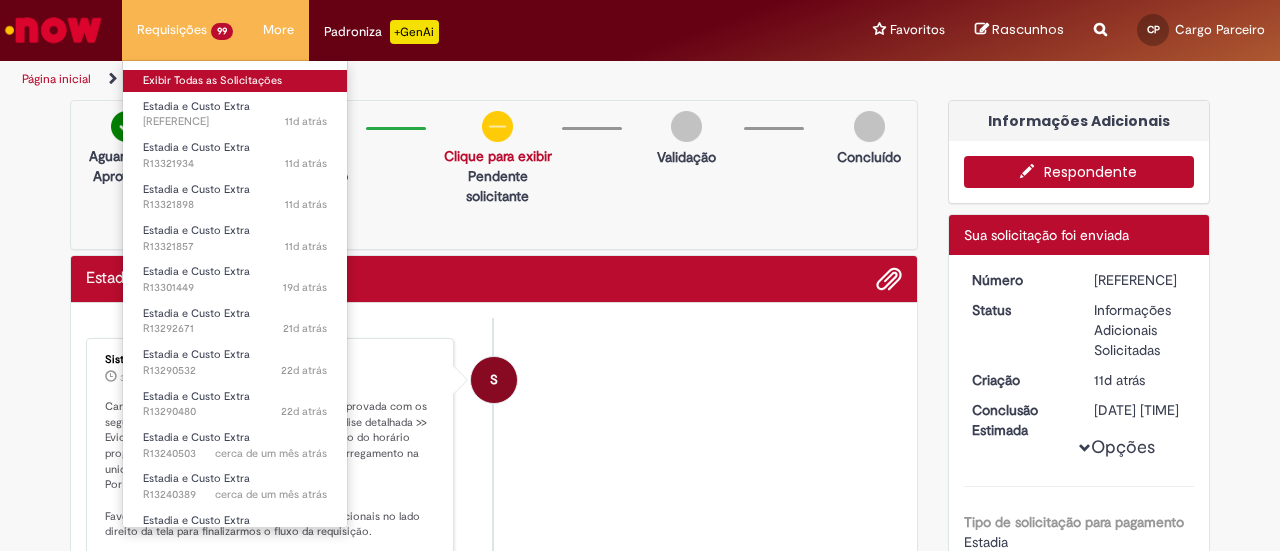 click on "Exibir Todas as Solicitações" at bounding box center [235, 81] 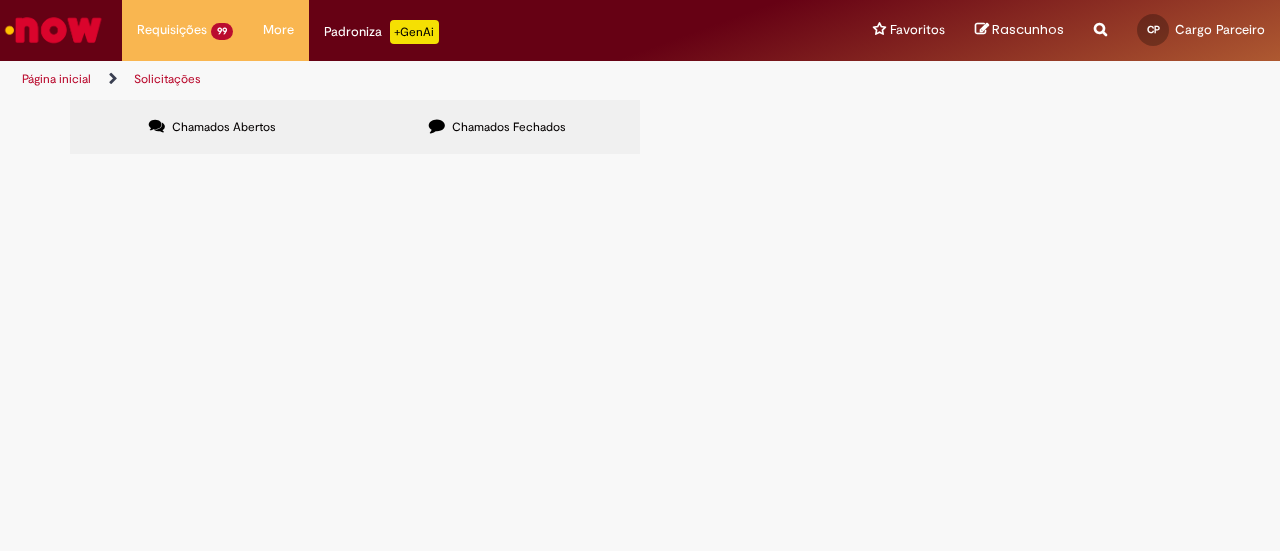 click at bounding box center (0, 0) 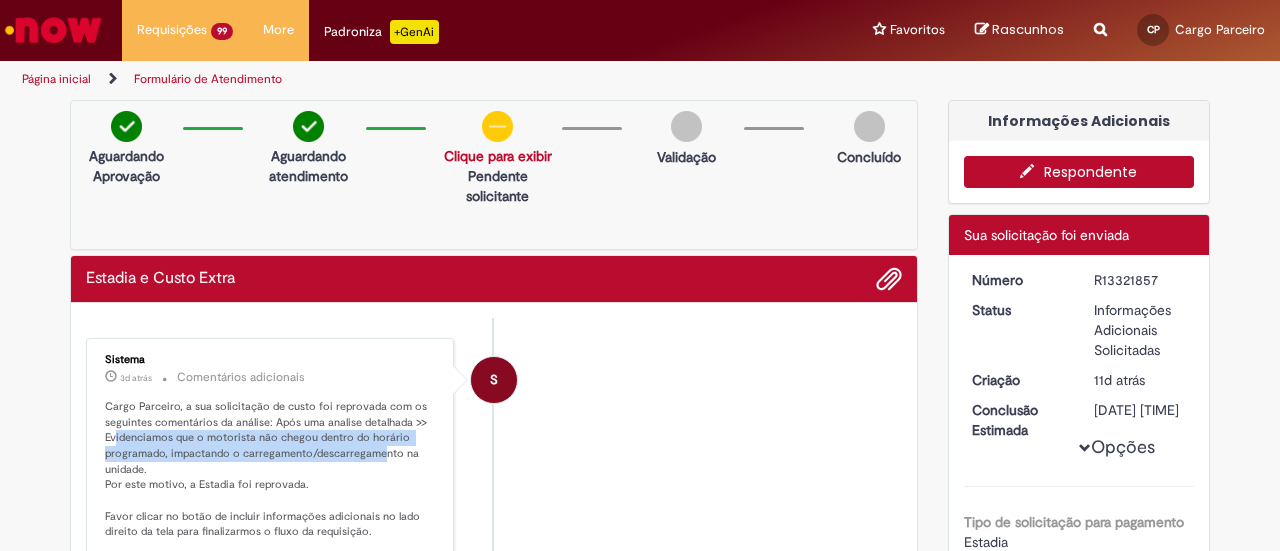 drag, startPoint x: 99, startPoint y: 433, endPoint x: 376, endPoint y: 446, distance: 277.3049 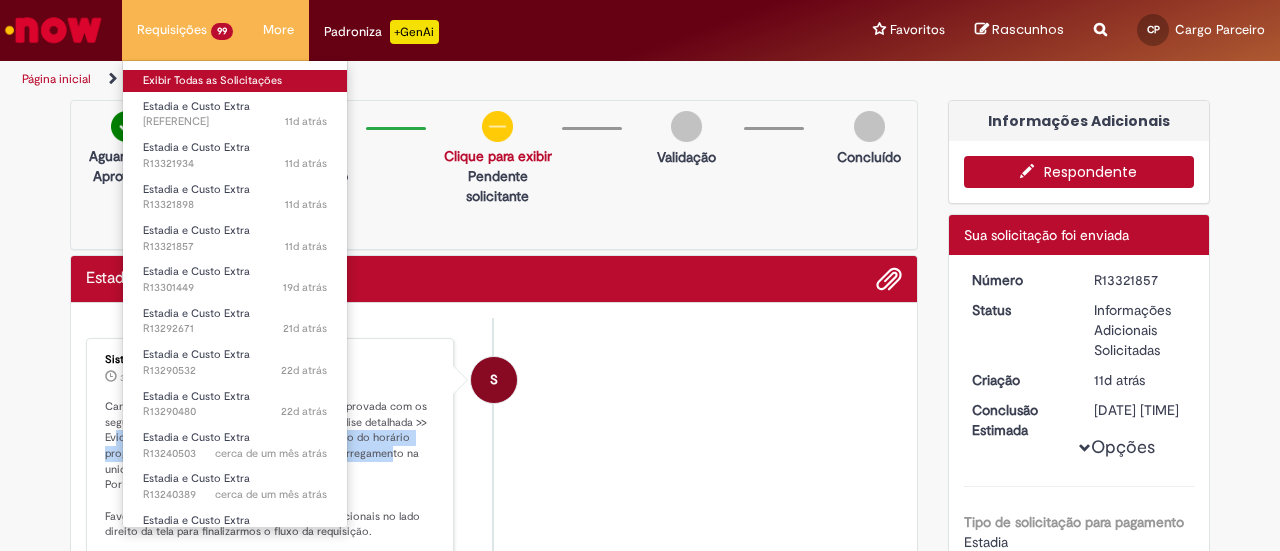 click on "Exibir Todas as Solicitações" at bounding box center [235, 81] 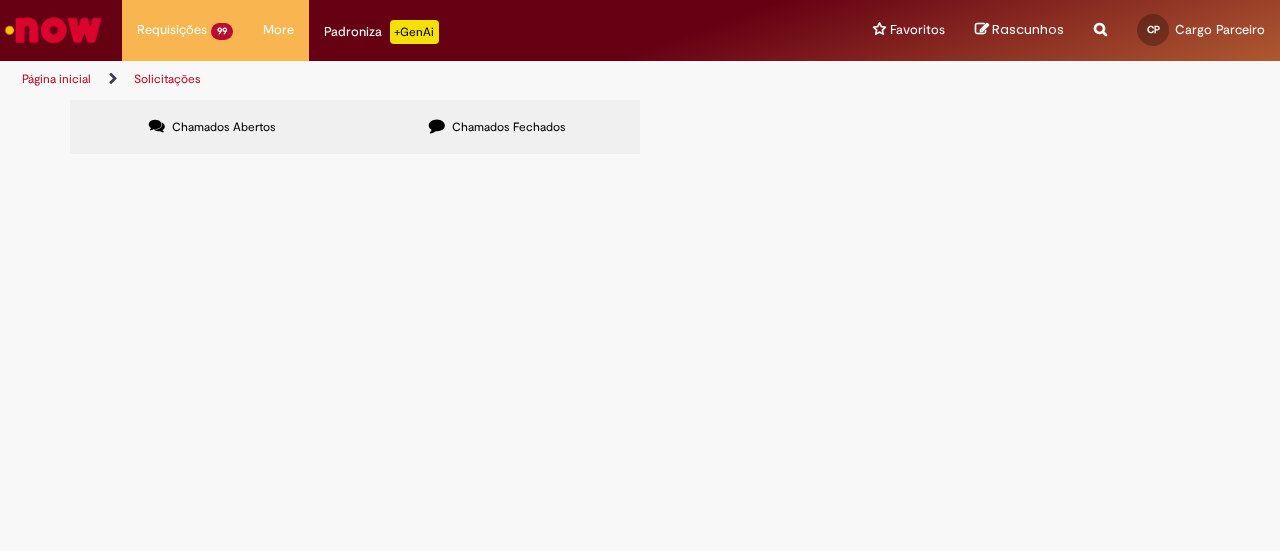 click at bounding box center [0, 0] 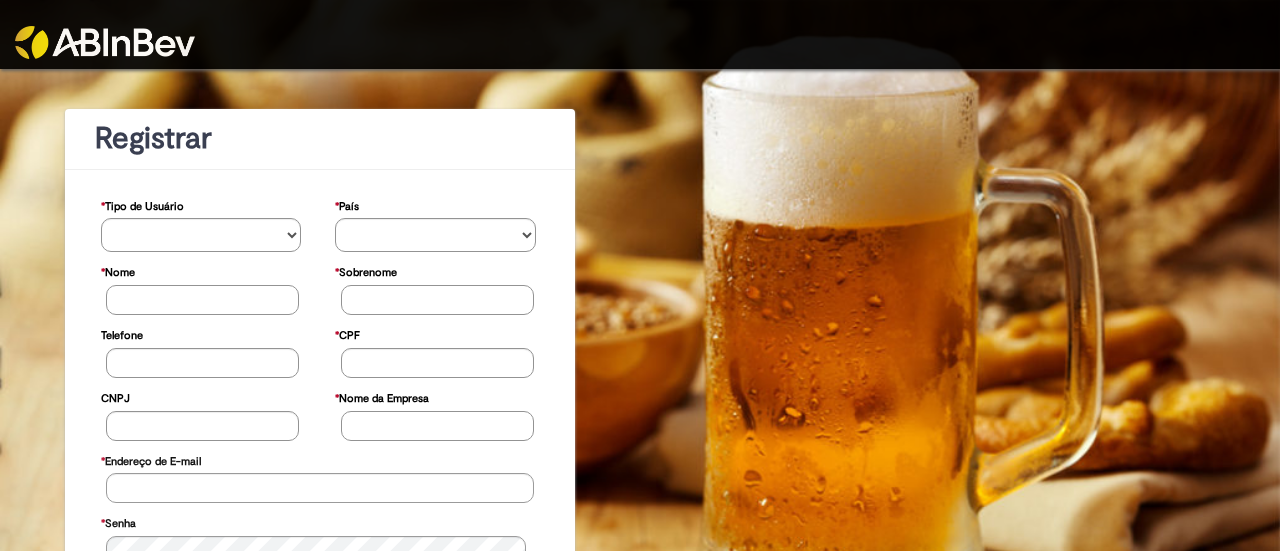 scroll, scrollTop: 0, scrollLeft: 0, axis: both 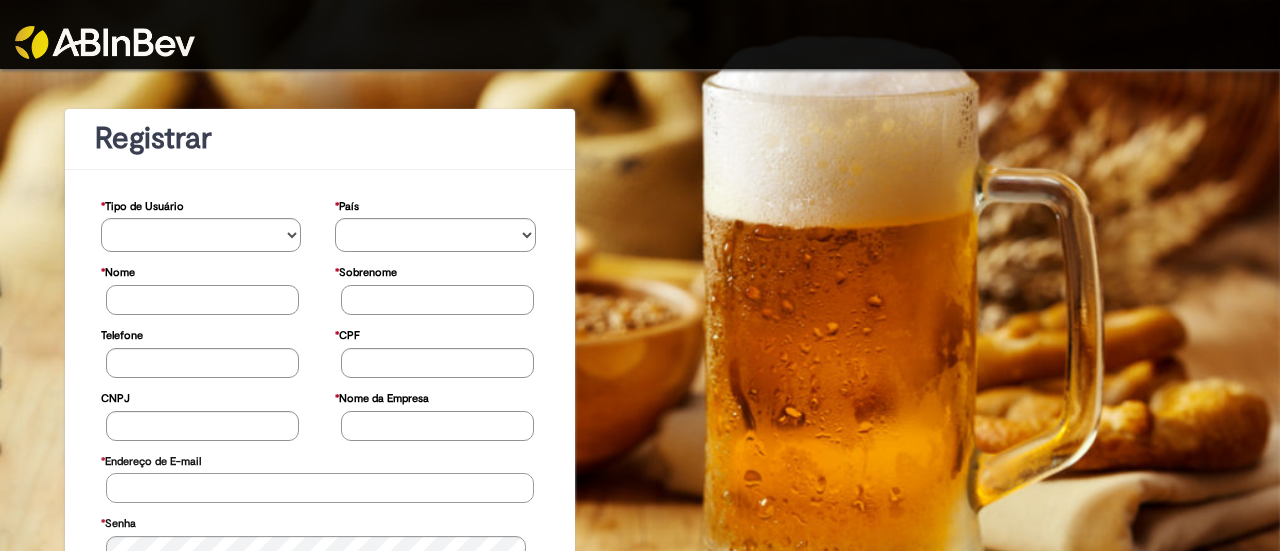 type on "**********" 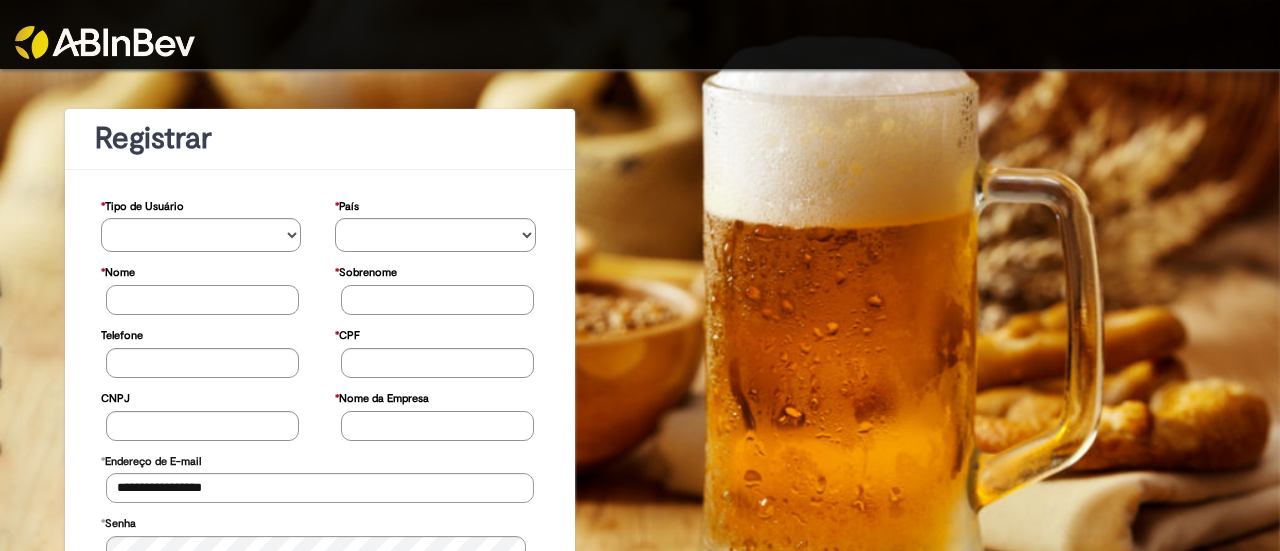 click at bounding box center [105, 42] 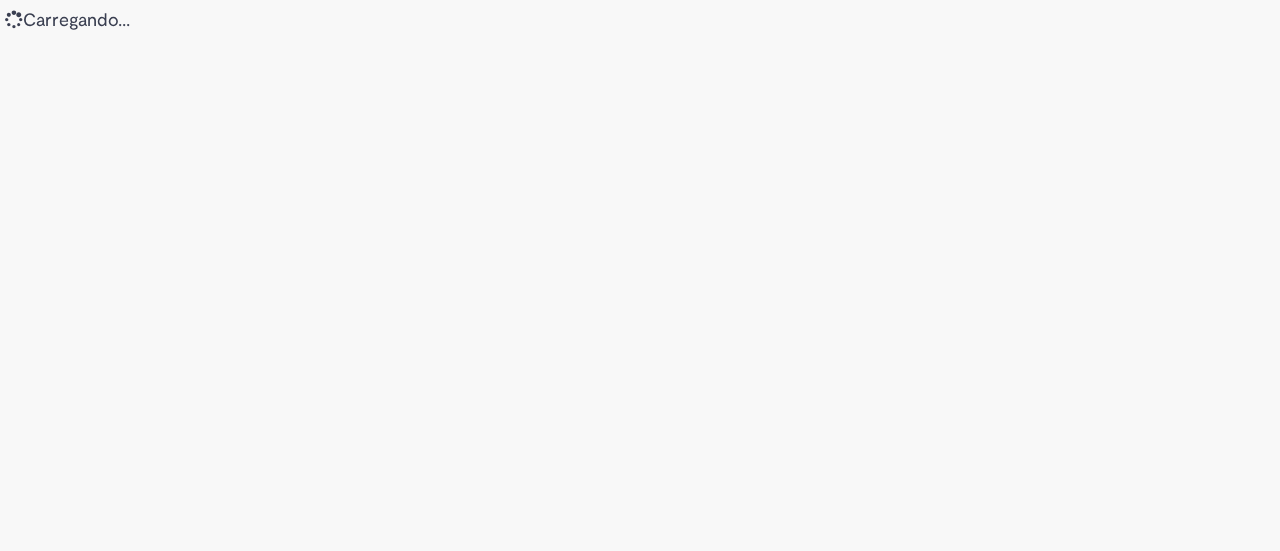 scroll, scrollTop: 0, scrollLeft: 0, axis: both 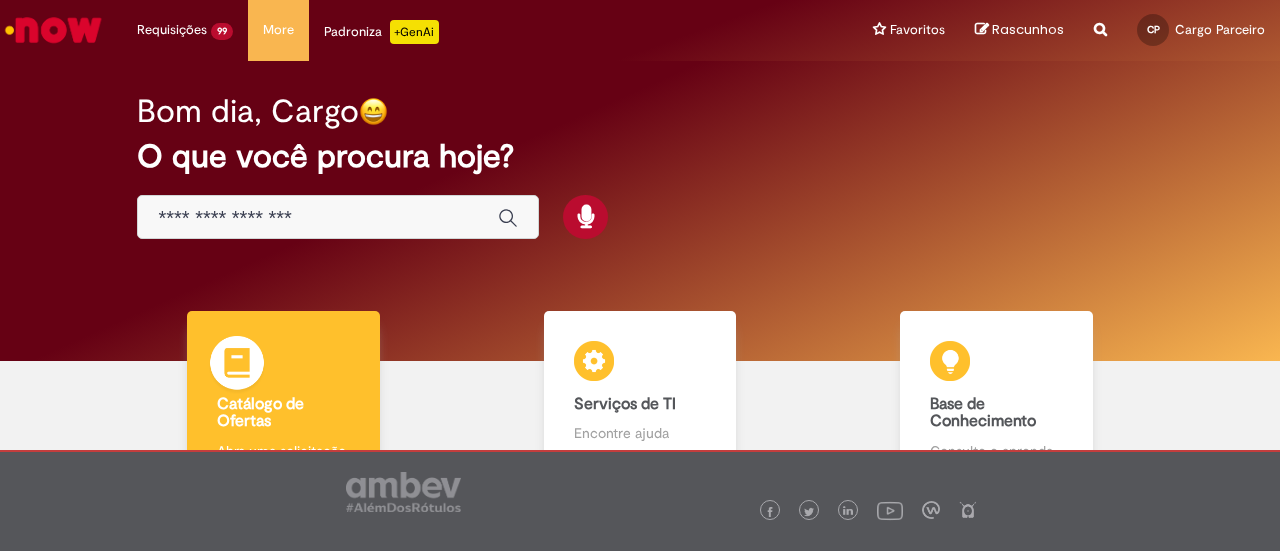 click on "Catálogo de Ofertas
Catálogo de Ofertas
Abra uma solicitação" at bounding box center (283, 396) 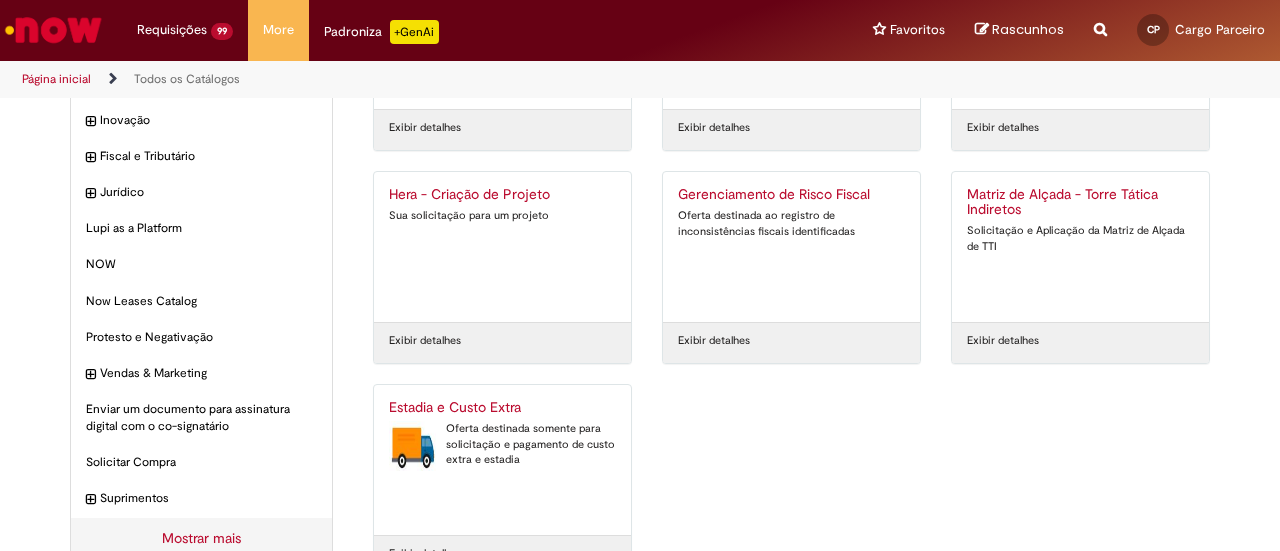 scroll, scrollTop: 243, scrollLeft: 0, axis: vertical 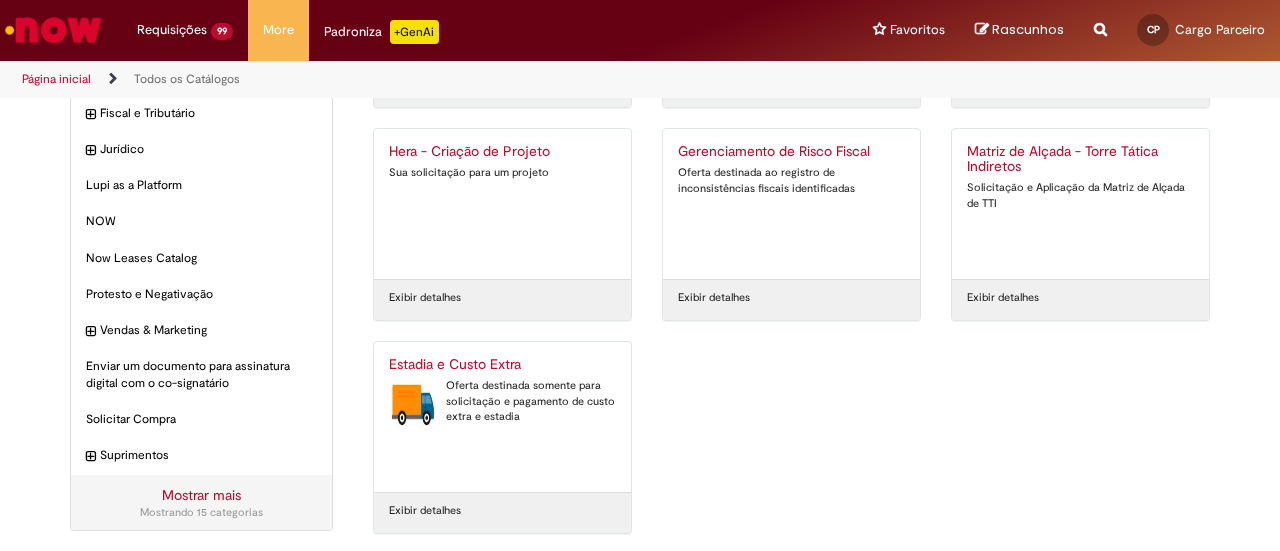 click on "Oferta destinada somente para solicitação e pagamento de custo extra e estadia" at bounding box center [502, 401] 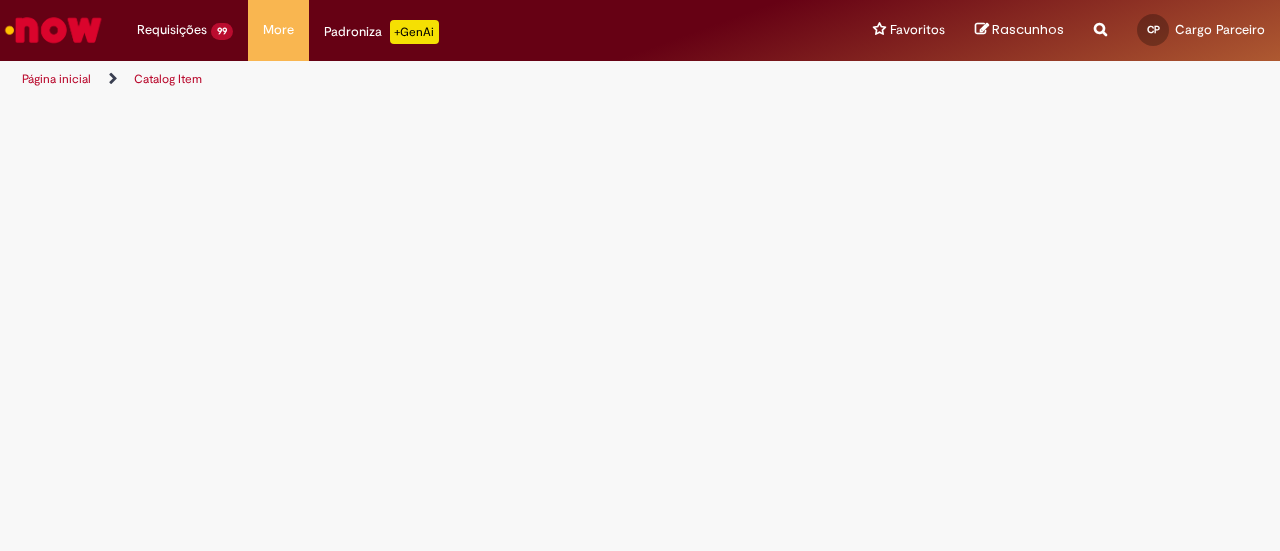 scroll, scrollTop: 0, scrollLeft: 0, axis: both 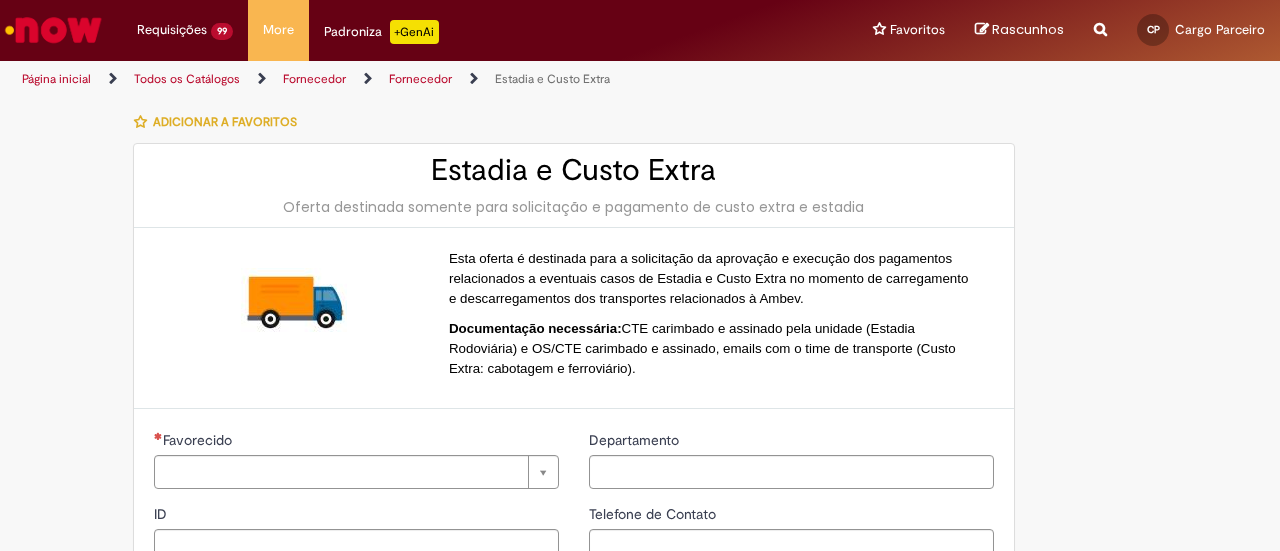 type on "**********" 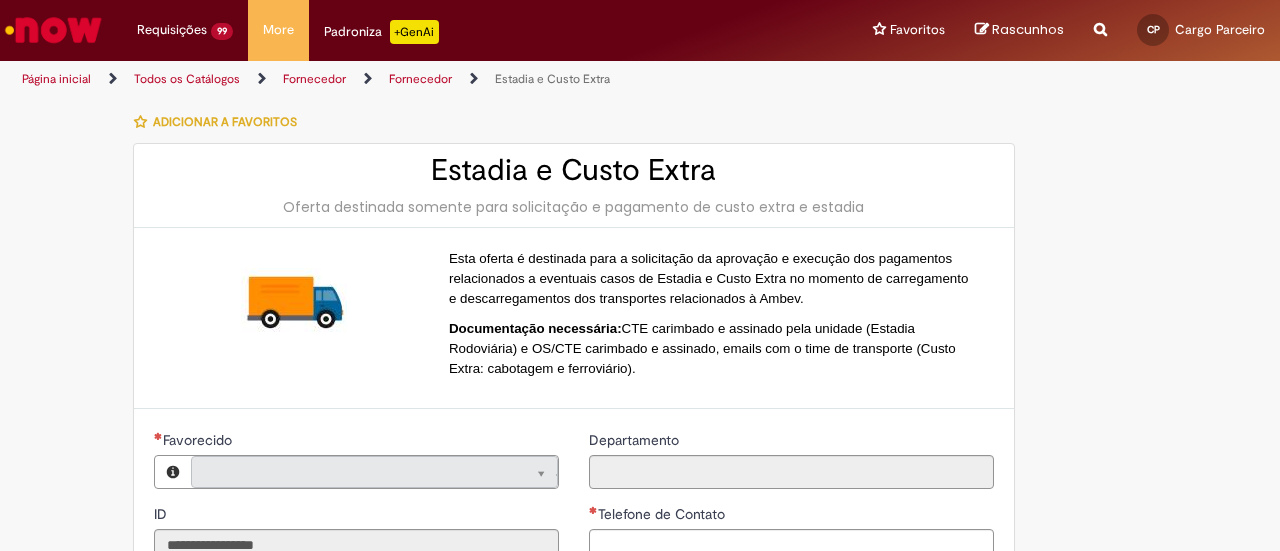 type on "**********" 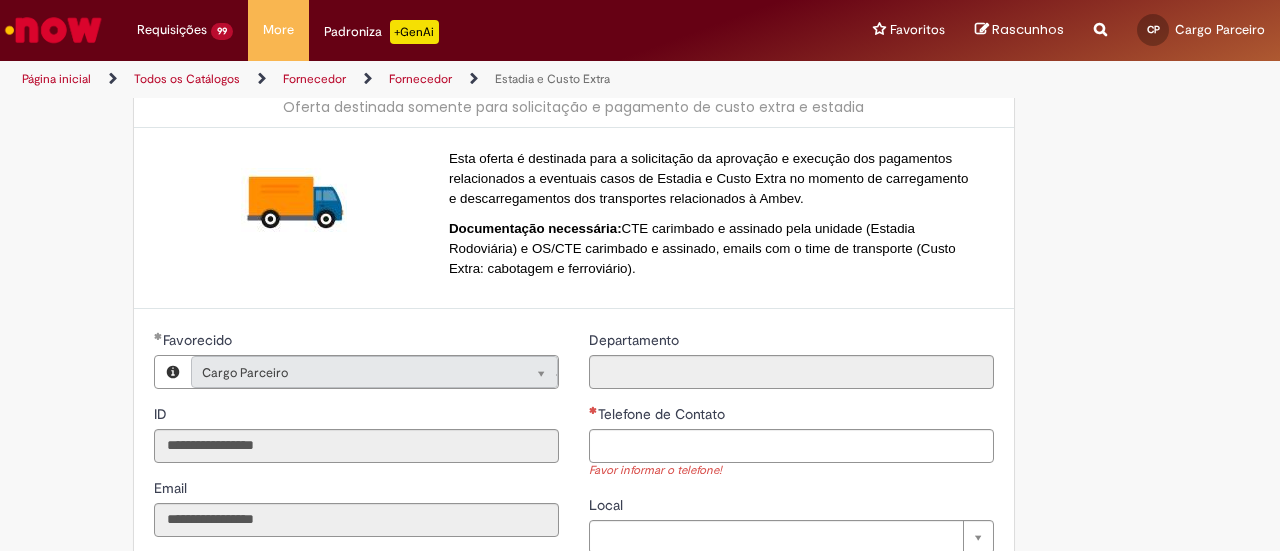scroll, scrollTop: 200, scrollLeft: 0, axis: vertical 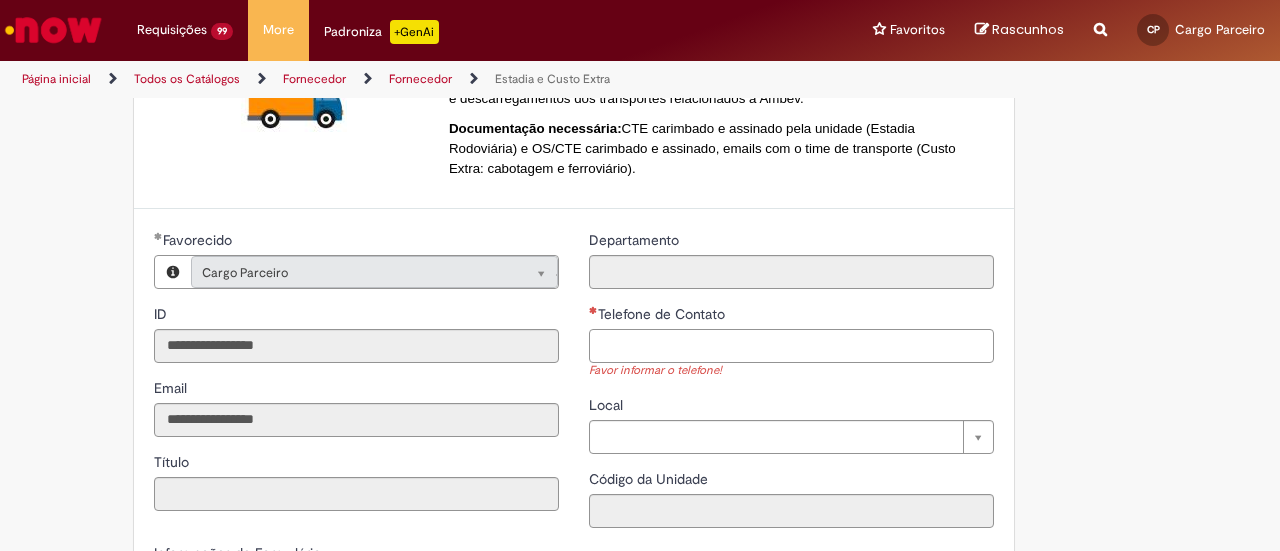 click on "Telefone de Contato" at bounding box center [791, 346] 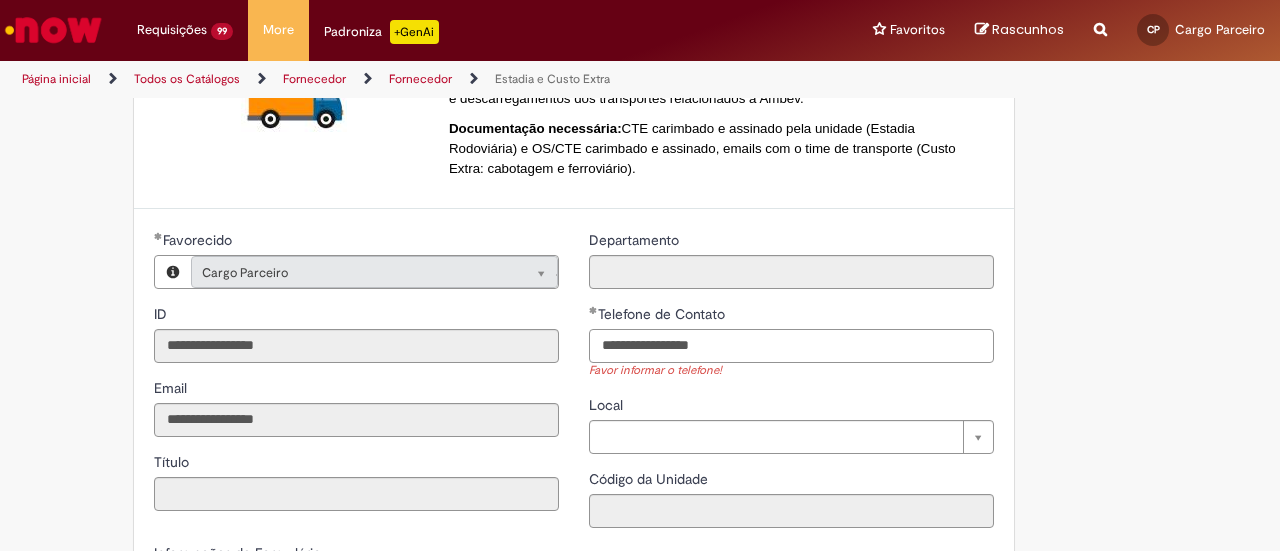 scroll, scrollTop: 400, scrollLeft: 0, axis: vertical 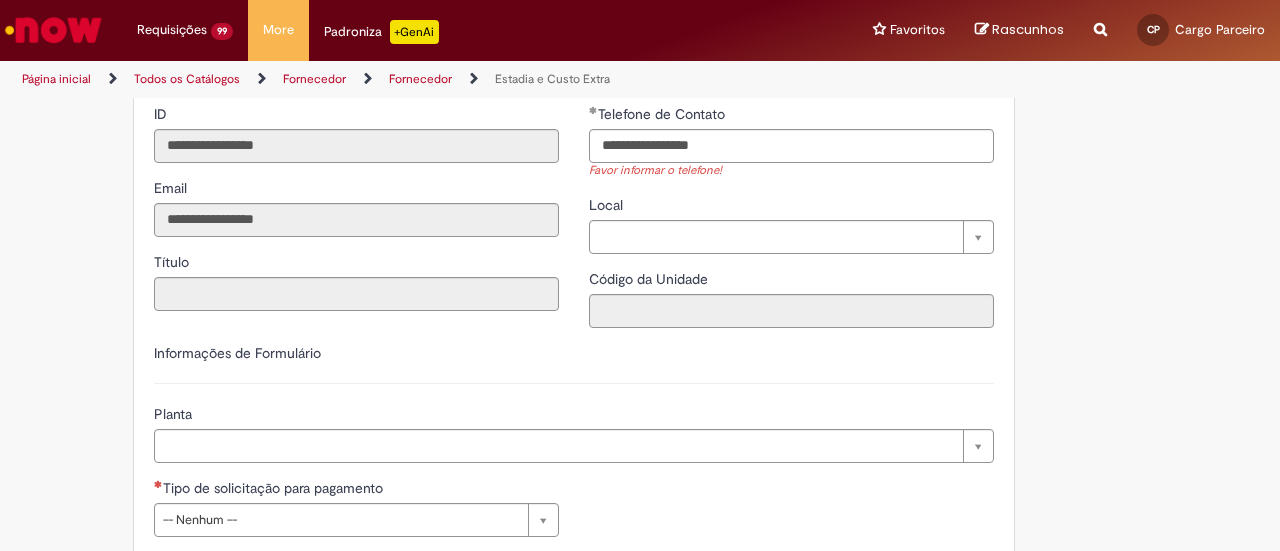 type on "**********" 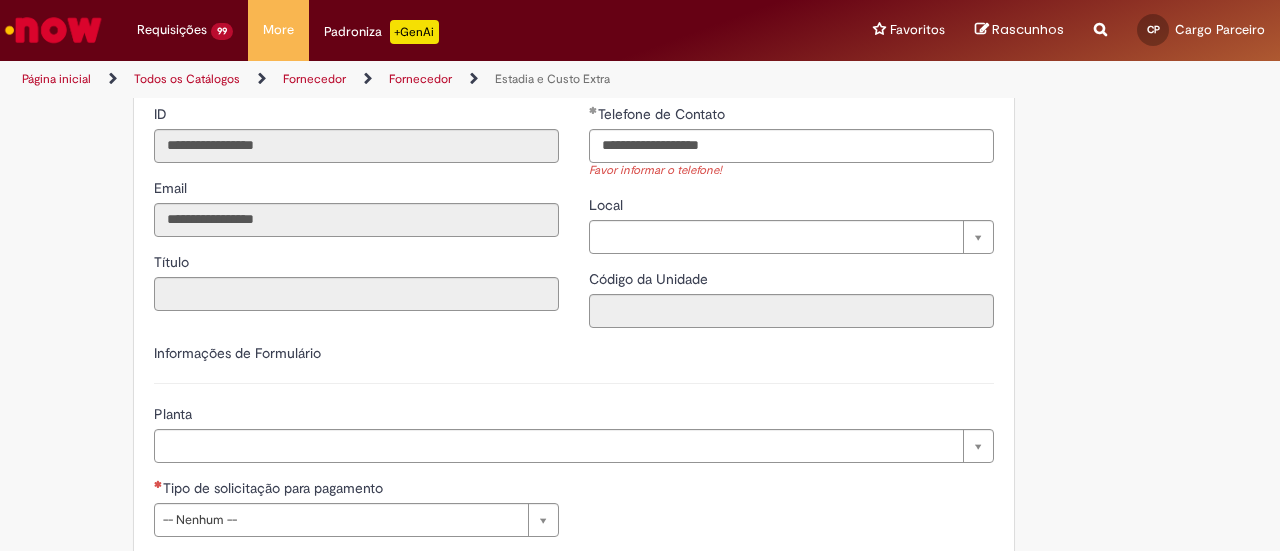 click on "**********" at bounding box center (640, 363) 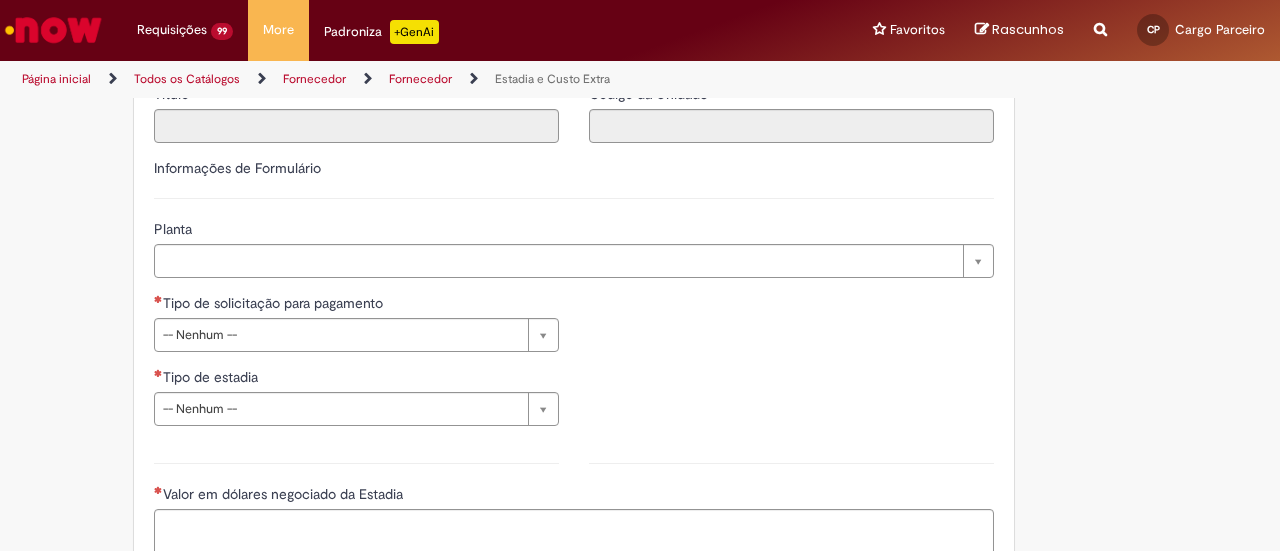 scroll, scrollTop: 600, scrollLeft: 0, axis: vertical 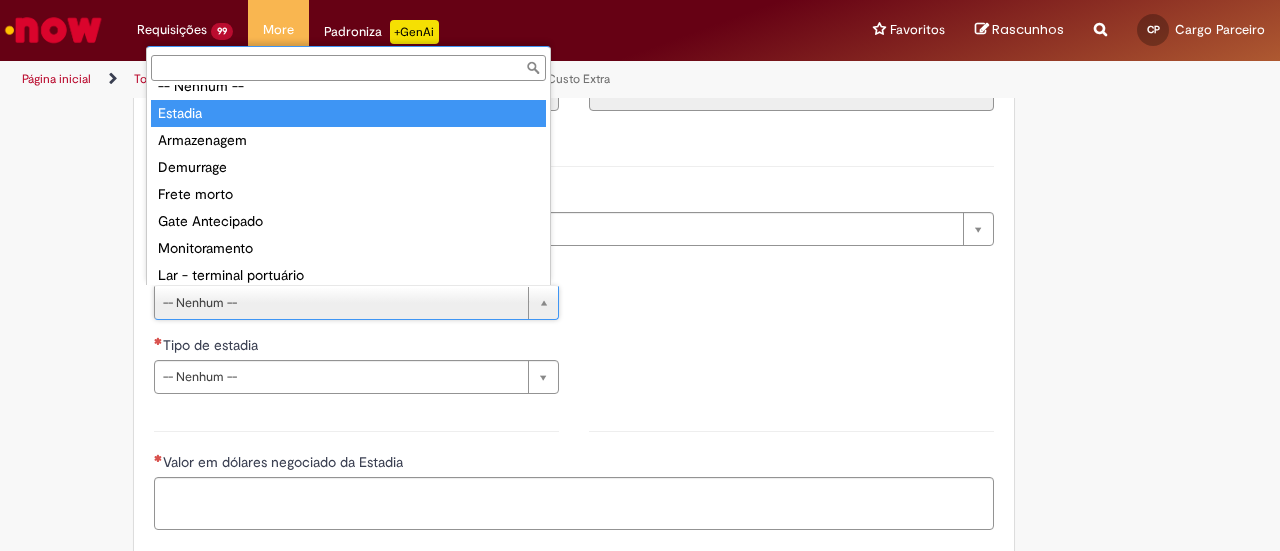 type on "*******" 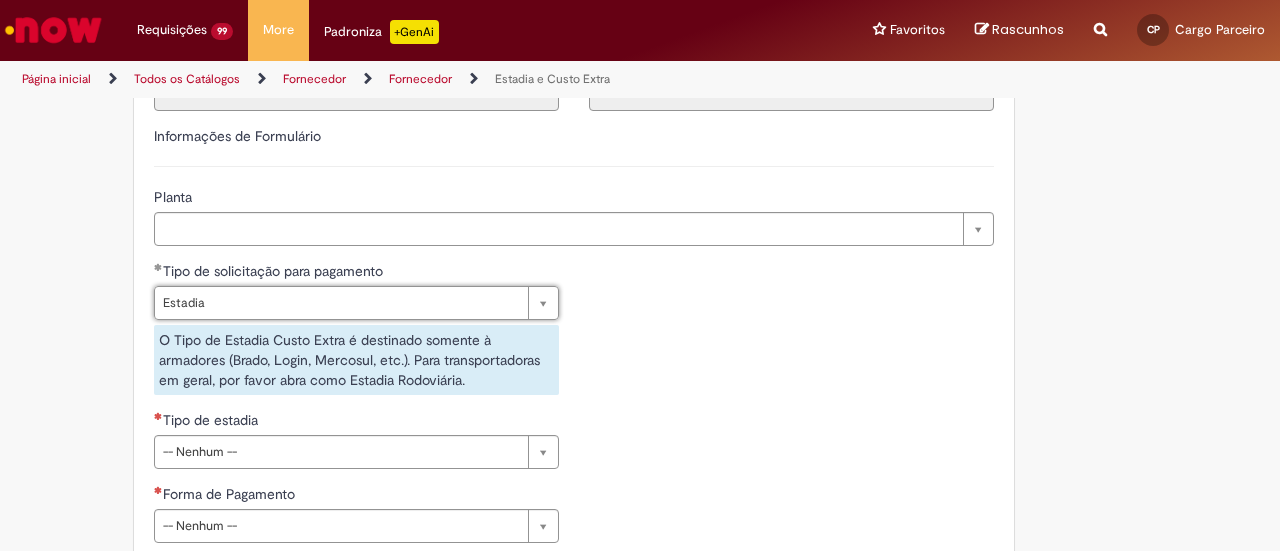 scroll, scrollTop: 700, scrollLeft: 0, axis: vertical 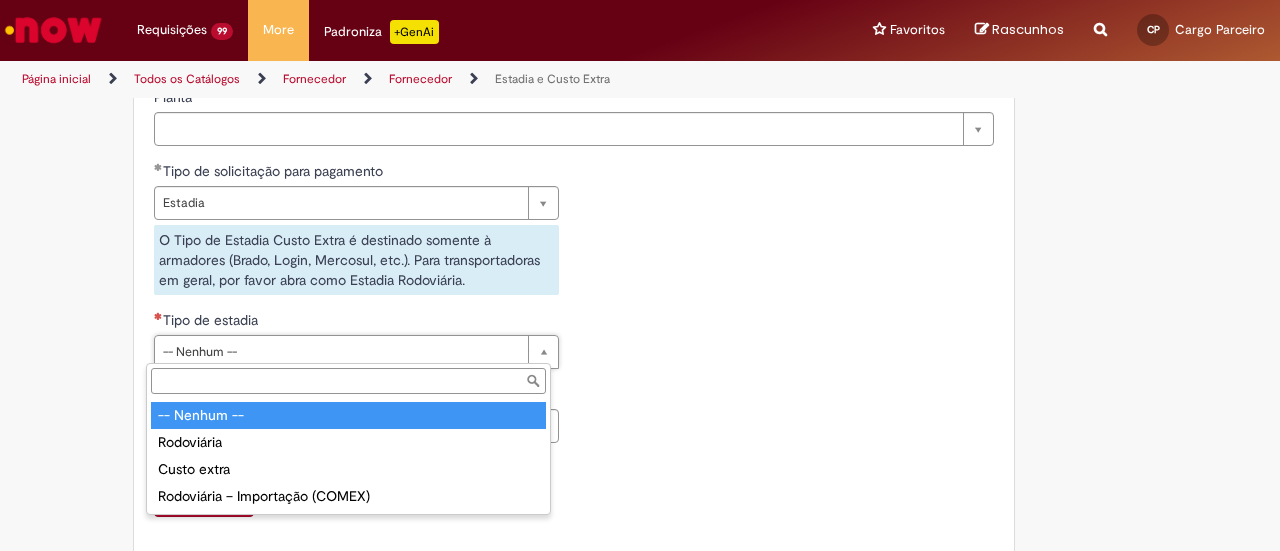 type on "**********" 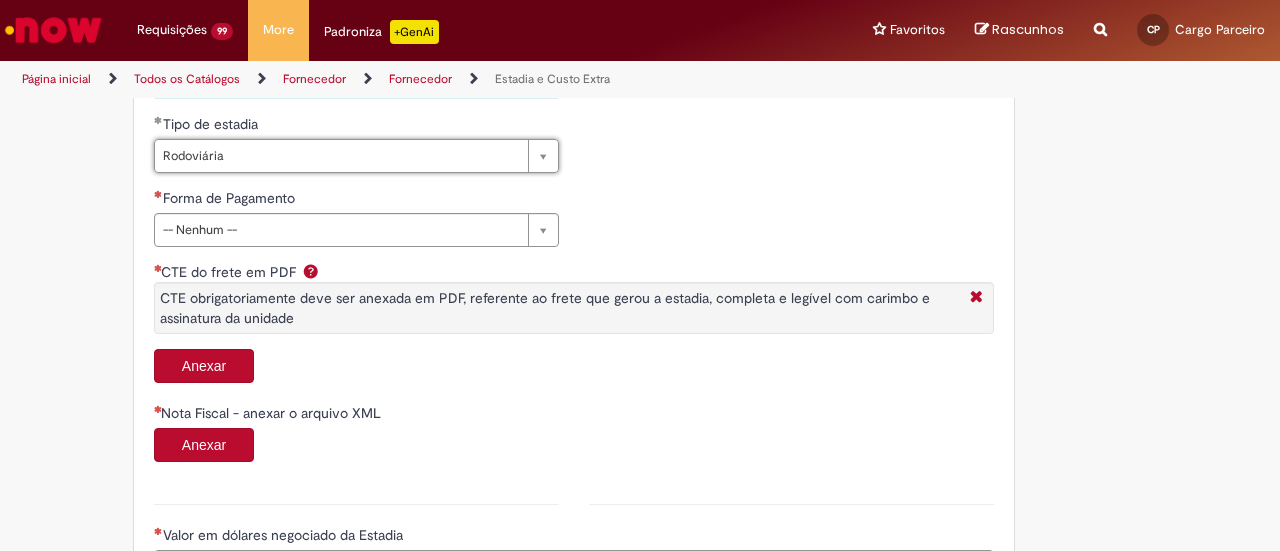scroll, scrollTop: 900, scrollLeft: 0, axis: vertical 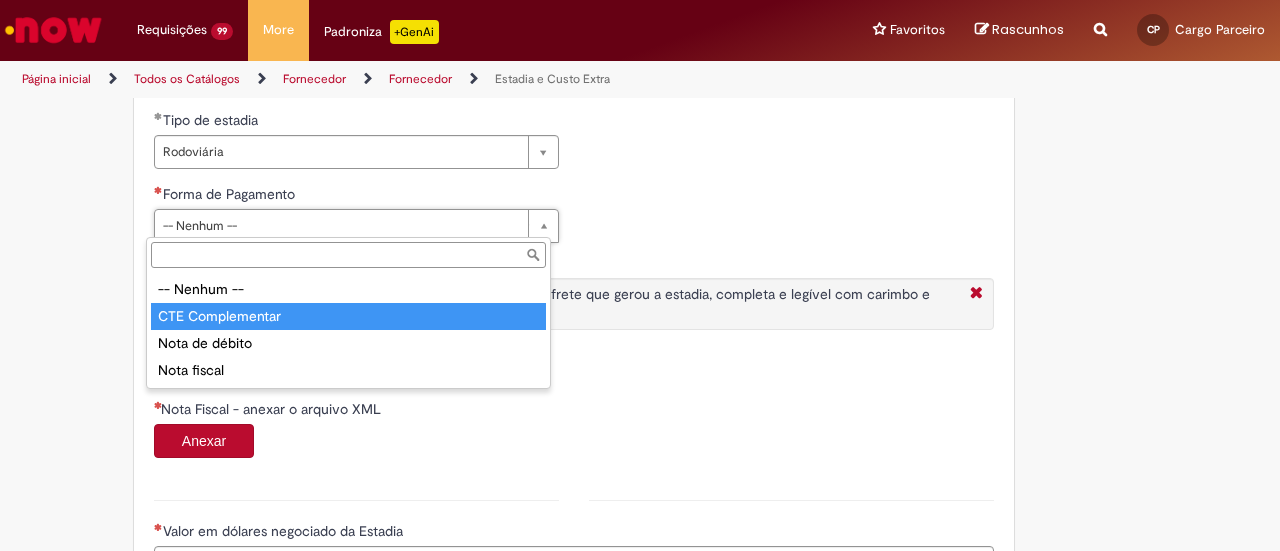 type on "**********" 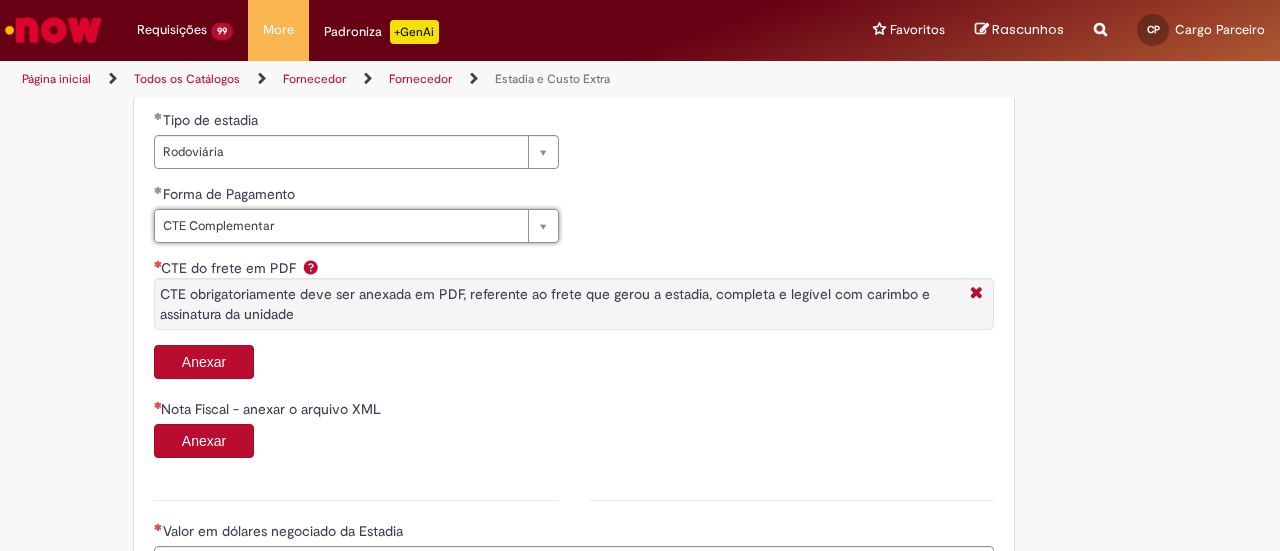 click on "Anexar" at bounding box center (204, 362) 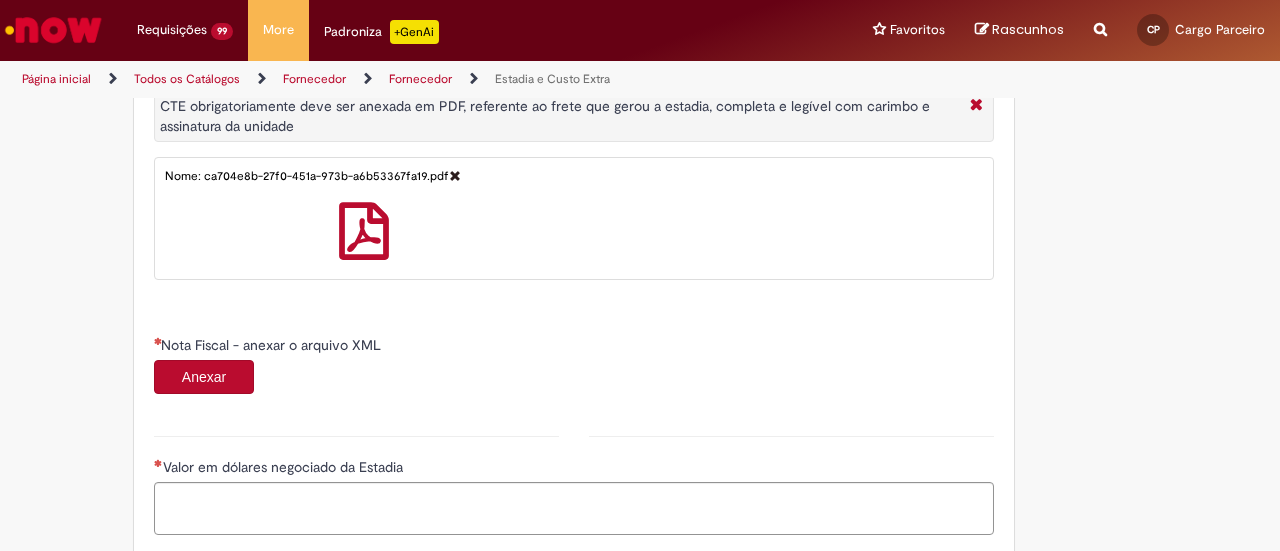 scroll, scrollTop: 1200, scrollLeft: 0, axis: vertical 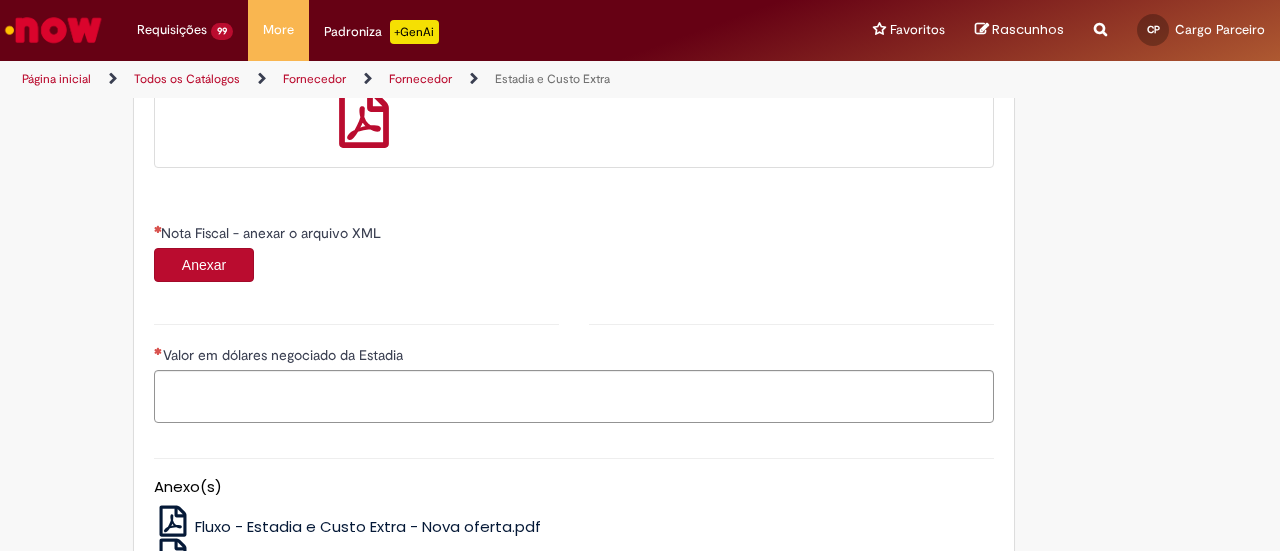 click on "Anexar" at bounding box center [204, 265] 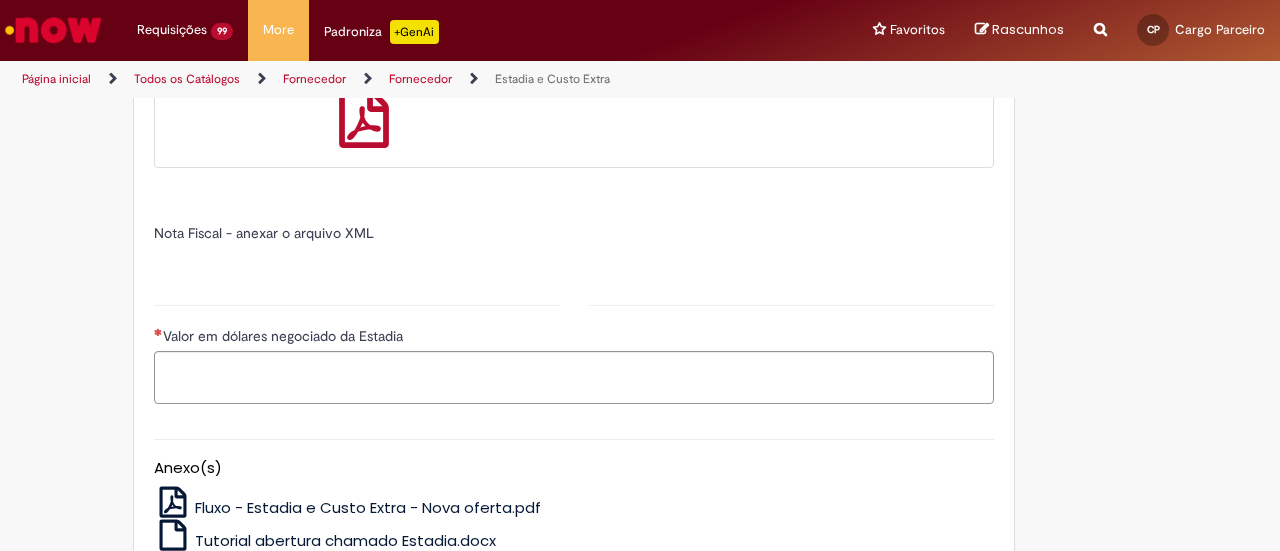 type on "*****" 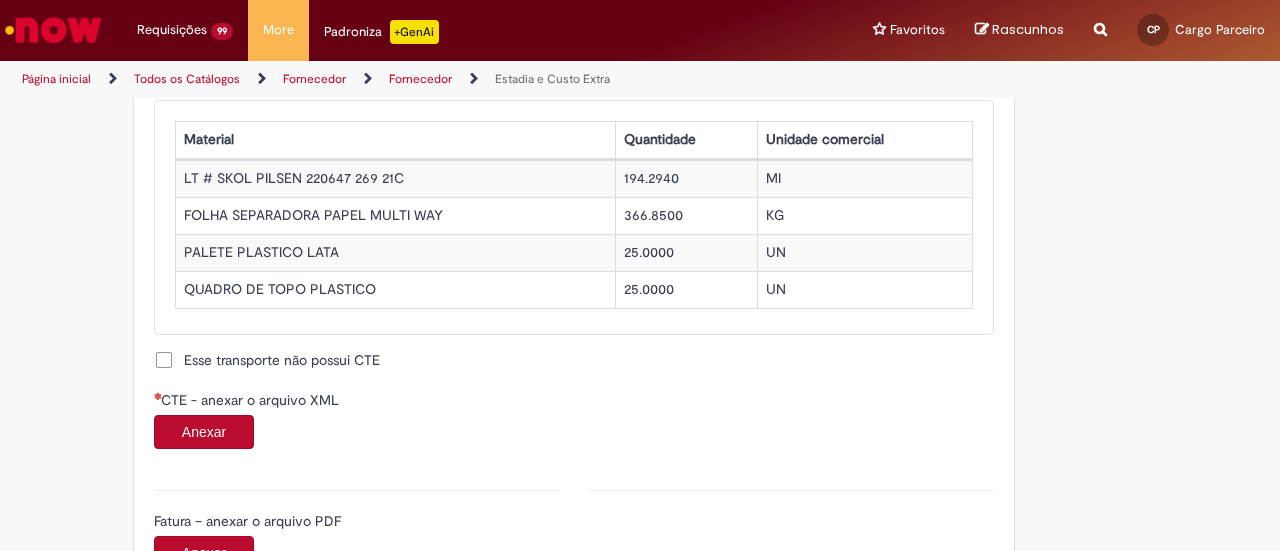 scroll, scrollTop: 2000, scrollLeft: 0, axis: vertical 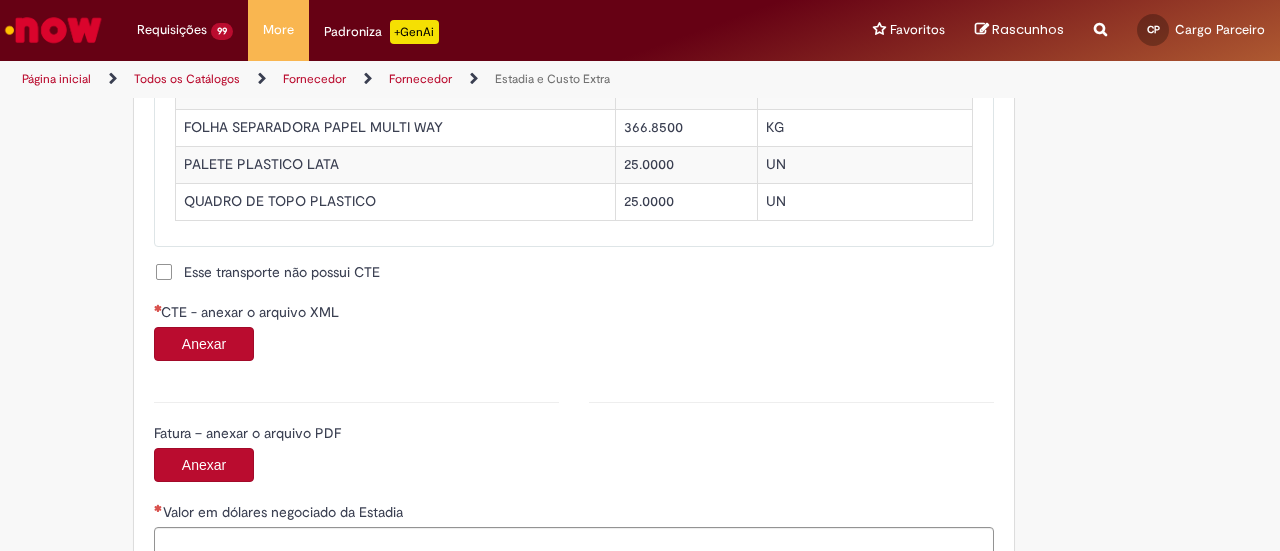 click on "Anexar" at bounding box center [204, 344] 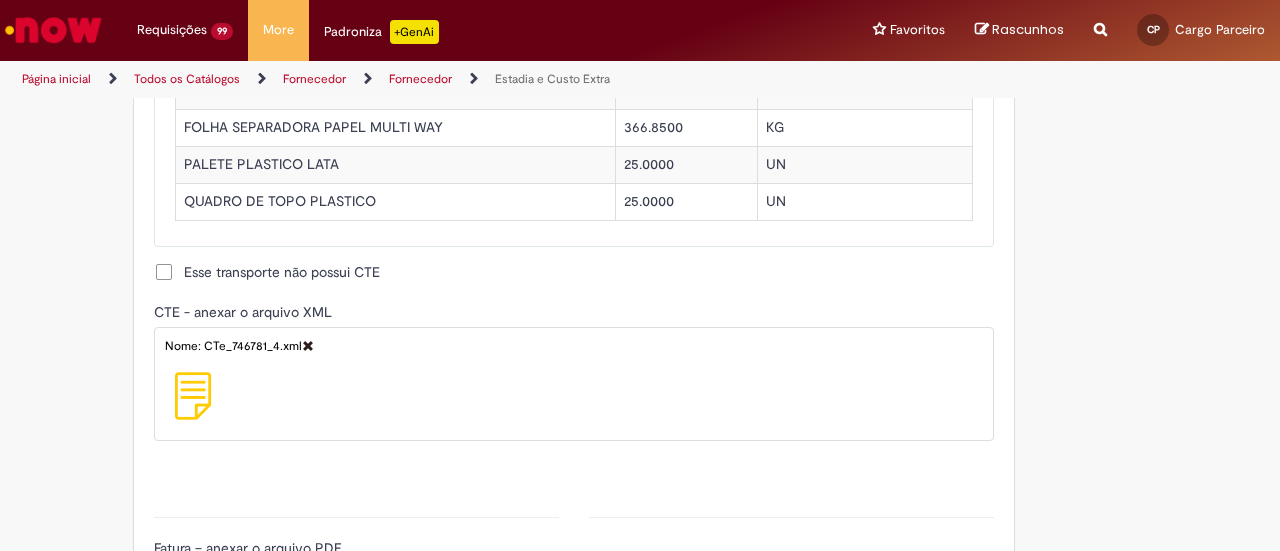 type on "**********" 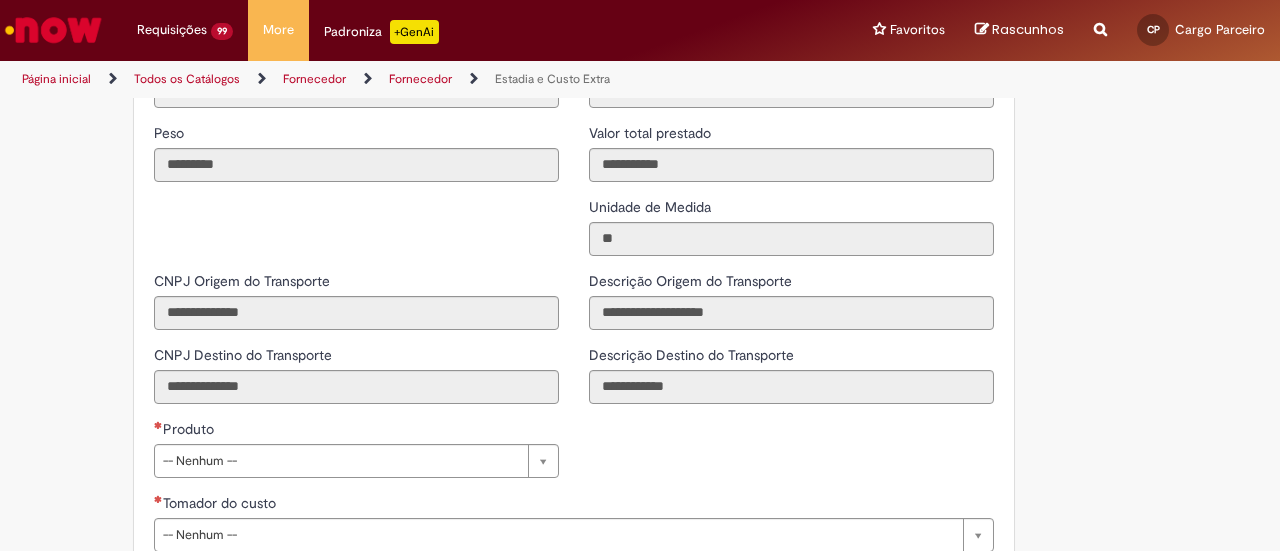 scroll, scrollTop: 2600, scrollLeft: 0, axis: vertical 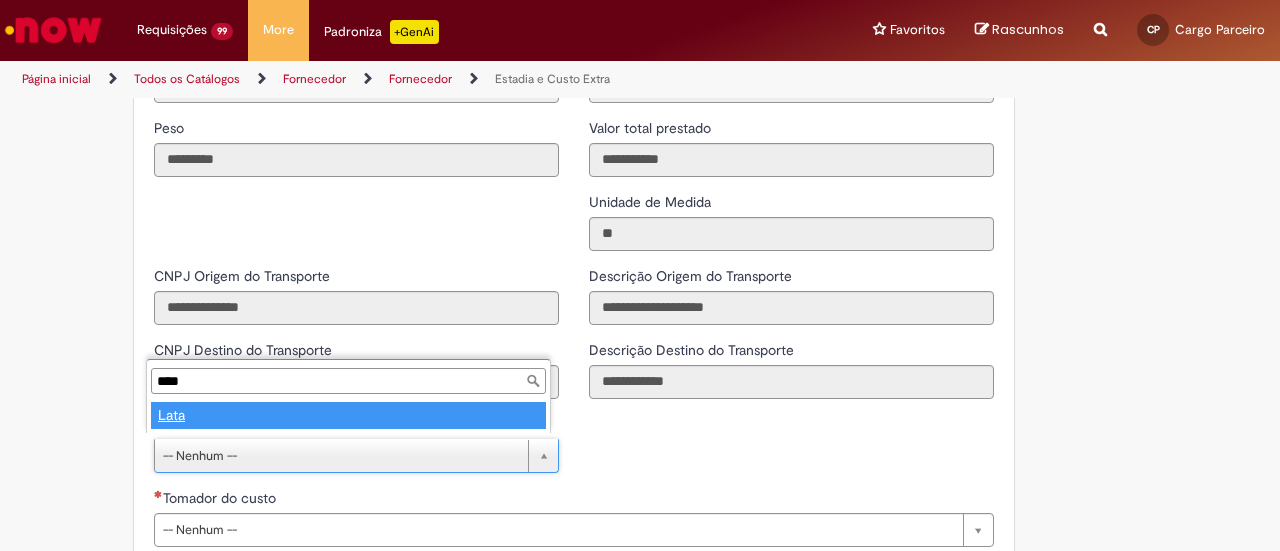 type on "****" 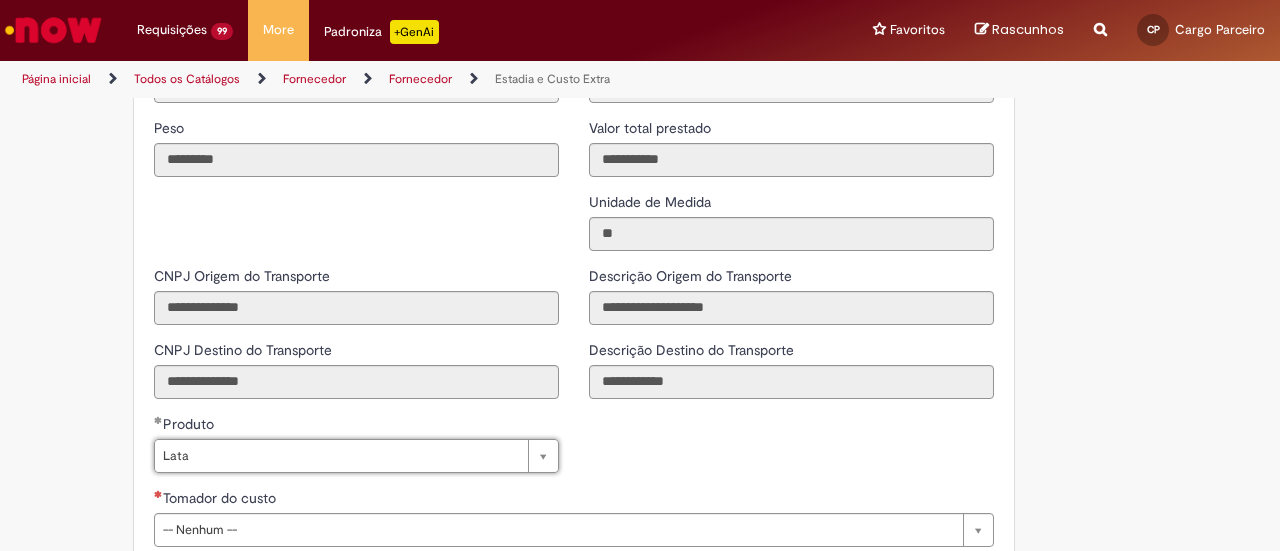 scroll, scrollTop: 2700, scrollLeft: 0, axis: vertical 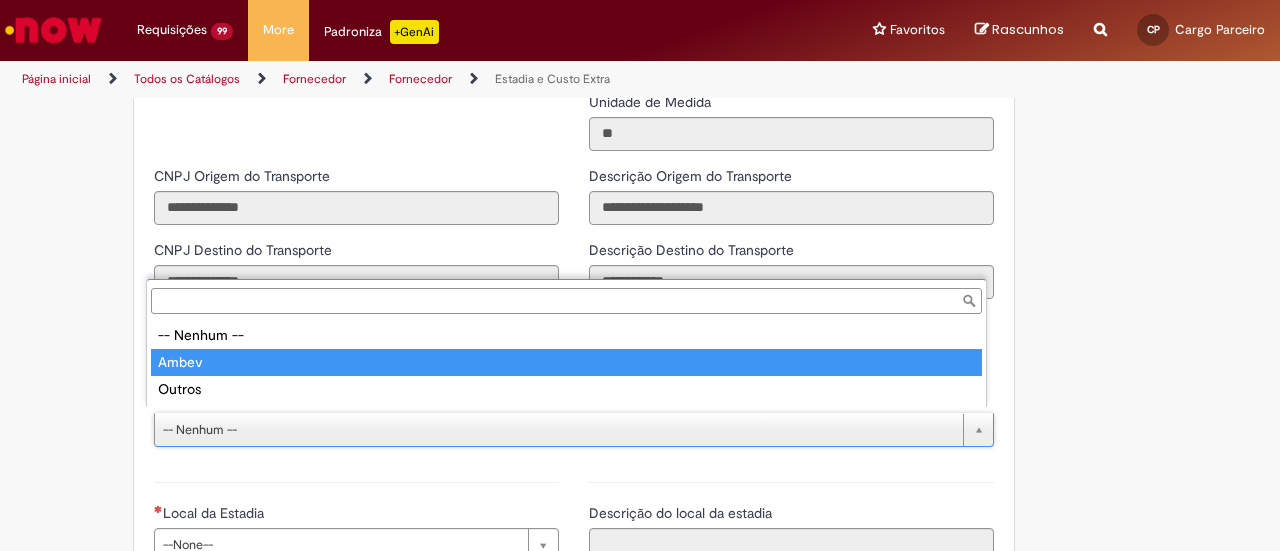 type on "*****" 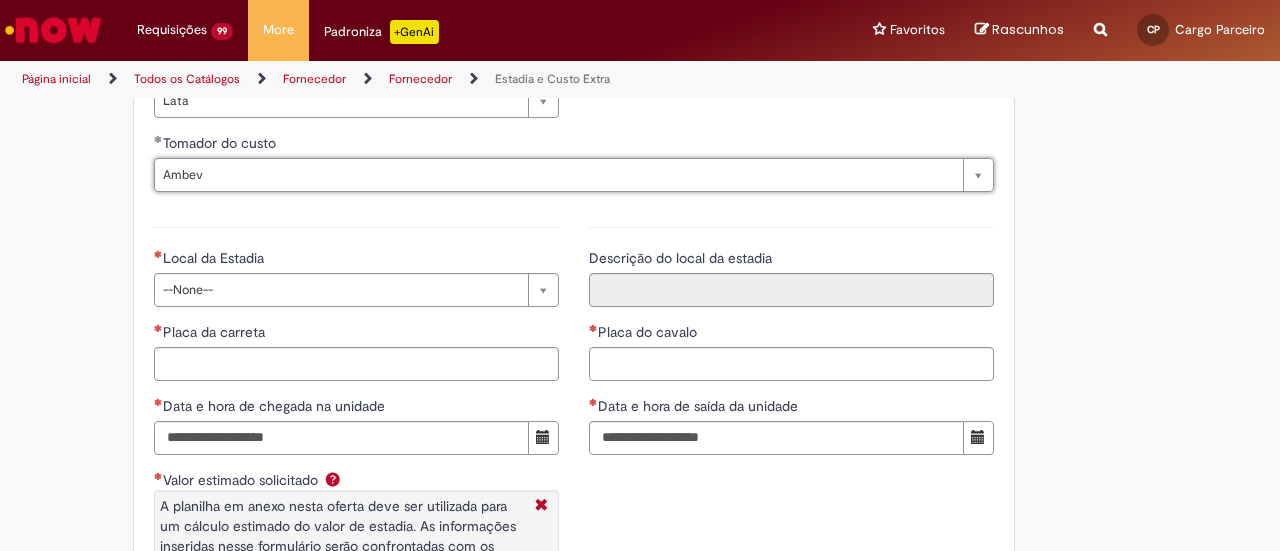 scroll, scrollTop: 3000, scrollLeft: 0, axis: vertical 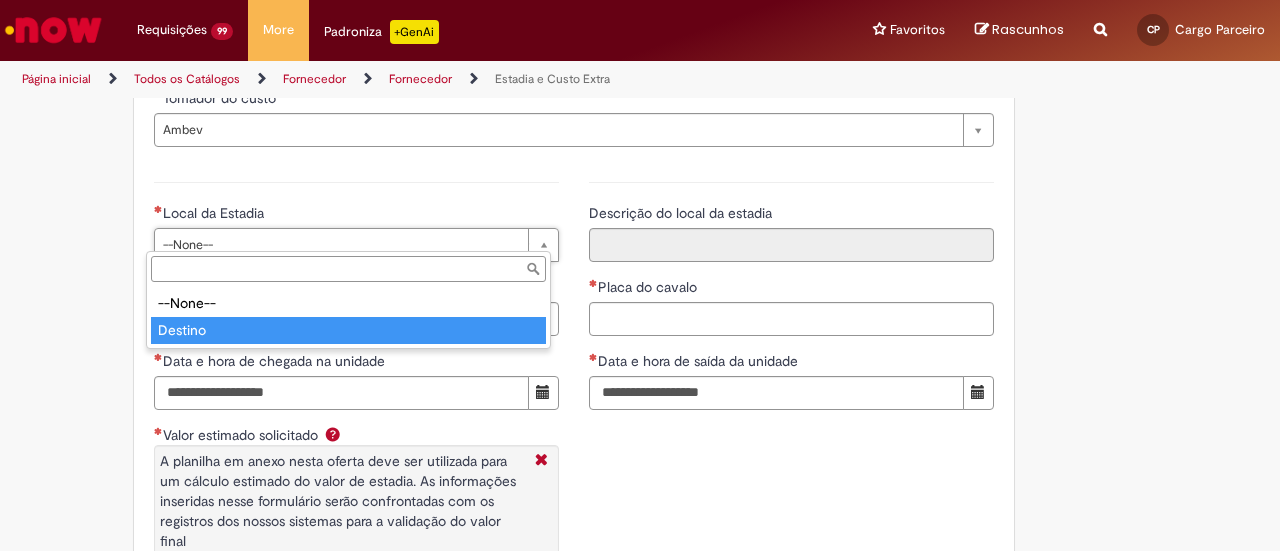 type on "*******" 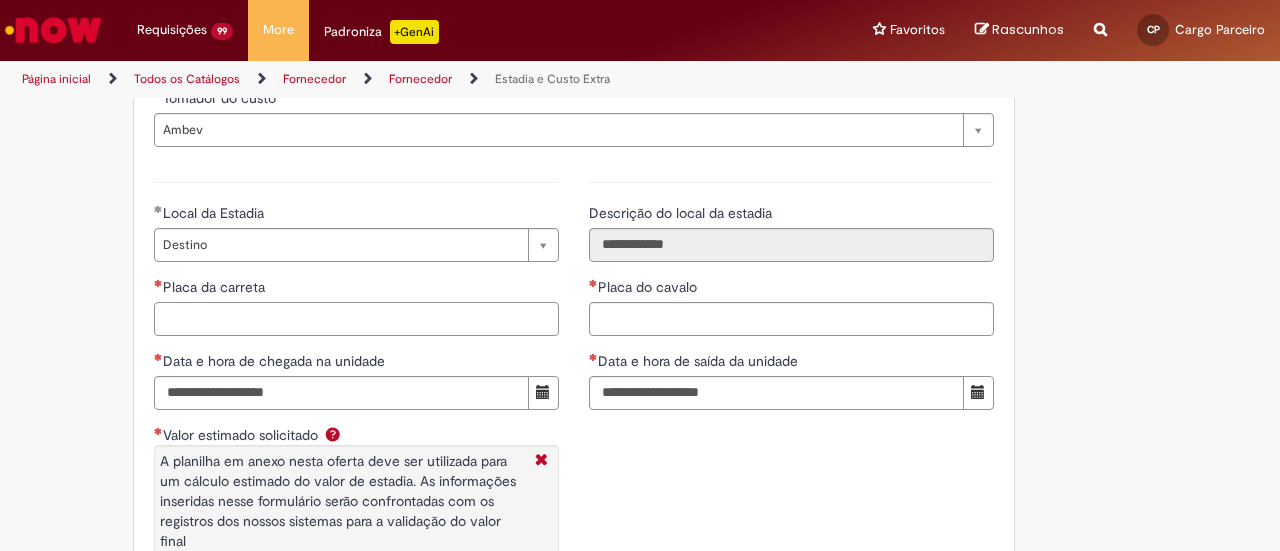 click on "Placa da carreta" at bounding box center [356, 319] 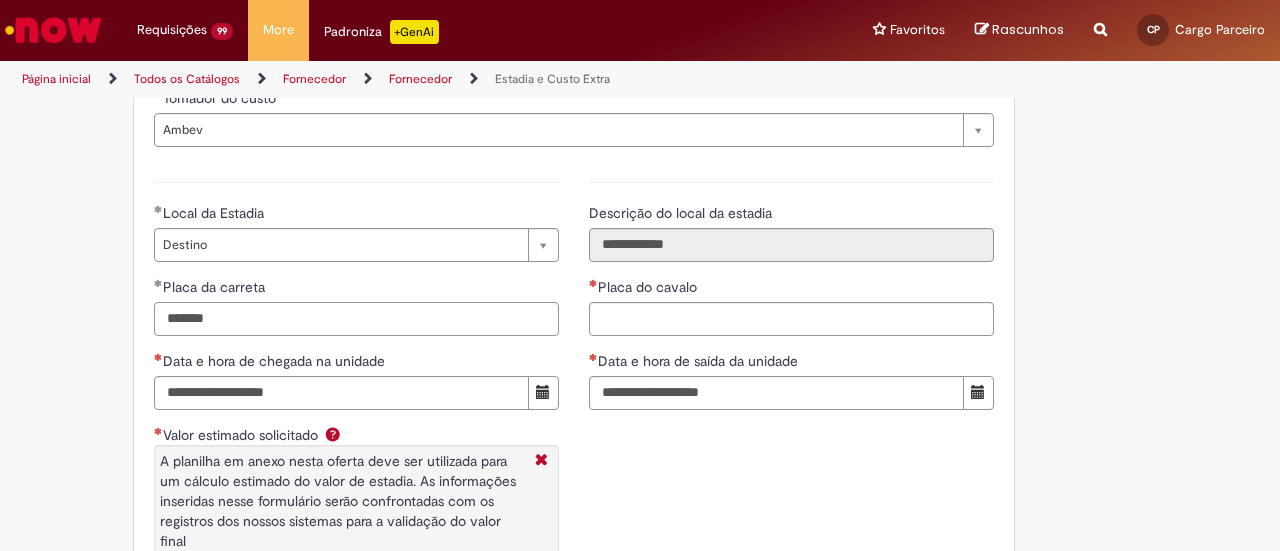 type on "*******" 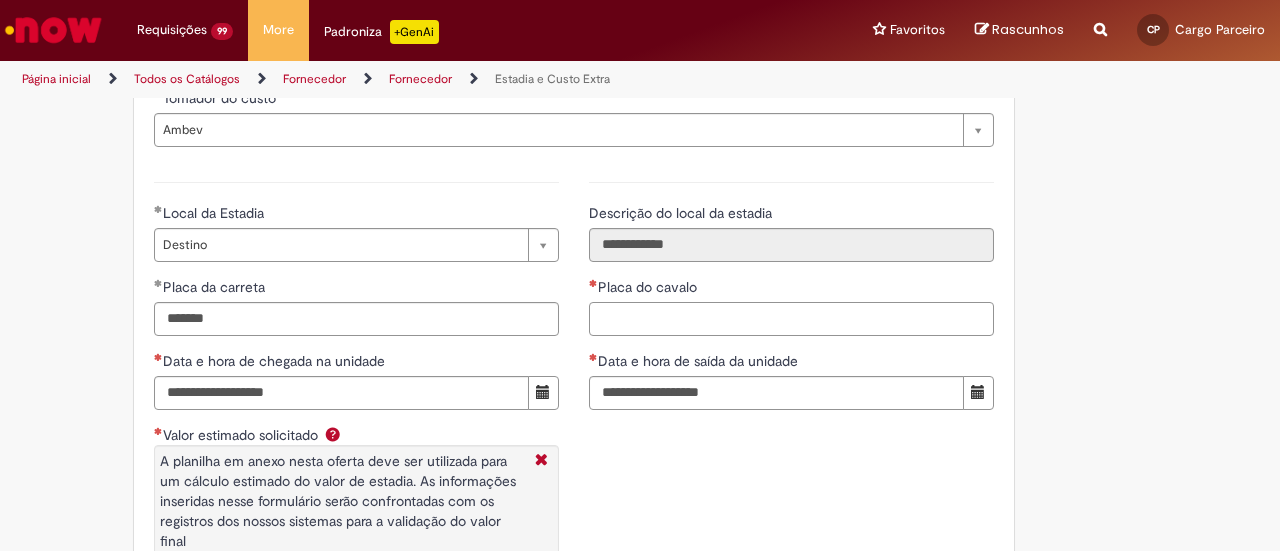 click on "Placa do cavalo" at bounding box center (791, 319) 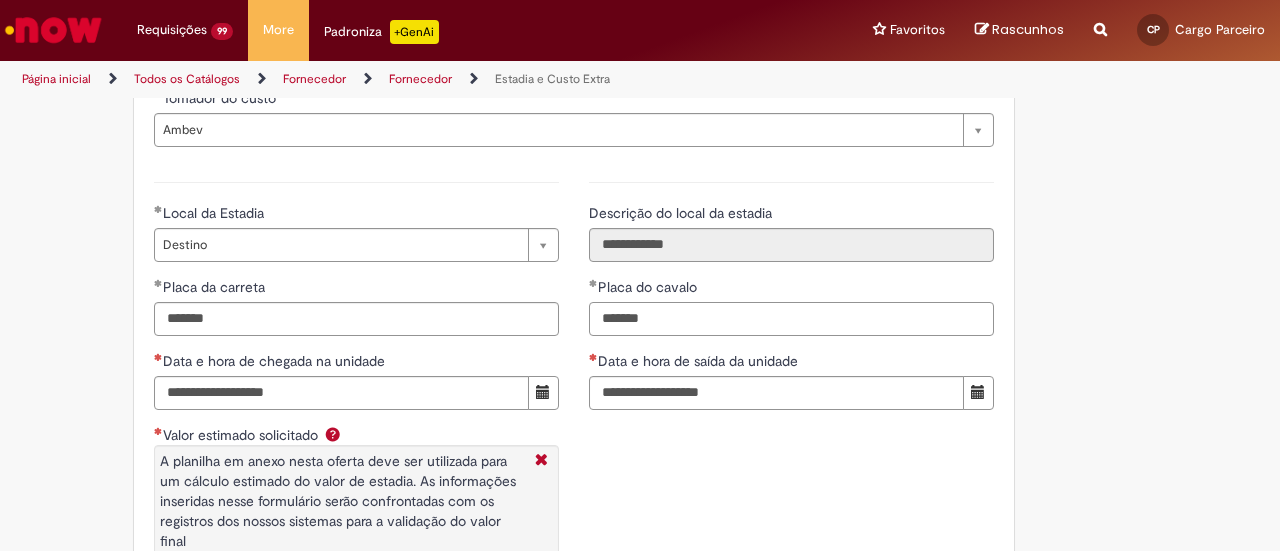 type on "*******" 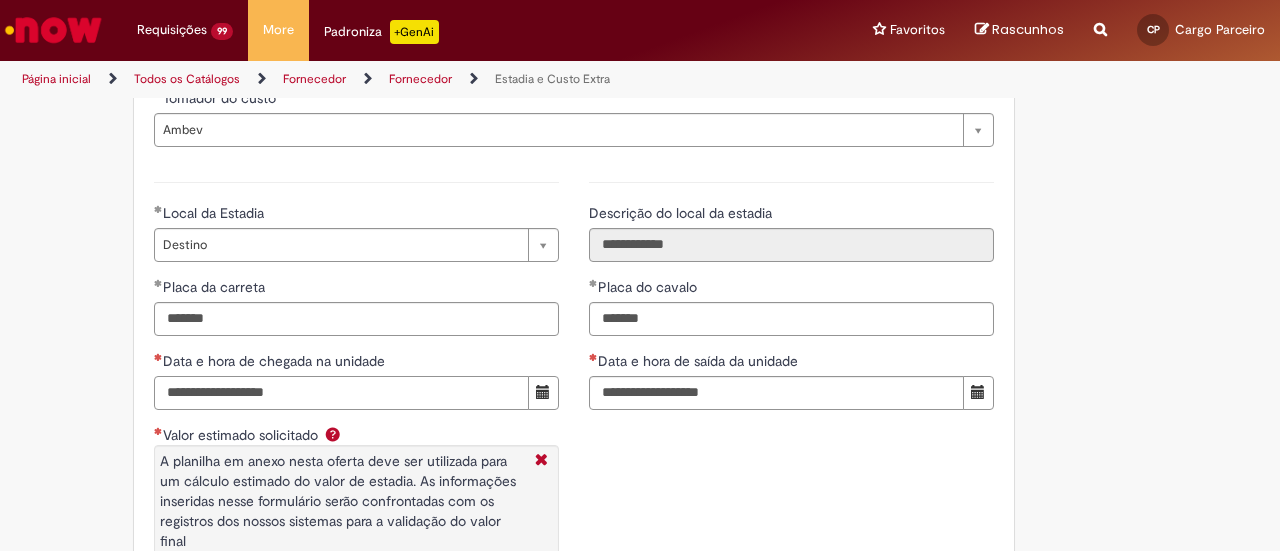 click on "Data e hora de chegada na unidade" at bounding box center [341, 393] 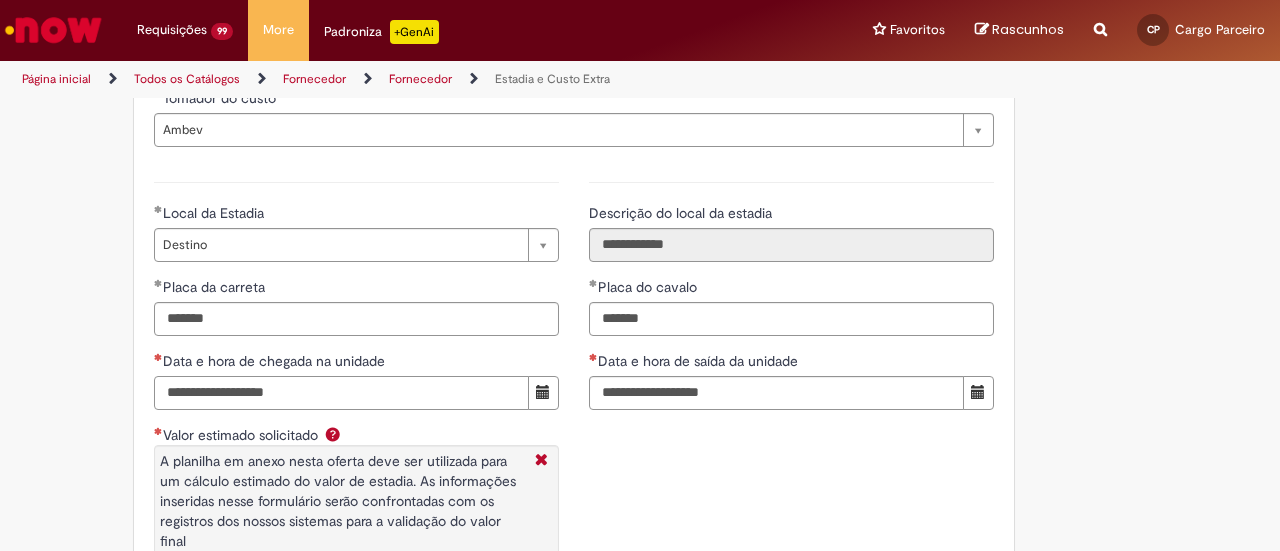 type on "**********" 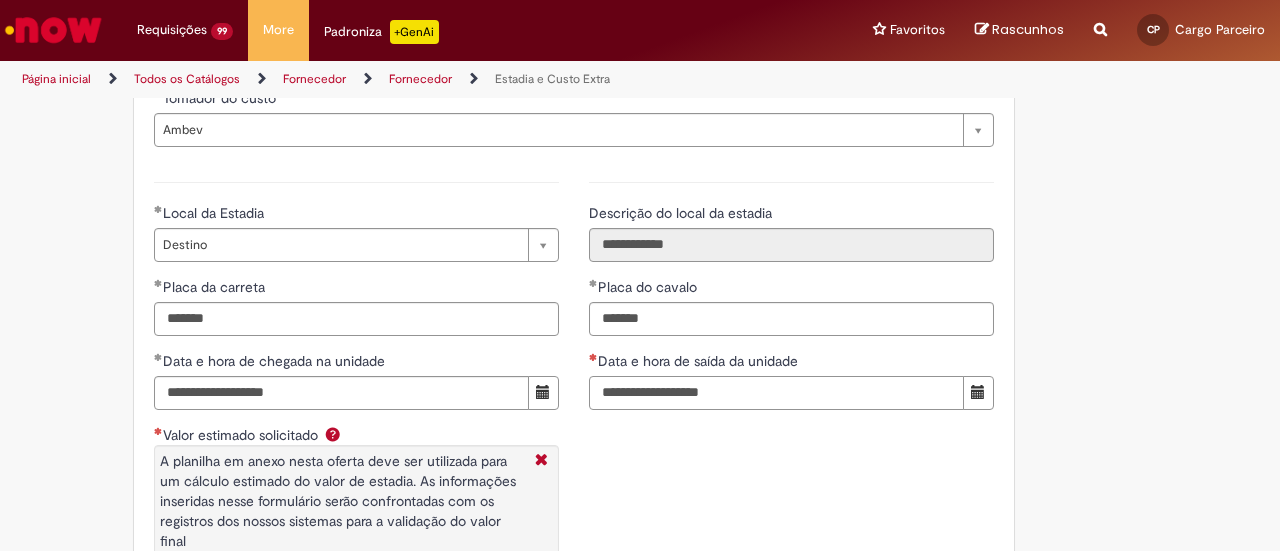 click on "Data e hora de saída da unidade" at bounding box center (776, 393) 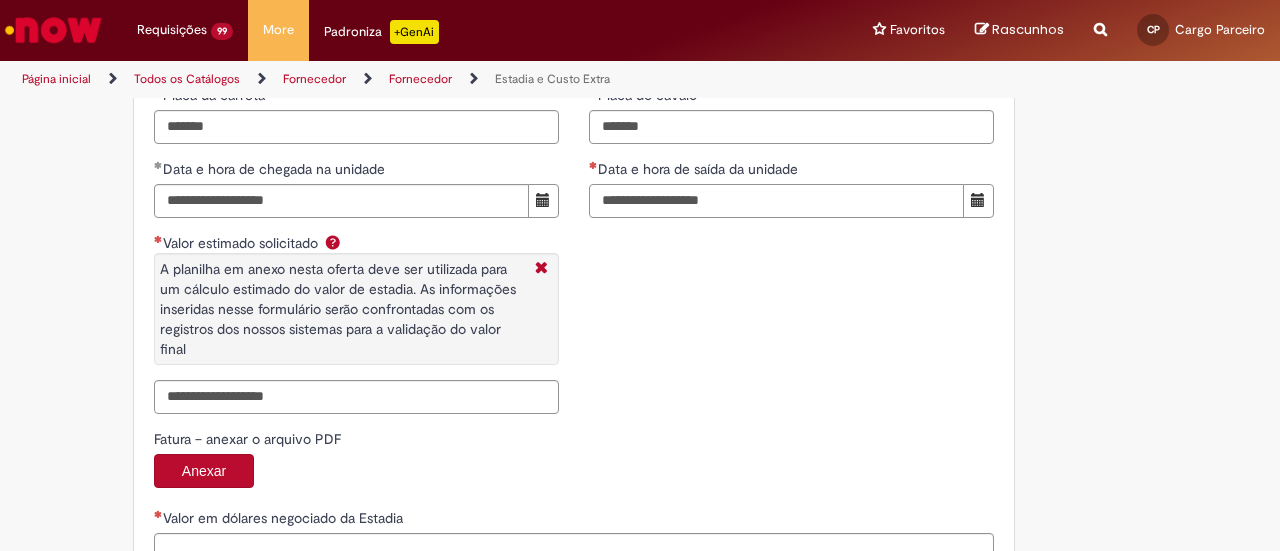 scroll, scrollTop: 3200, scrollLeft: 0, axis: vertical 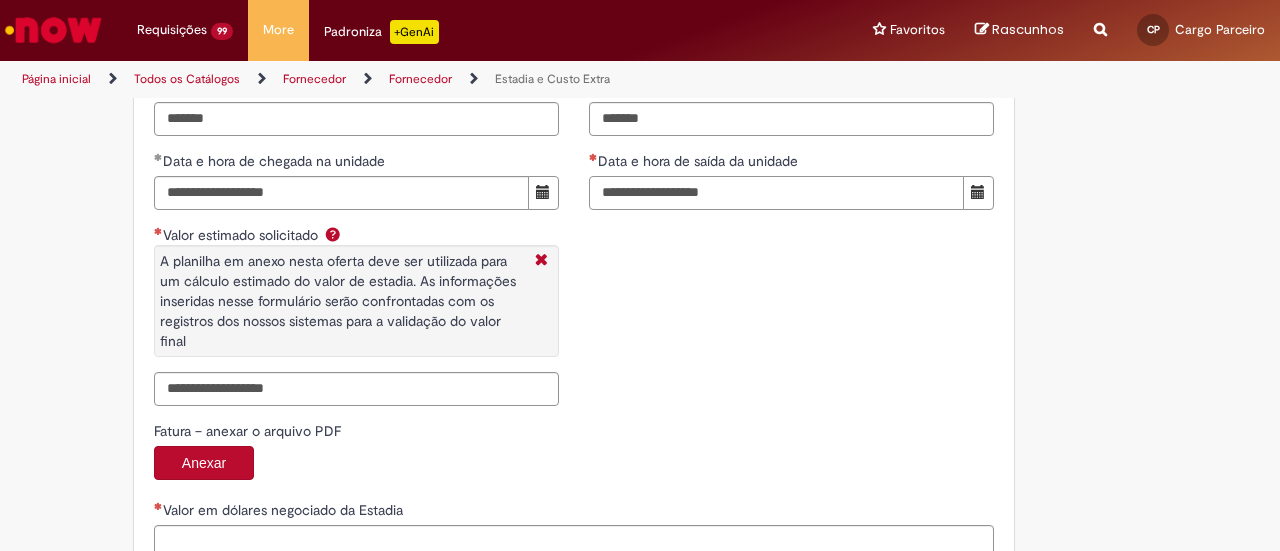 type on "**********" 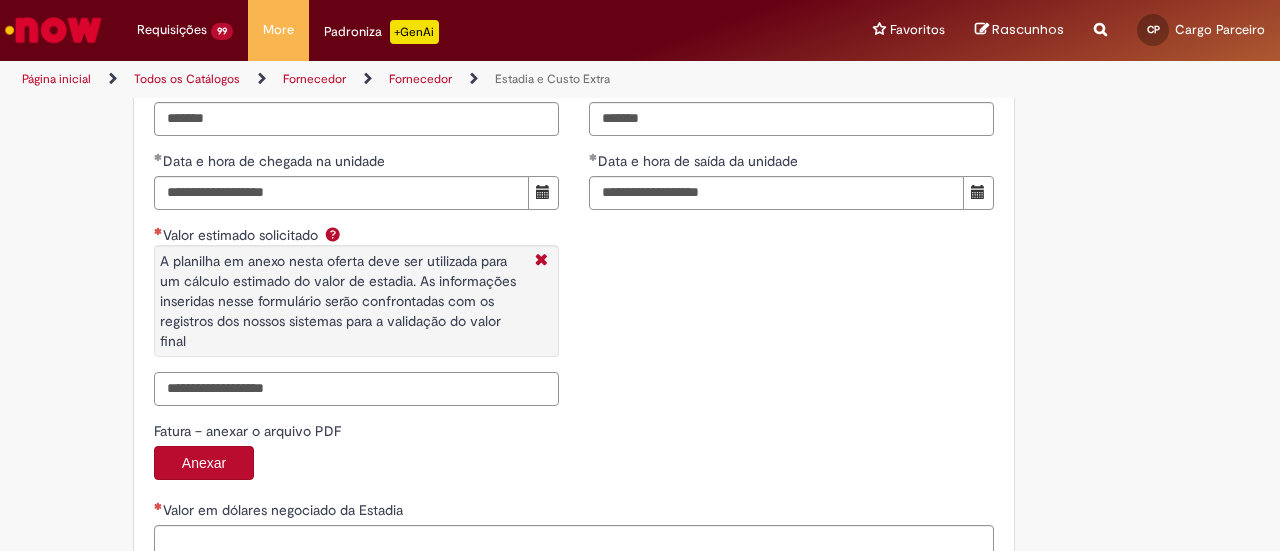 click on "Valor estimado solicitado A planilha em anexo nesta oferta deve ser utilizada para um cálculo estimado do valor de estadia. As informações inseridas nesse formulário serão confrontadas com os registros dos nossos sistemas para a validação do valor final" at bounding box center [356, 389] 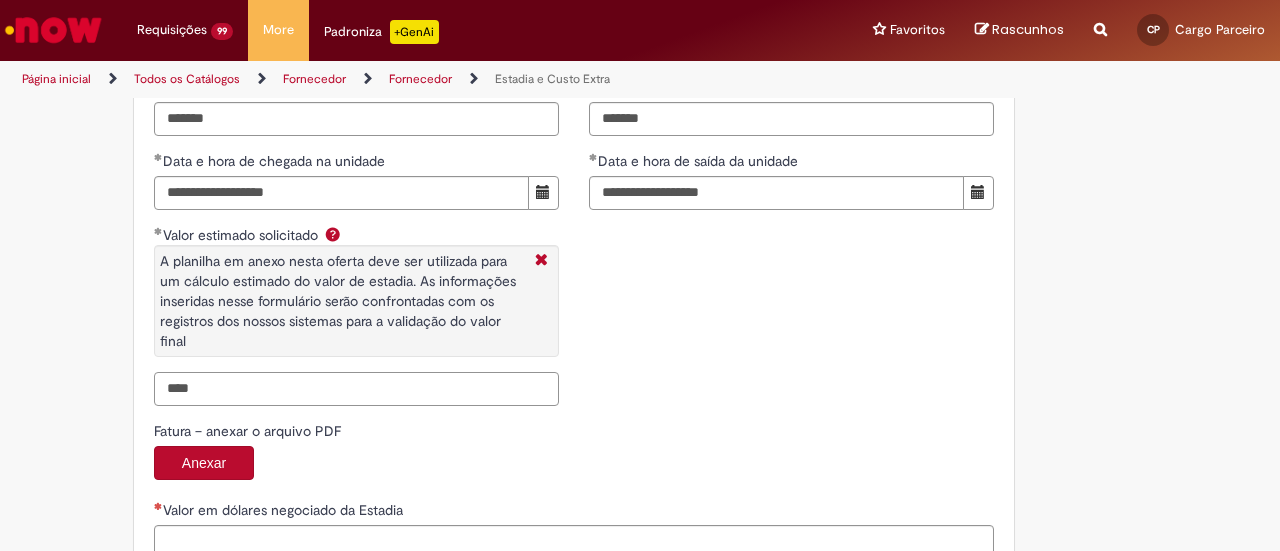 click on "****" at bounding box center [356, 389] 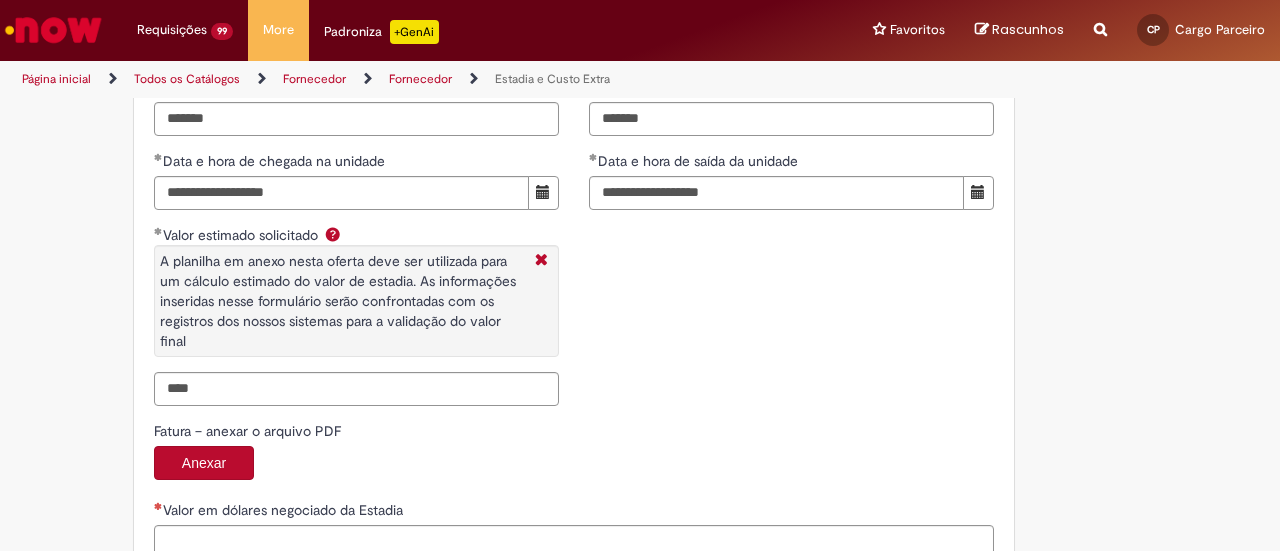 click on "Fatura – anexar o arquivo PDF" at bounding box center [574, 433] 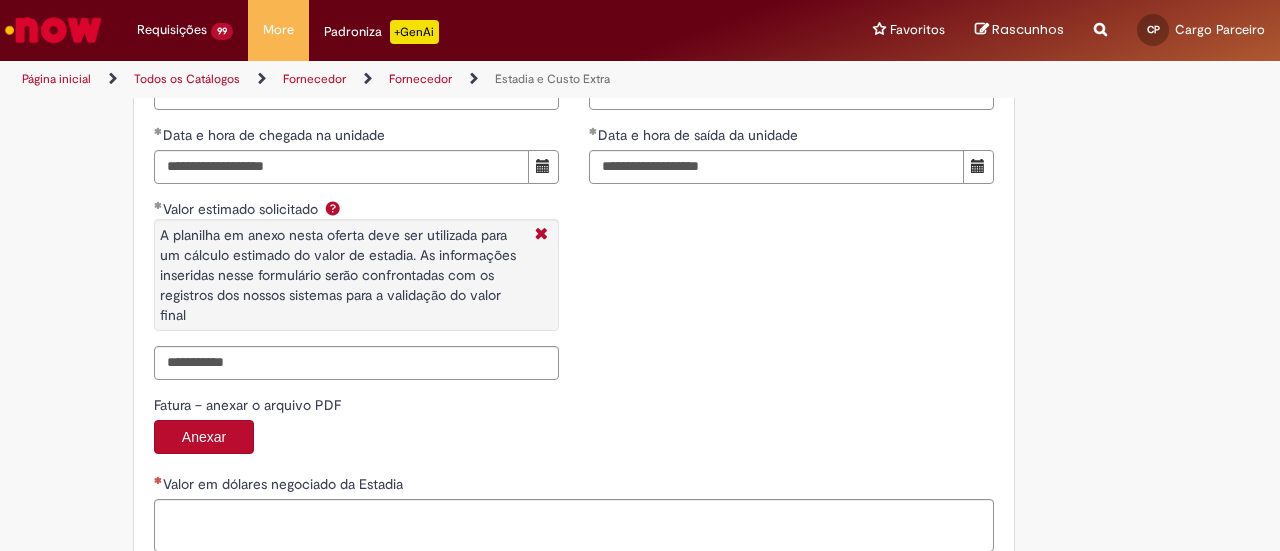 scroll, scrollTop: 3300, scrollLeft: 0, axis: vertical 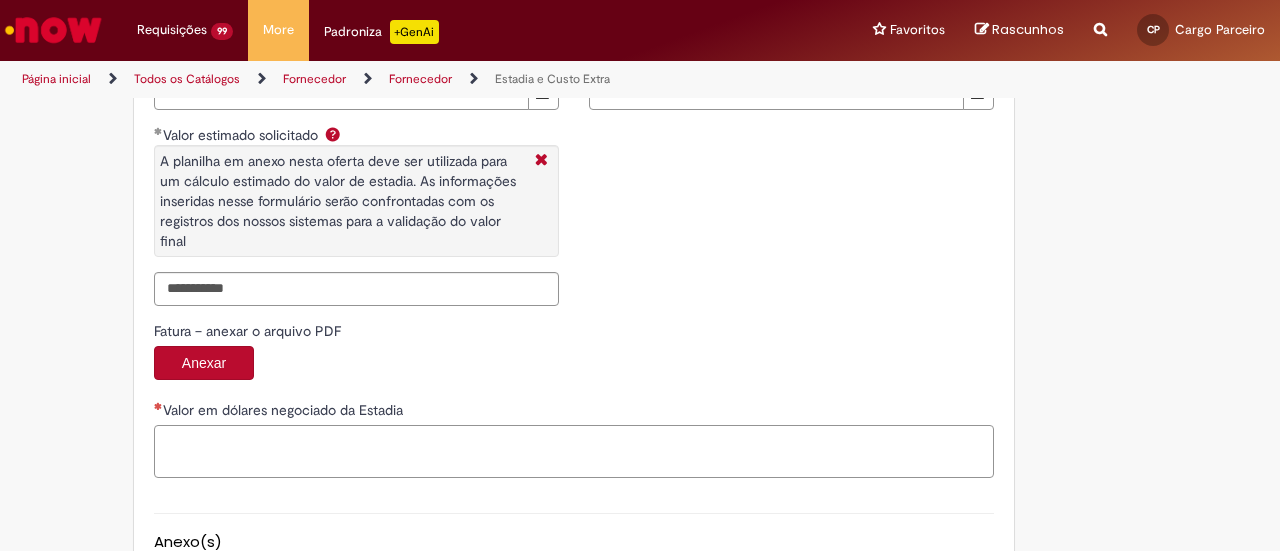 click on "Valor em dólares negociado da Estadia" at bounding box center (574, 451) 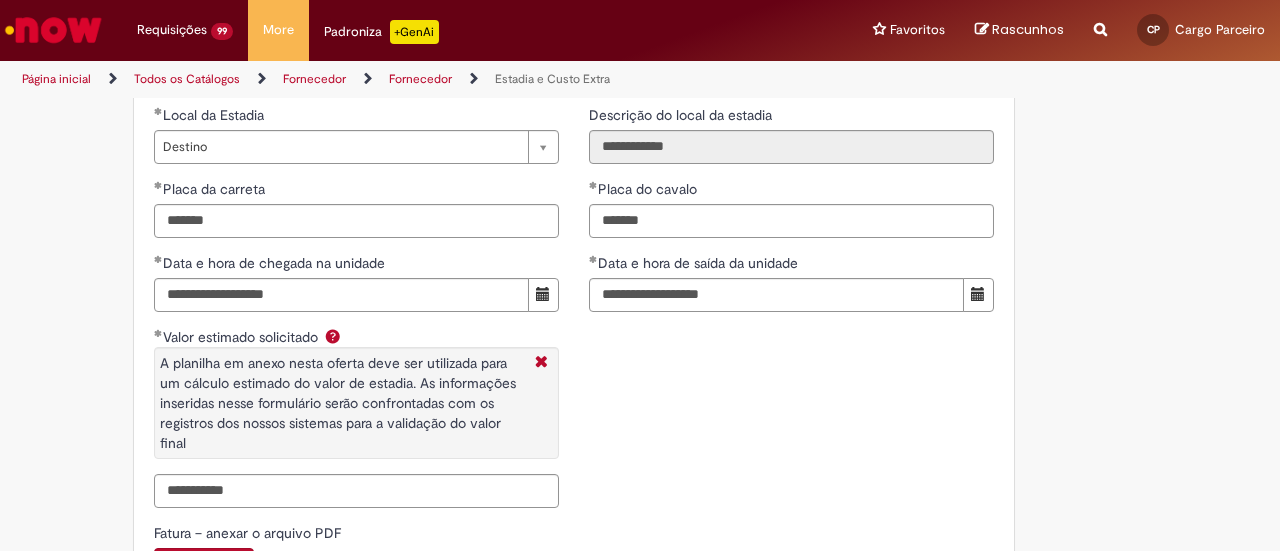 scroll, scrollTop: 3498, scrollLeft: 0, axis: vertical 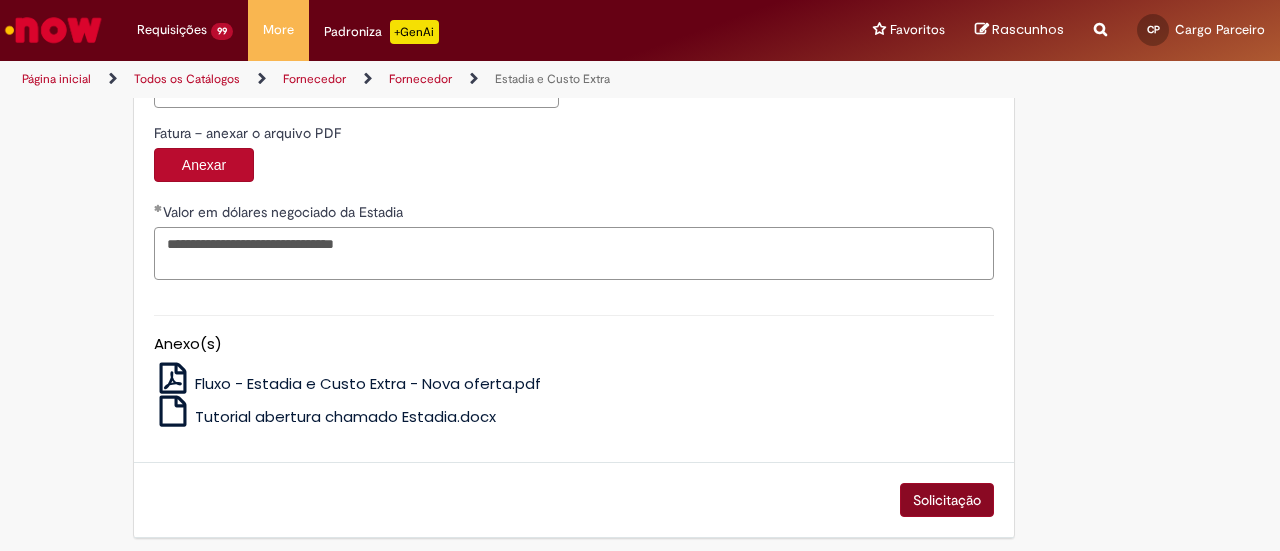 type on "**********" 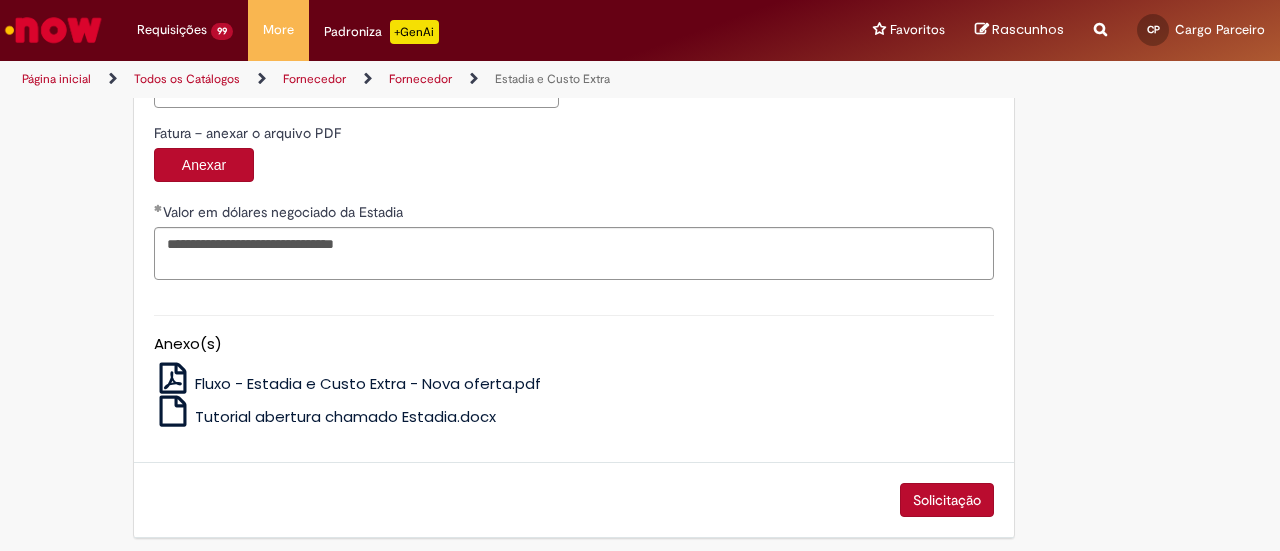 click on "Solicitação" at bounding box center (947, 500) 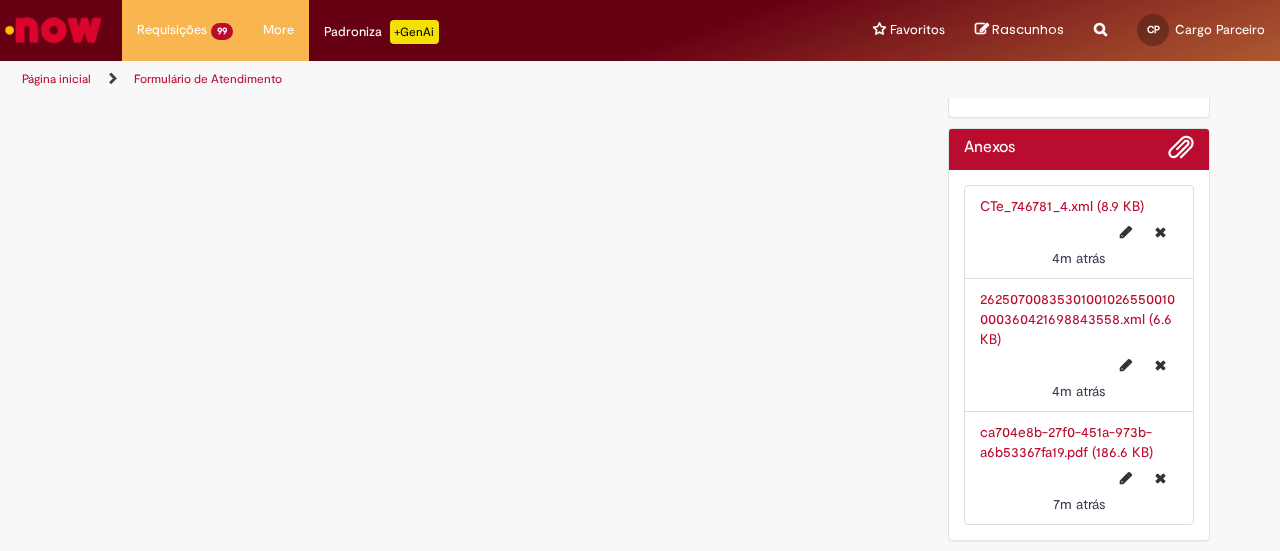 scroll, scrollTop: 0, scrollLeft: 0, axis: both 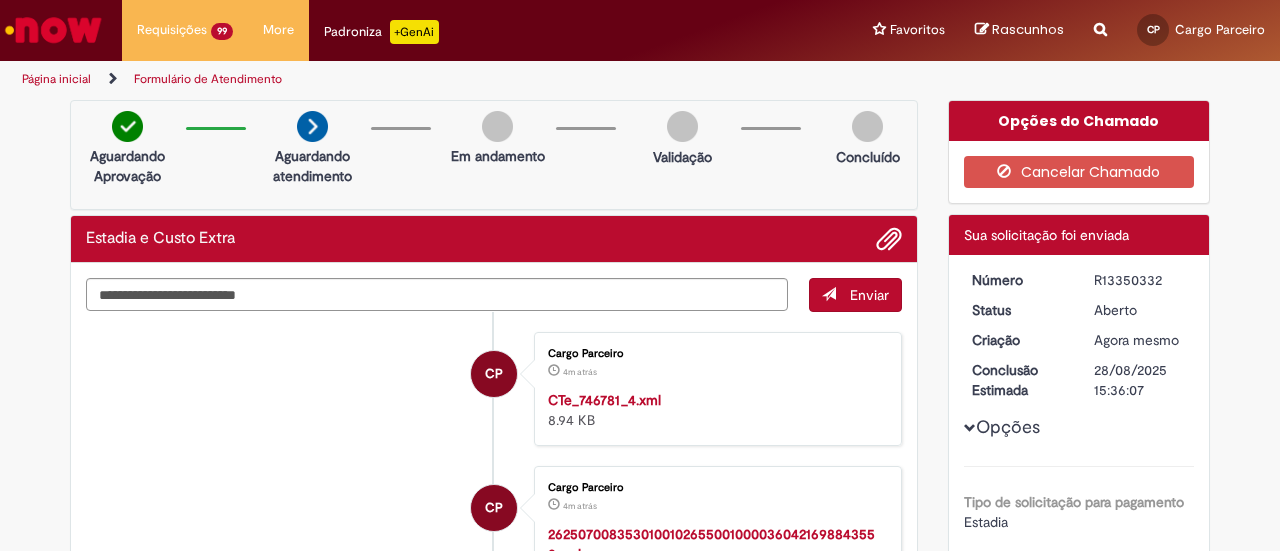 click on "[ALPHANUMERIC]" at bounding box center [1140, 280] 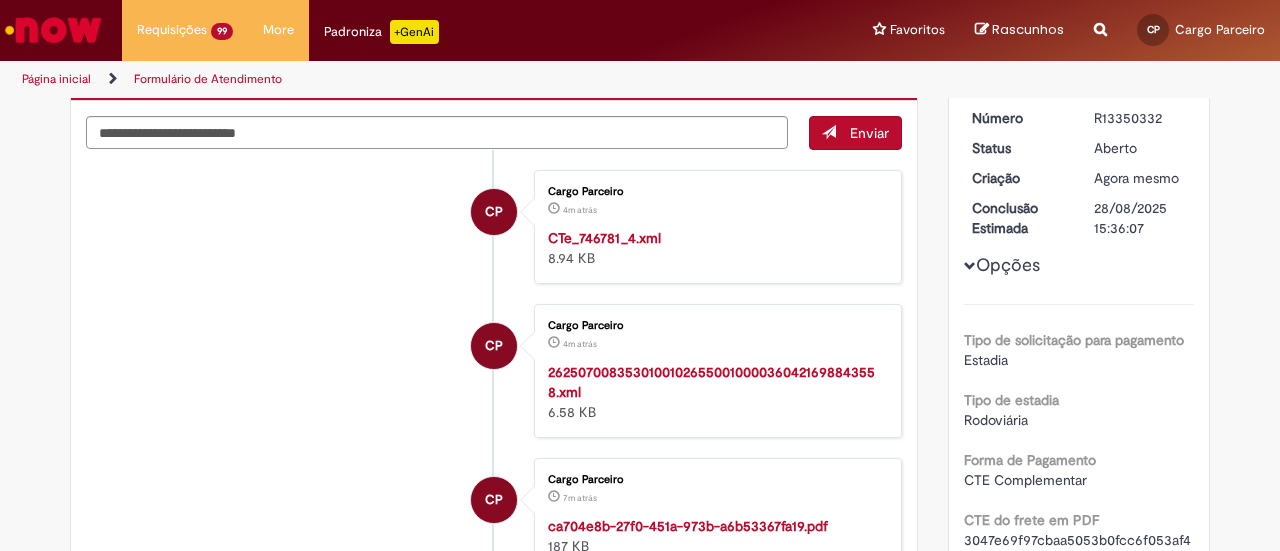 scroll, scrollTop: 300, scrollLeft: 0, axis: vertical 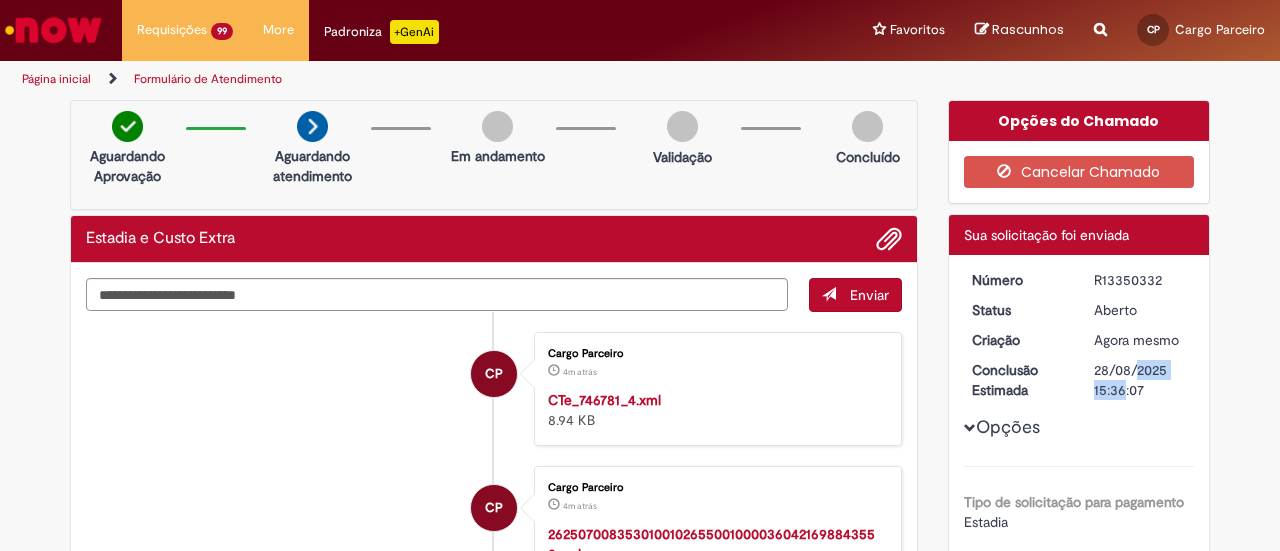 drag, startPoint x: 1088, startPoint y: 367, endPoint x: 1174, endPoint y: 365, distance: 86.023254 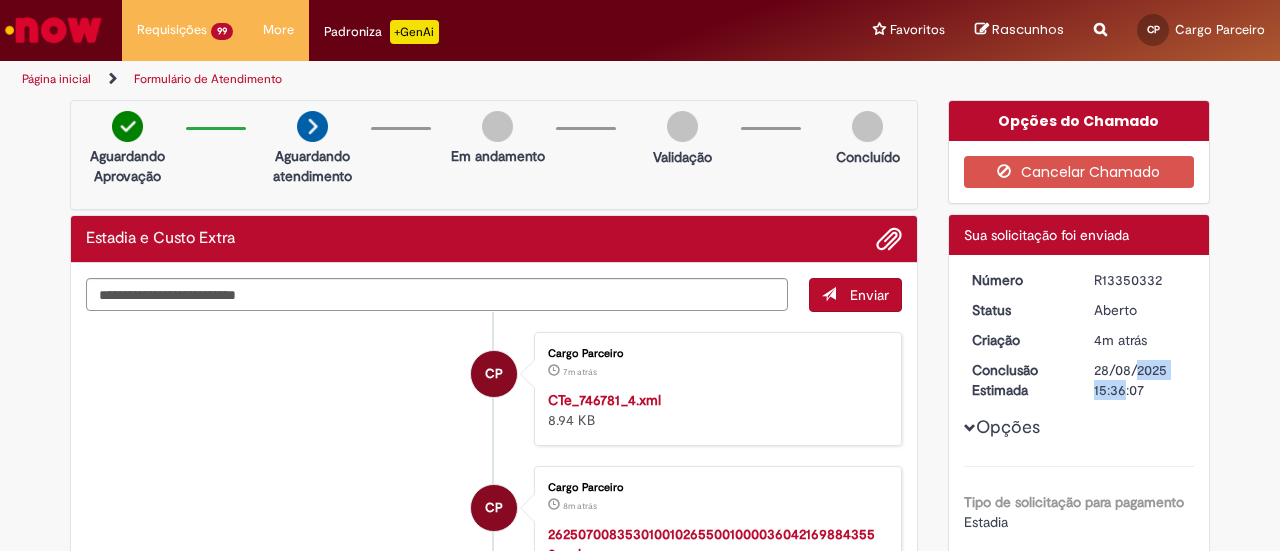 click at bounding box center [53, 30] 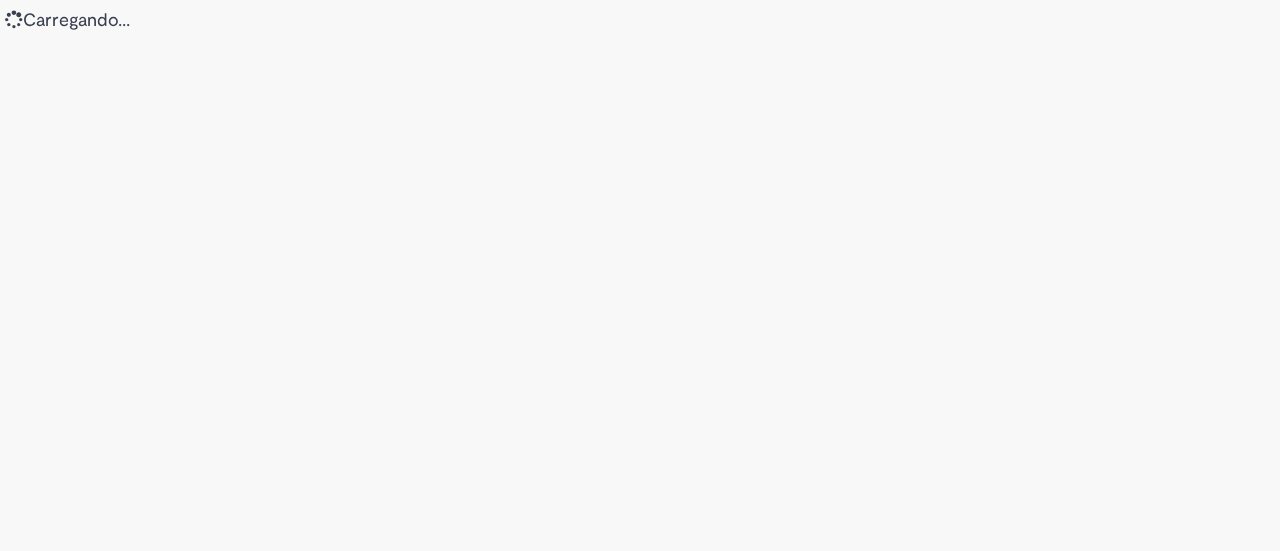 scroll, scrollTop: 0, scrollLeft: 0, axis: both 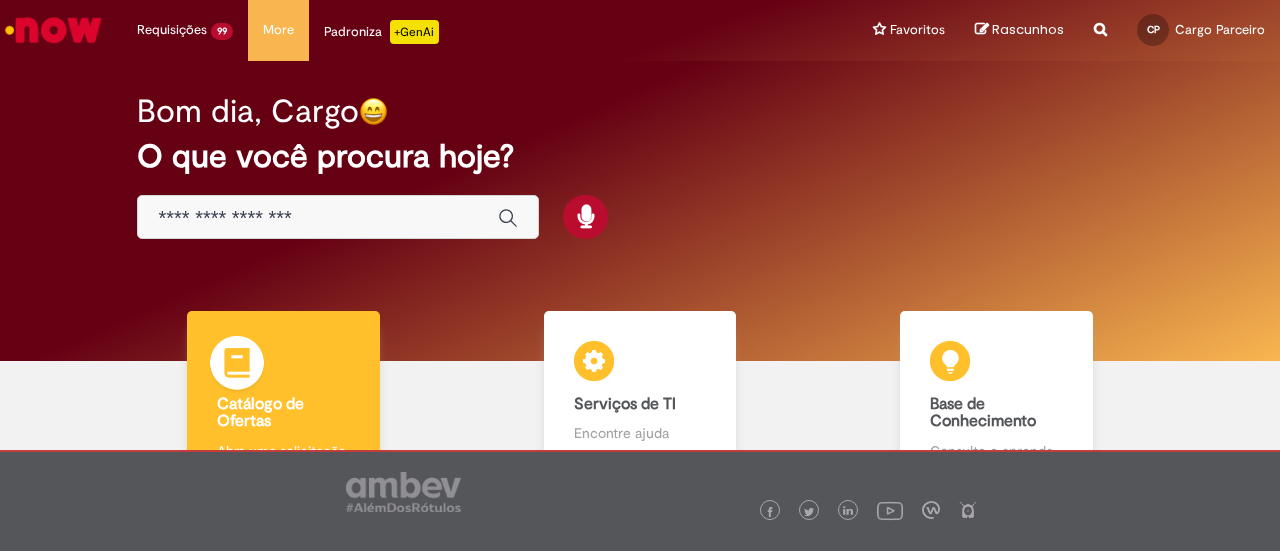 click on "Catálogo de Ofertas
Catálogo de Ofertas
Abra uma solicitação" at bounding box center (283, 396) 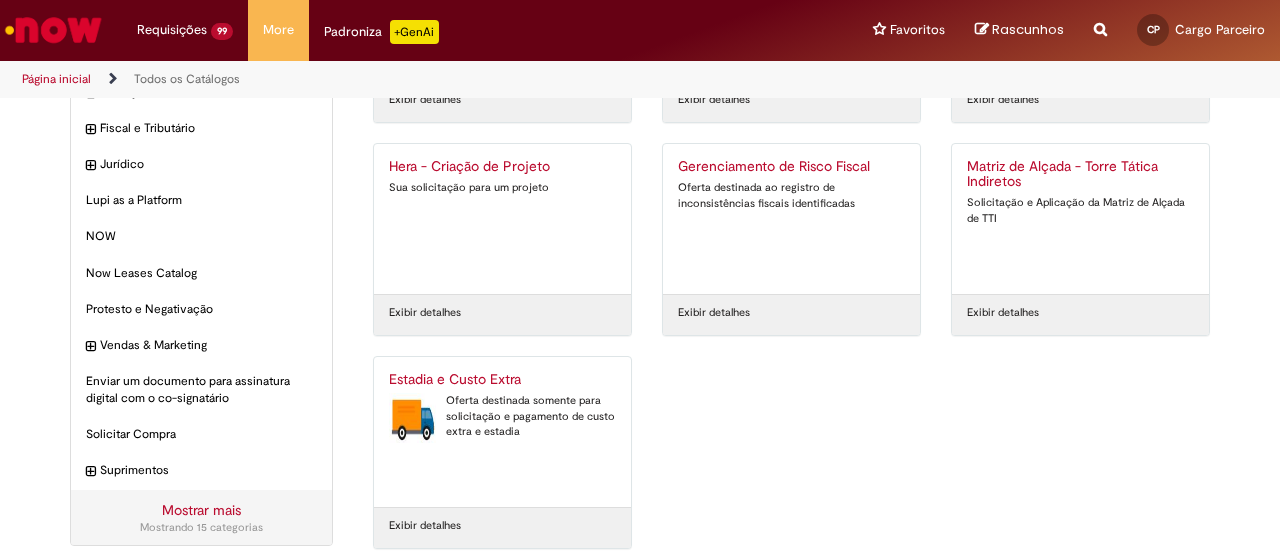 scroll, scrollTop: 243, scrollLeft: 0, axis: vertical 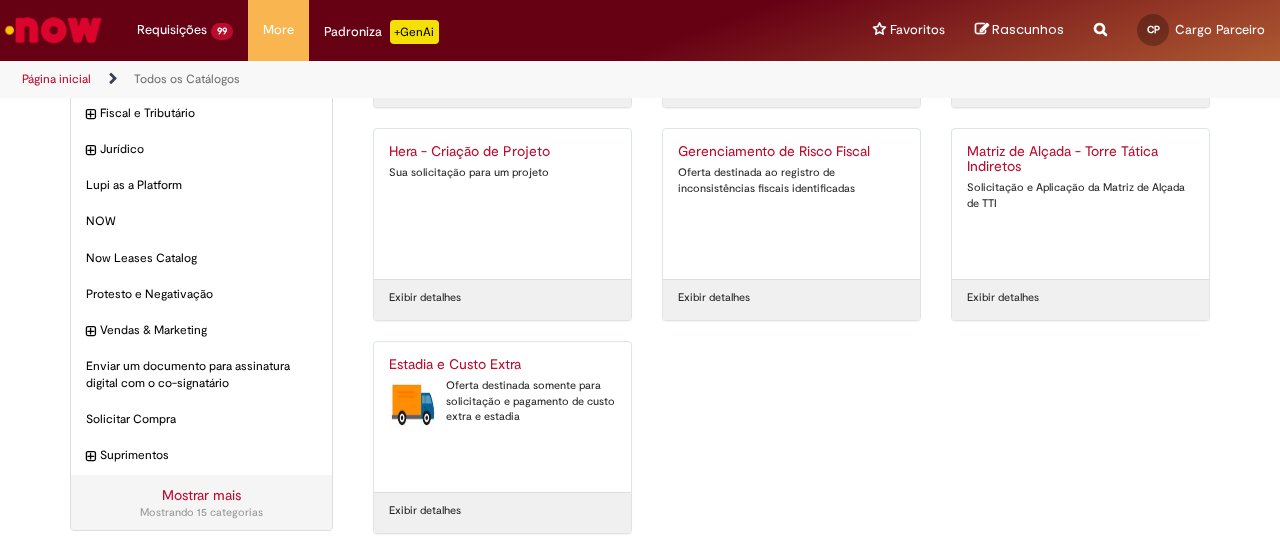 click on "Oferta destinada somente para solicitação e pagamento de custo extra e estadia" at bounding box center (502, 401) 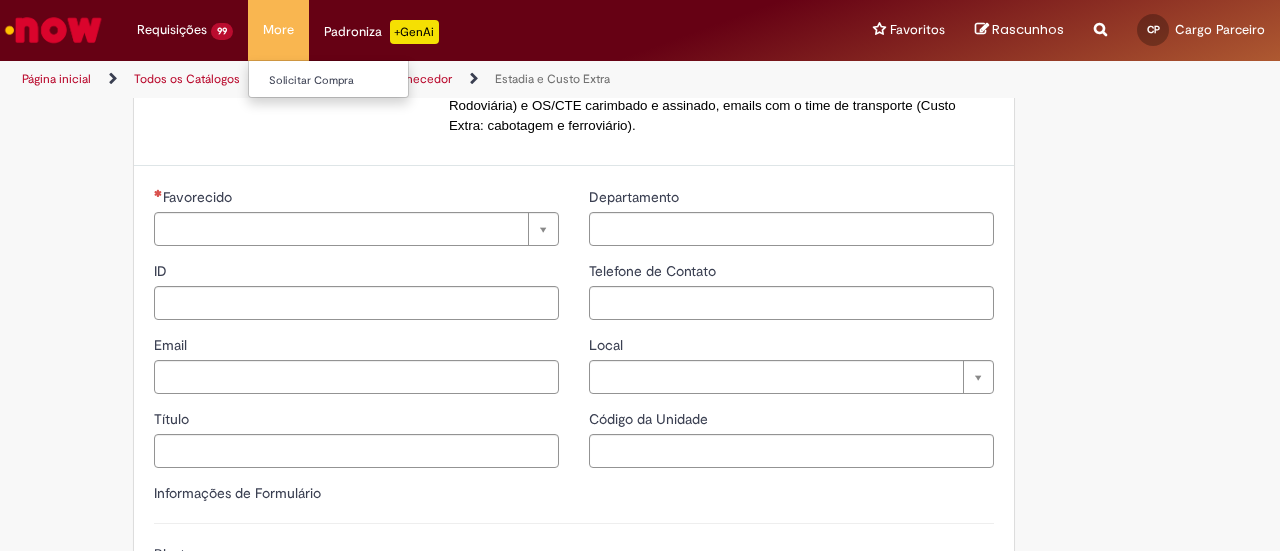 type on "**********" 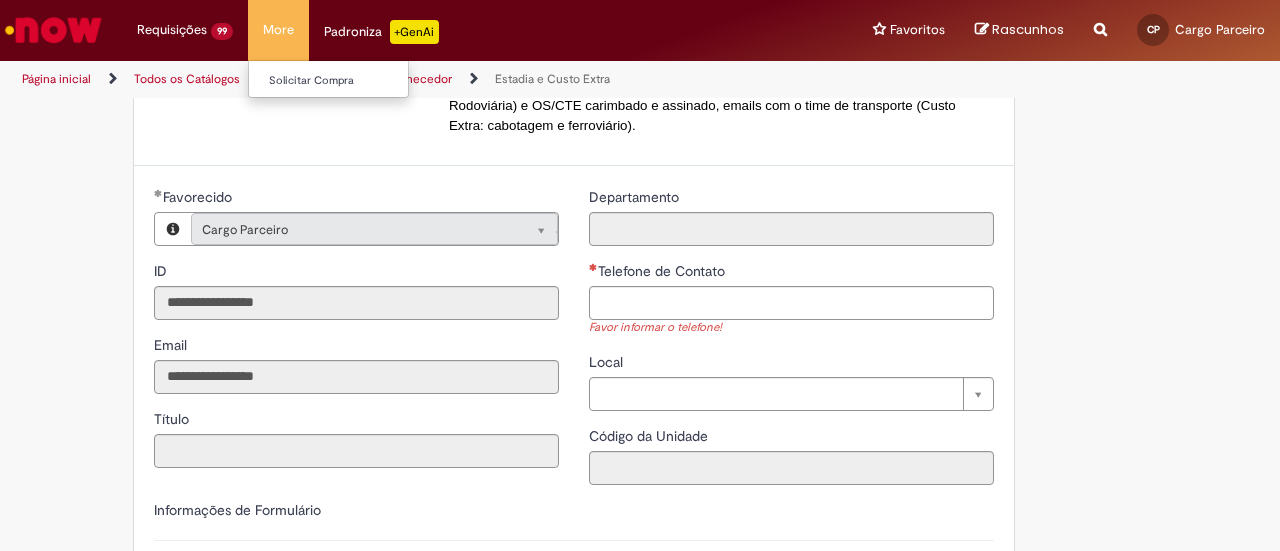 type on "**********" 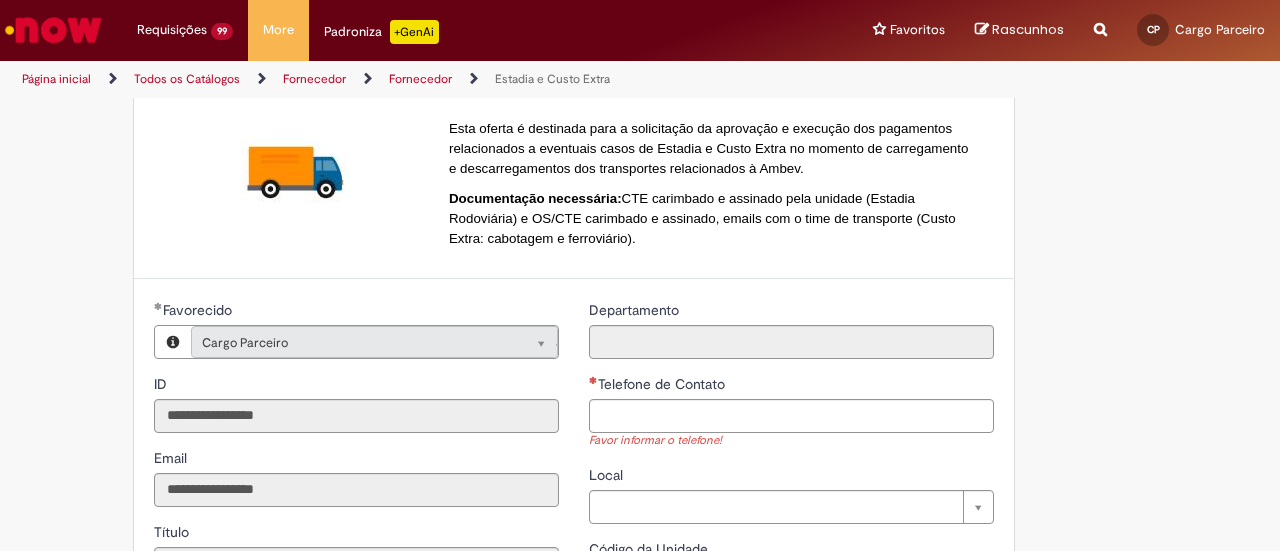 scroll, scrollTop: 300, scrollLeft: 0, axis: vertical 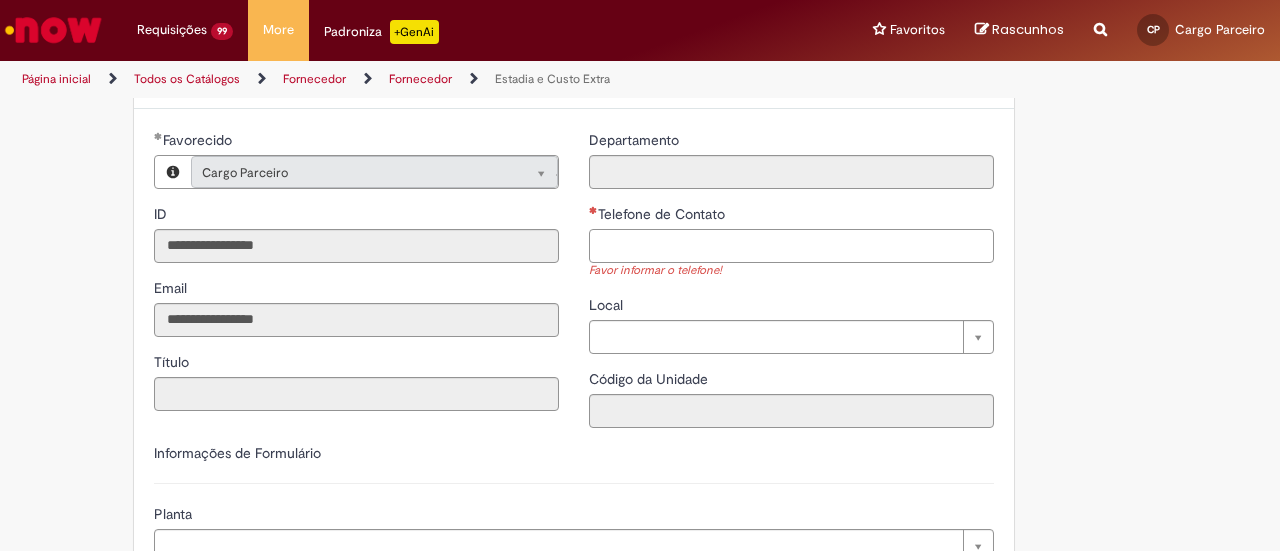click on "Telefone de Contato" at bounding box center (791, 246) 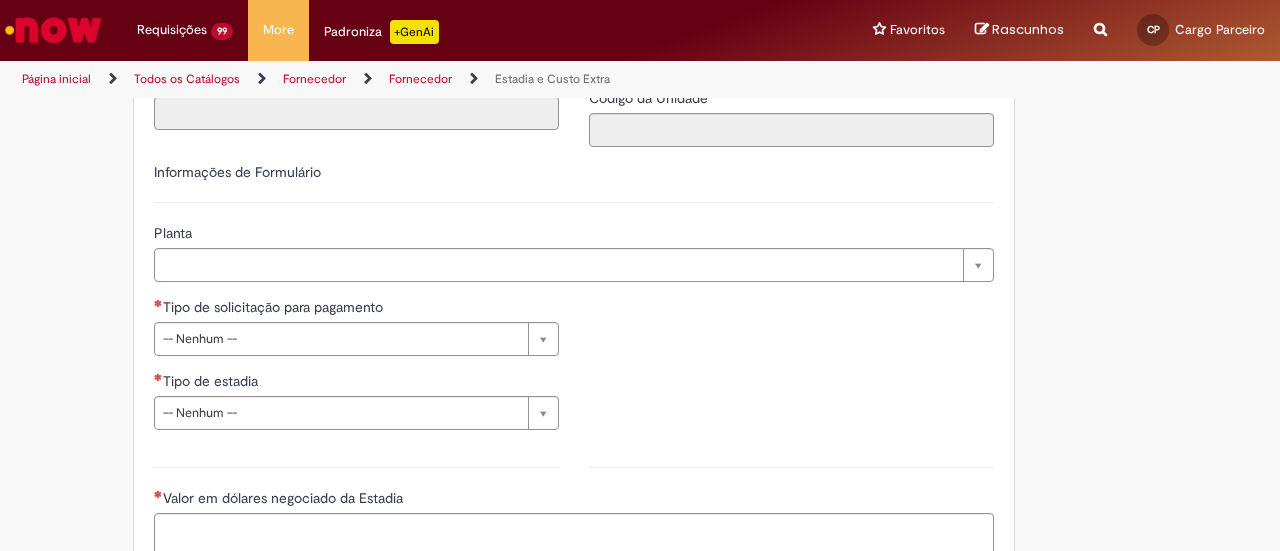 scroll, scrollTop: 600, scrollLeft: 0, axis: vertical 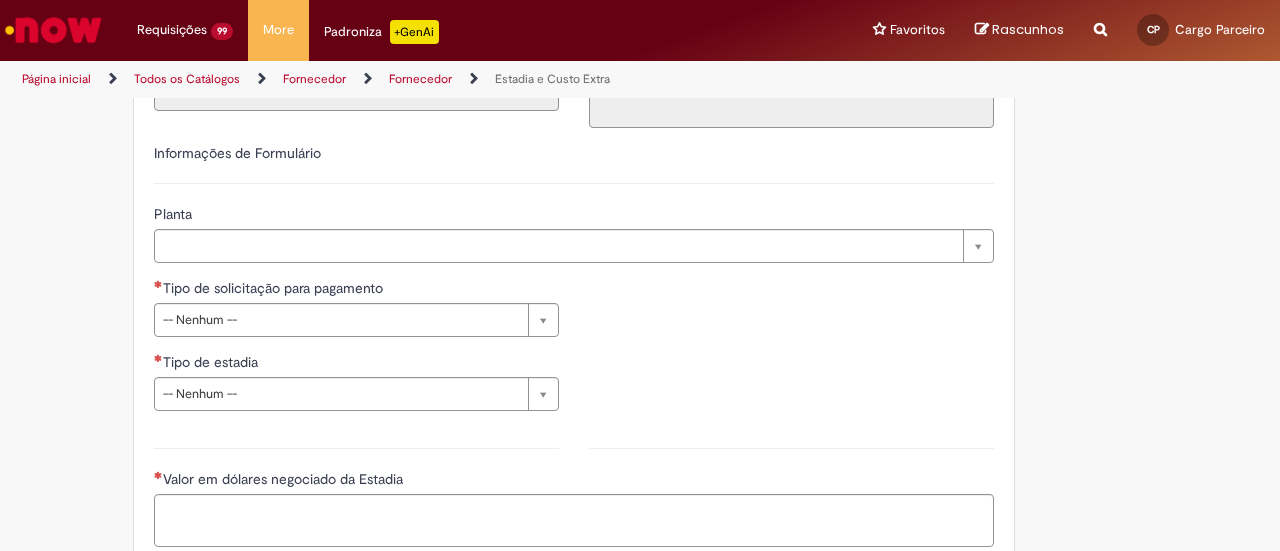 type on "**********" 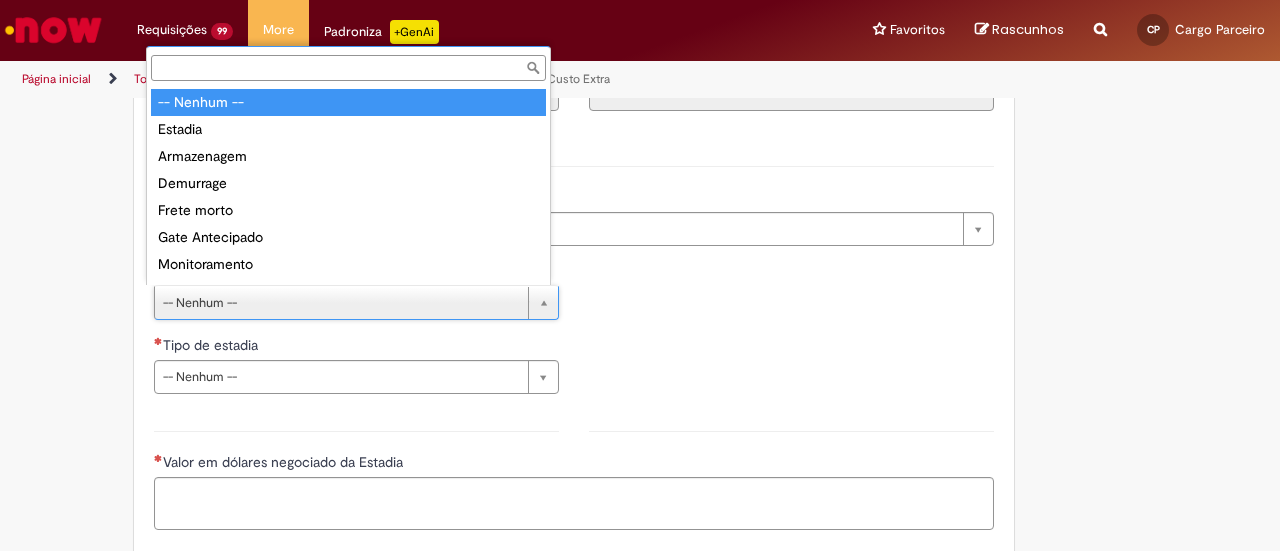 scroll, scrollTop: 16, scrollLeft: 0, axis: vertical 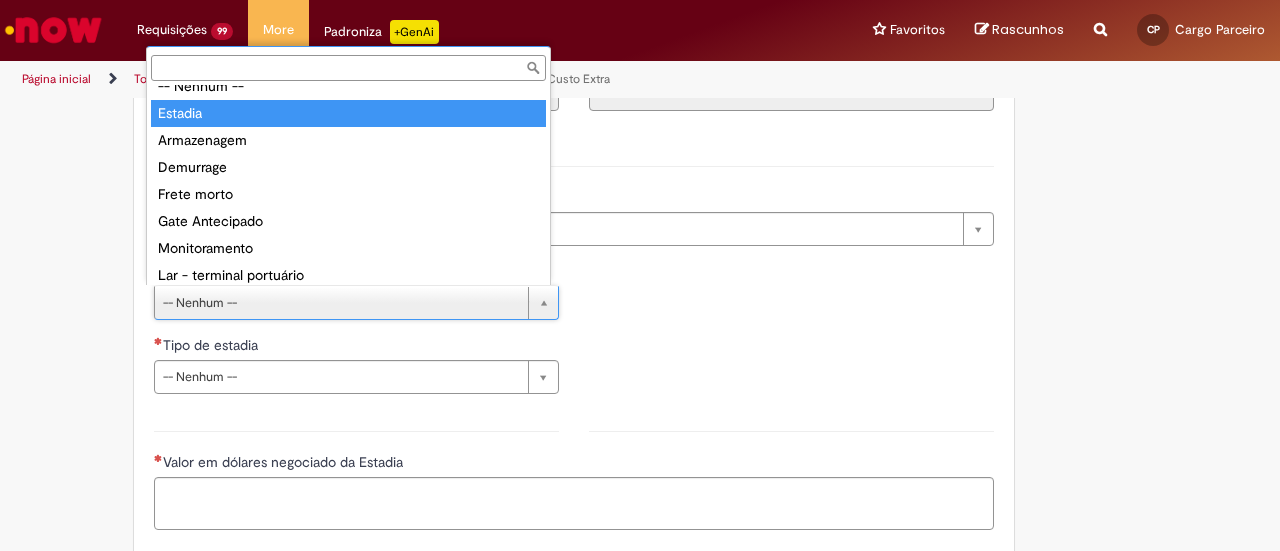 type on "*******" 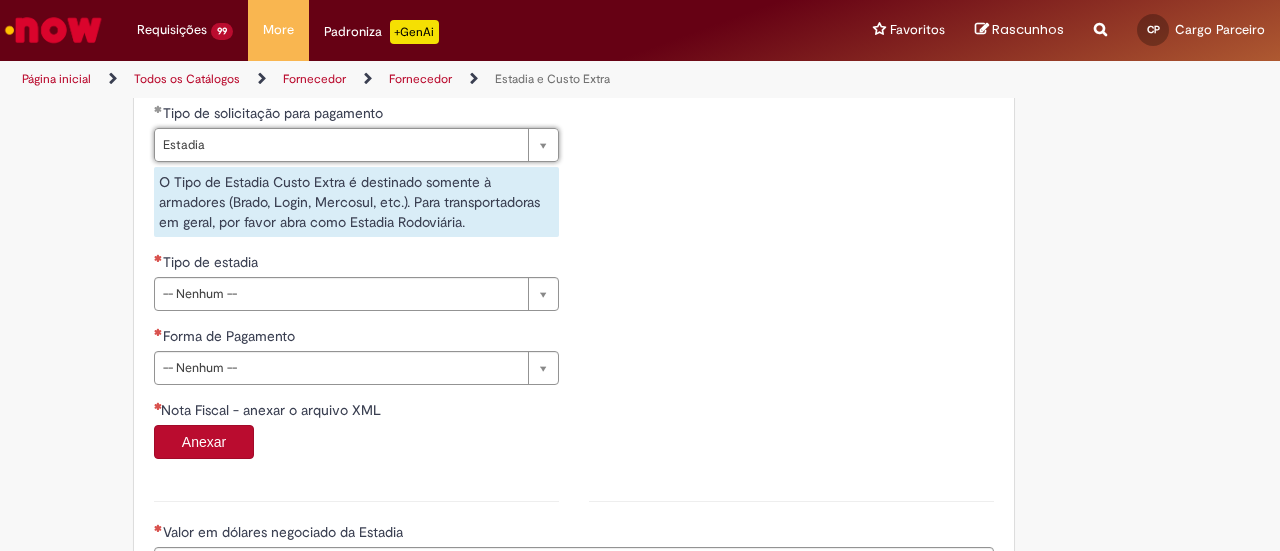 scroll, scrollTop: 800, scrollLeft: 0, axis: vertical 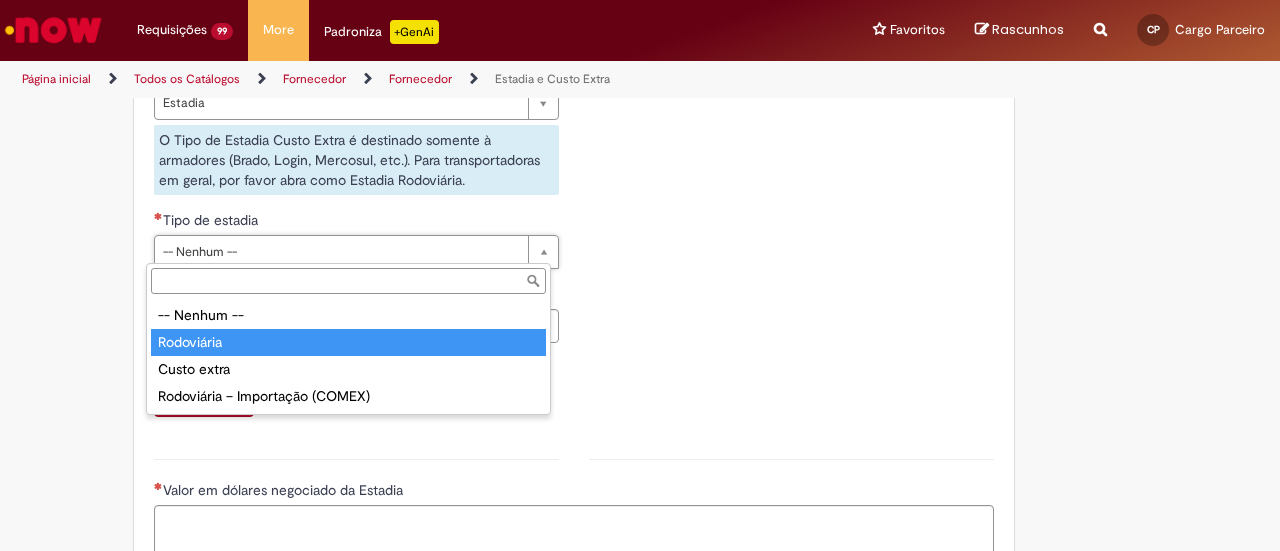 type on "**********" 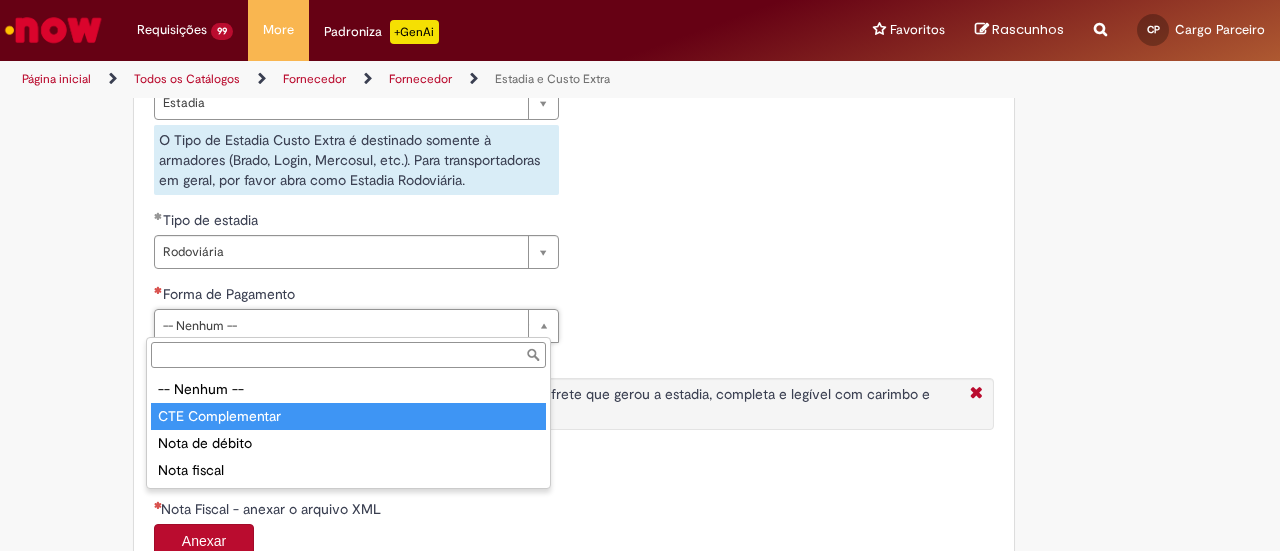 type on "**********" 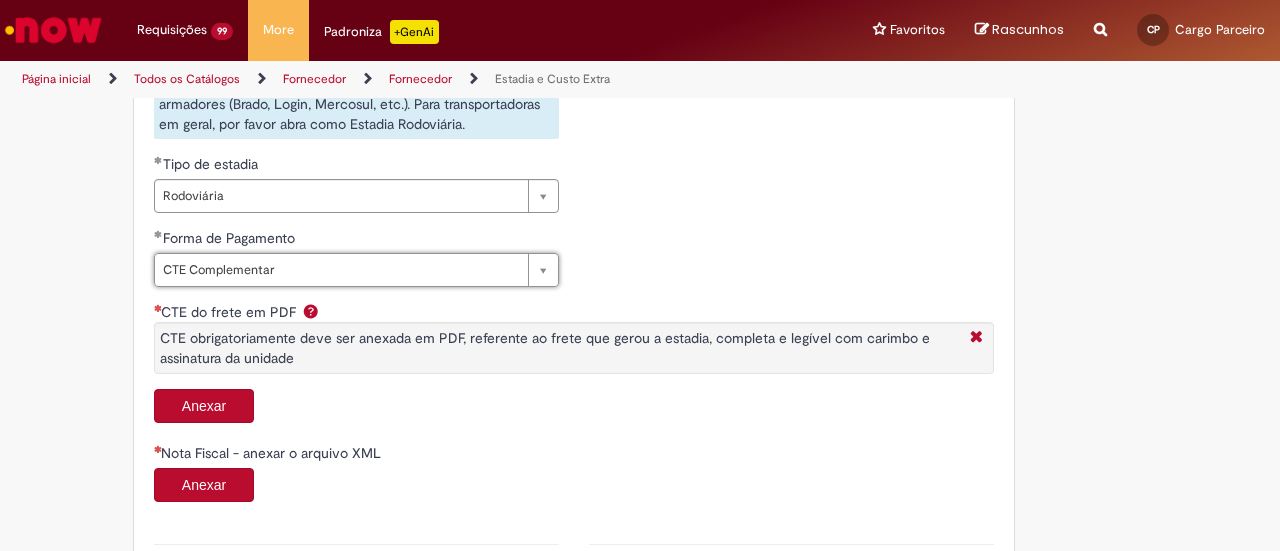 scroll, scrollTop: 900, scrollLeft: 0, axis: vertical 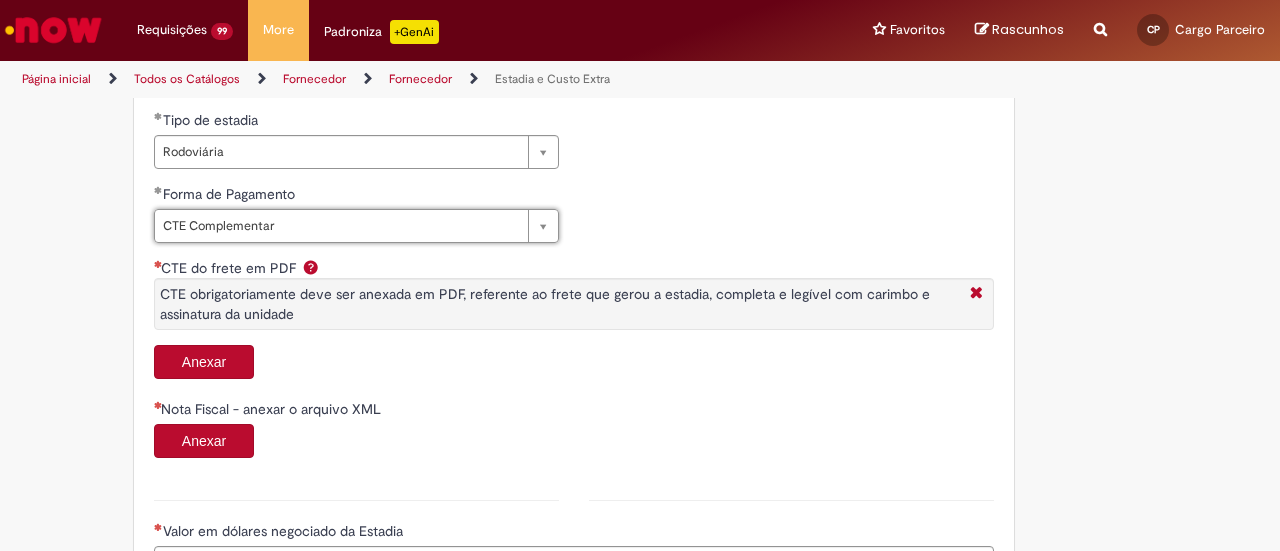 click on "Anexar" at bounding box center (204, 362) 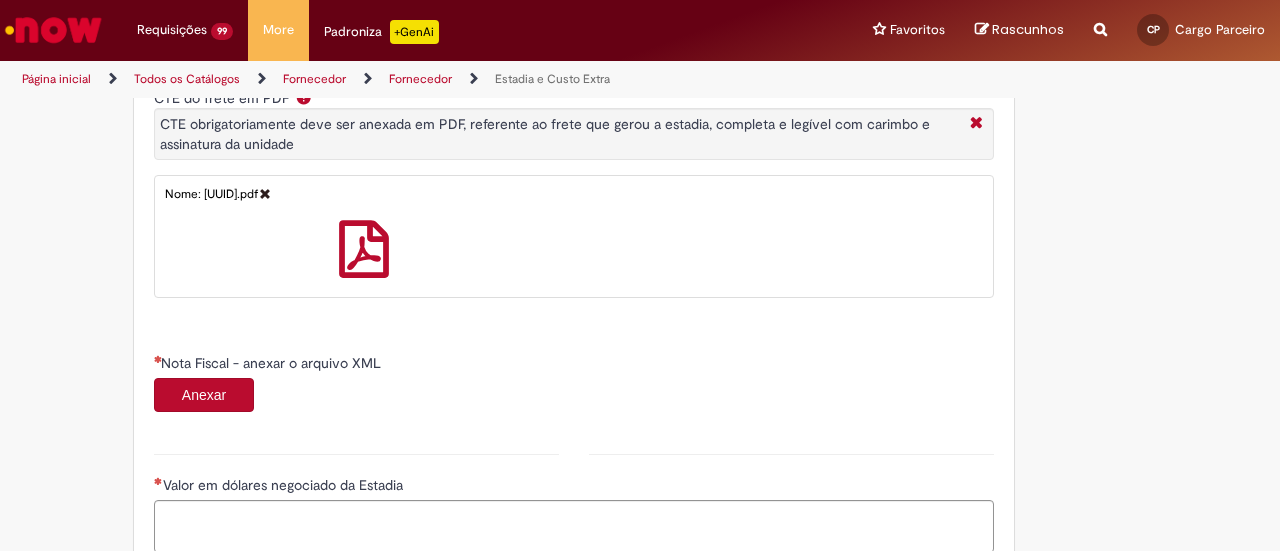 scroll, scrollTop: 1100, scrollLeft: 0, axis: vertical 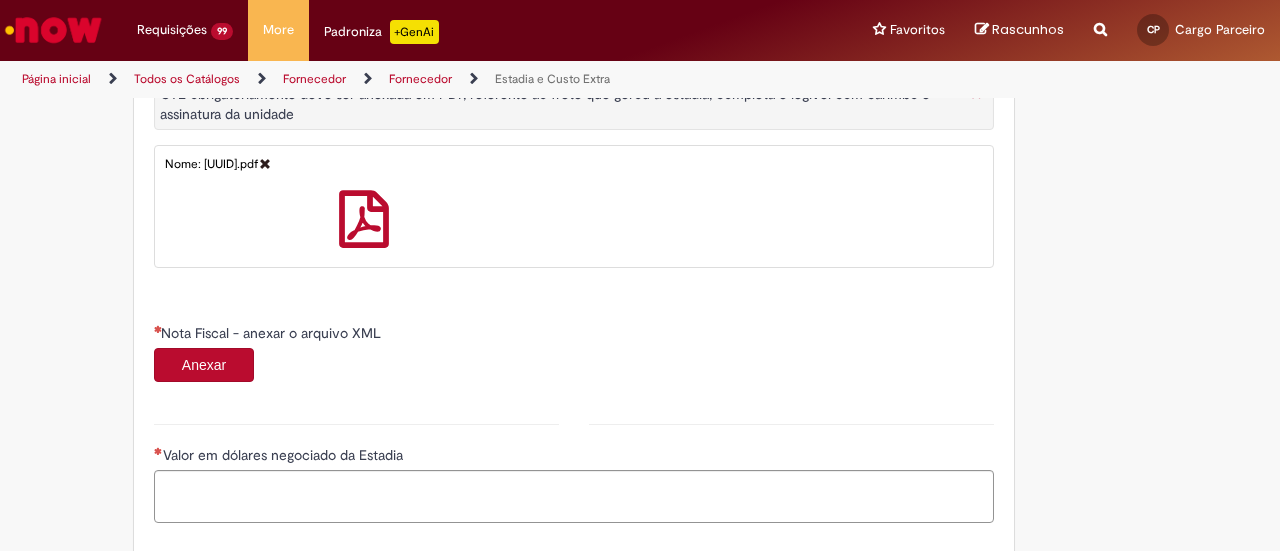 click on "Anexar" at bounding box center [204, 365] 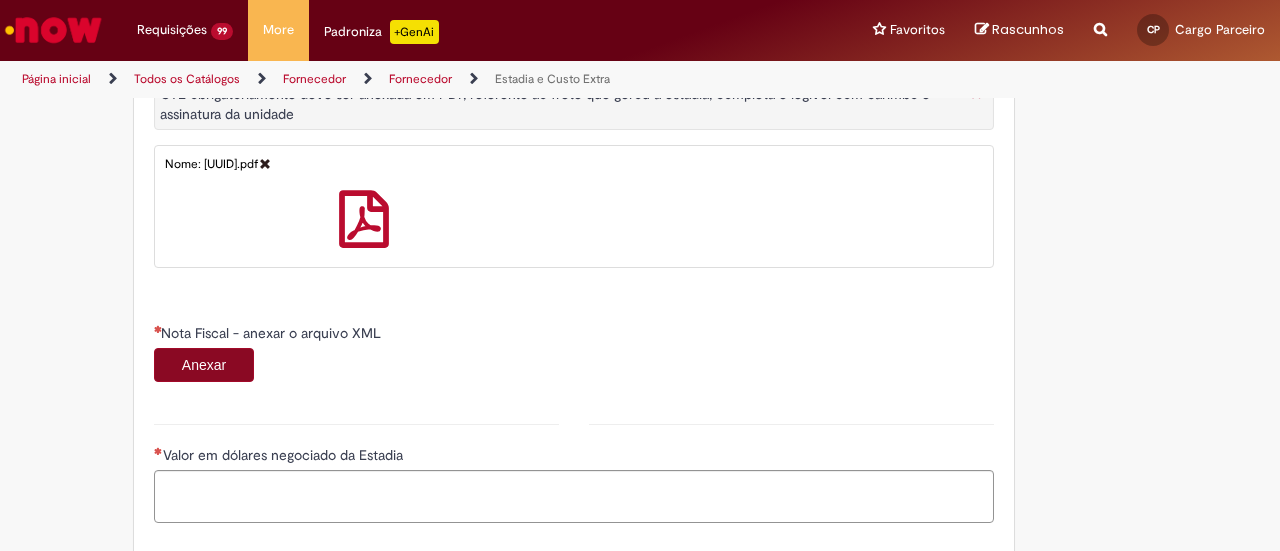 type on "*****" 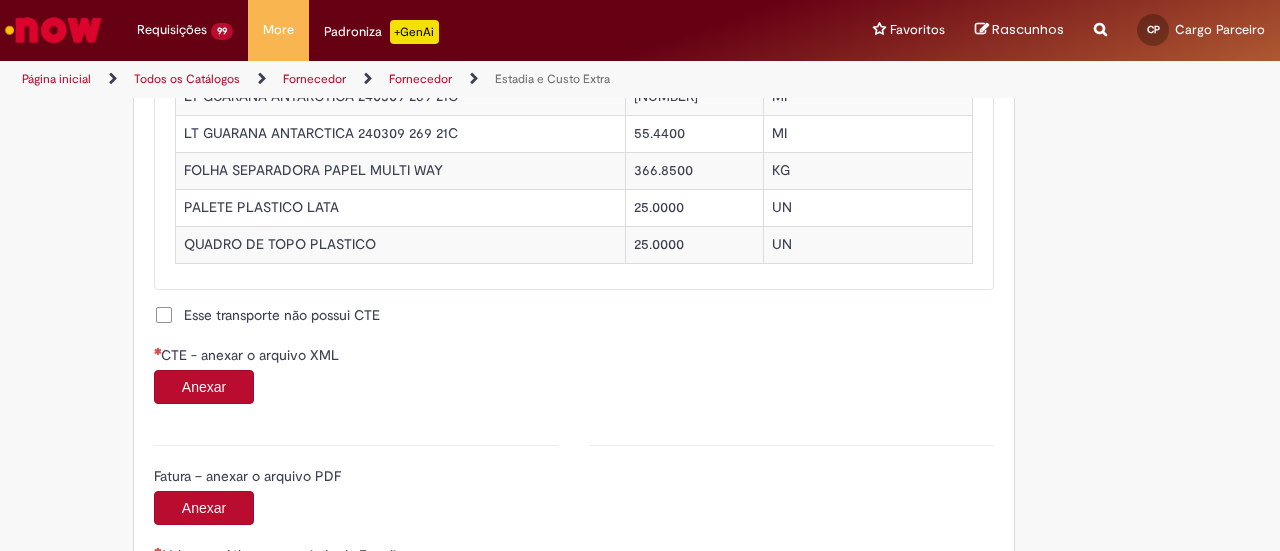 scroll, scrollTop: 2100, scrollLeft: 0, axis: vertical 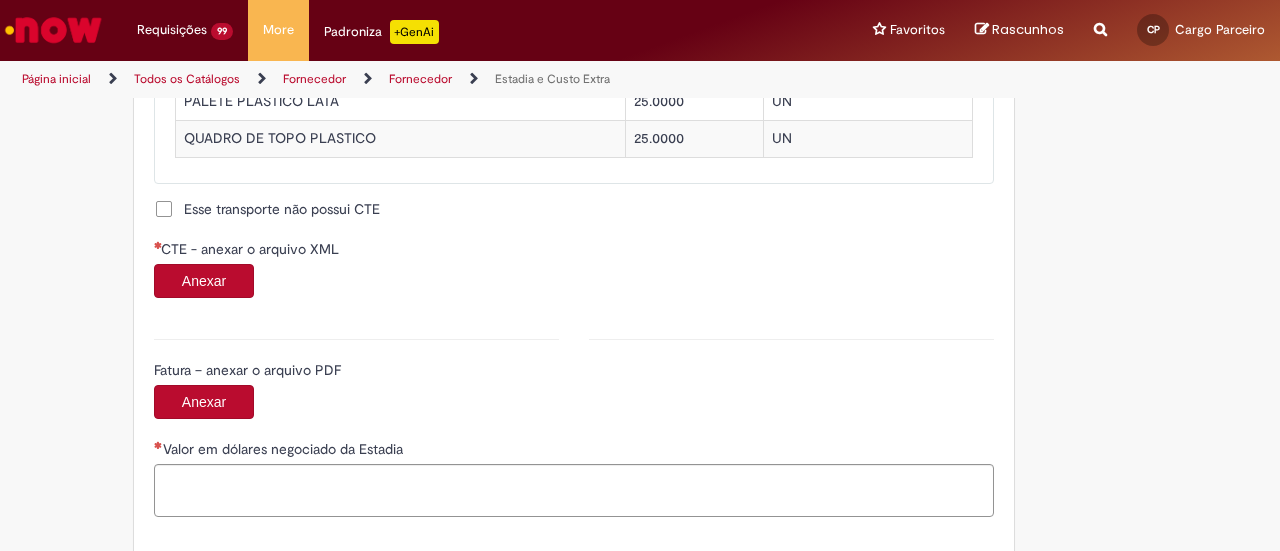 click on "Anexar" at bounding box center [204, 281] 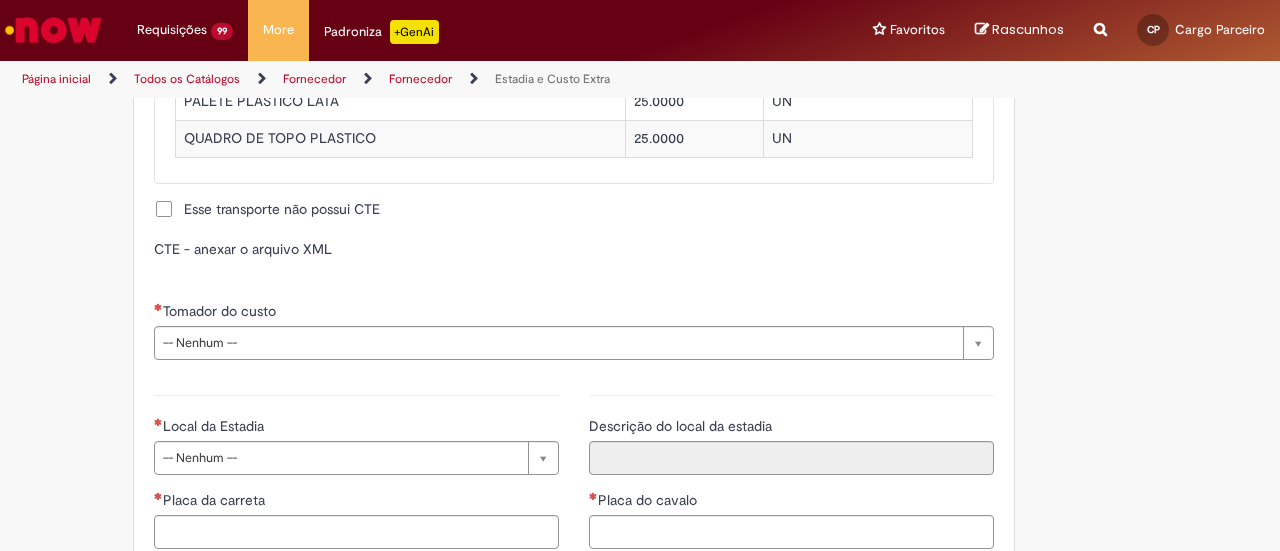 type on "**********" 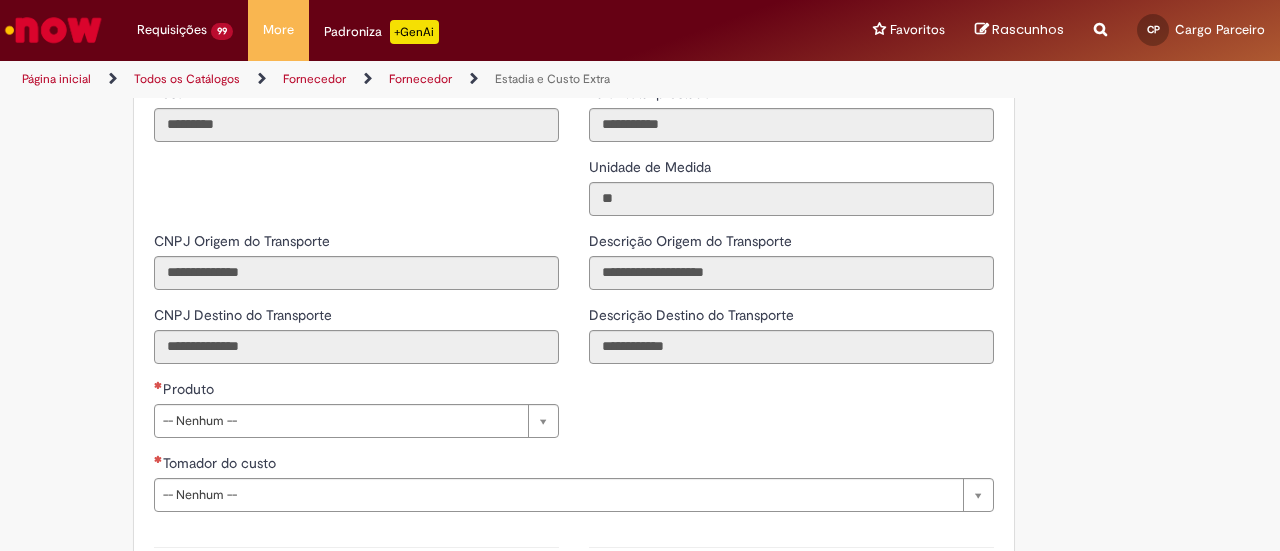 scroll, scrollTop: 2700, scrollLeft: 0, axis: vertical 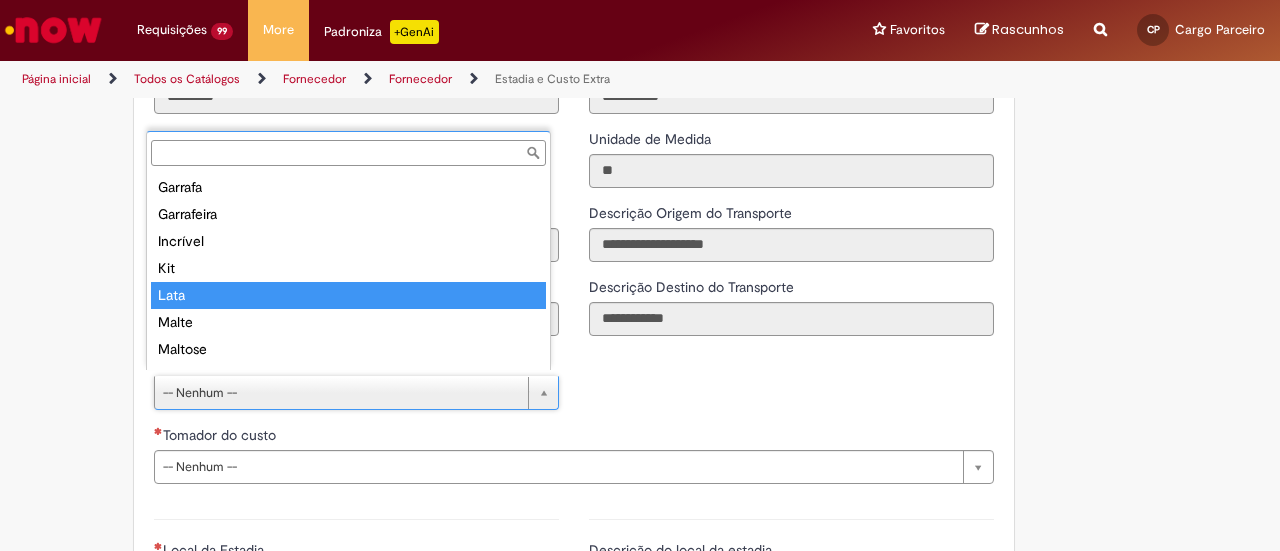 type on "****" 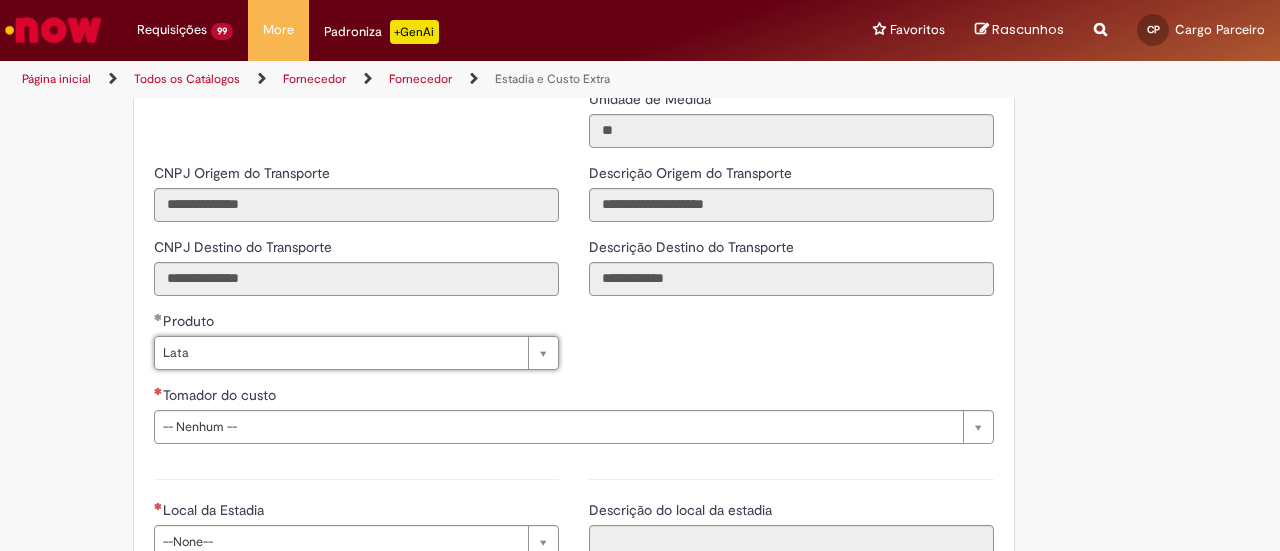 scroll, scrollTop: 2800, scrollLeft: 0, axis: vertical 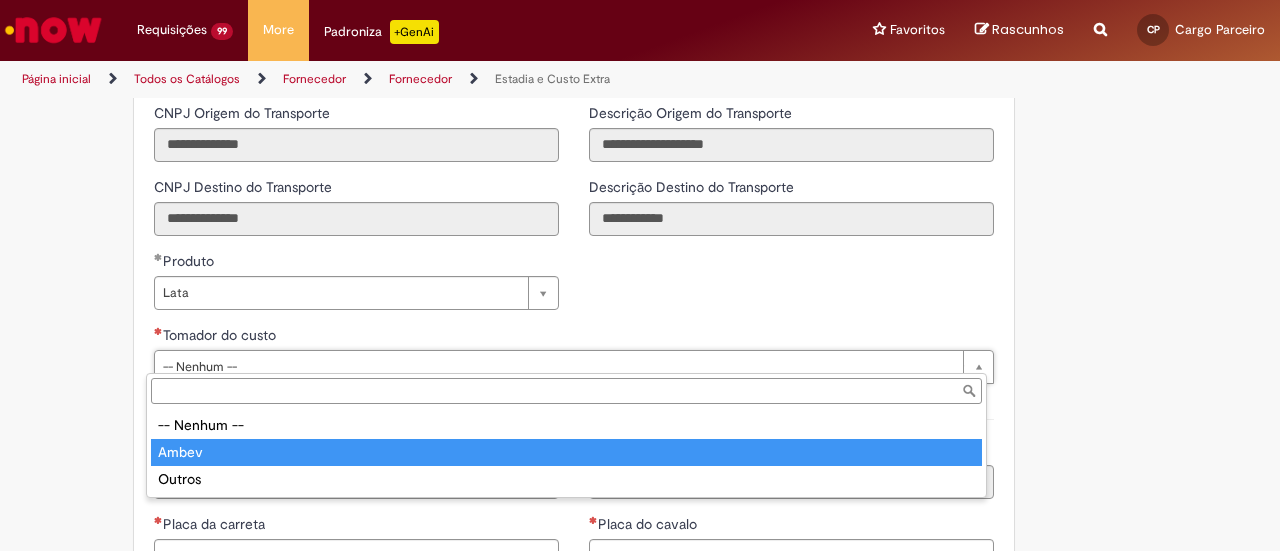type on "*****" 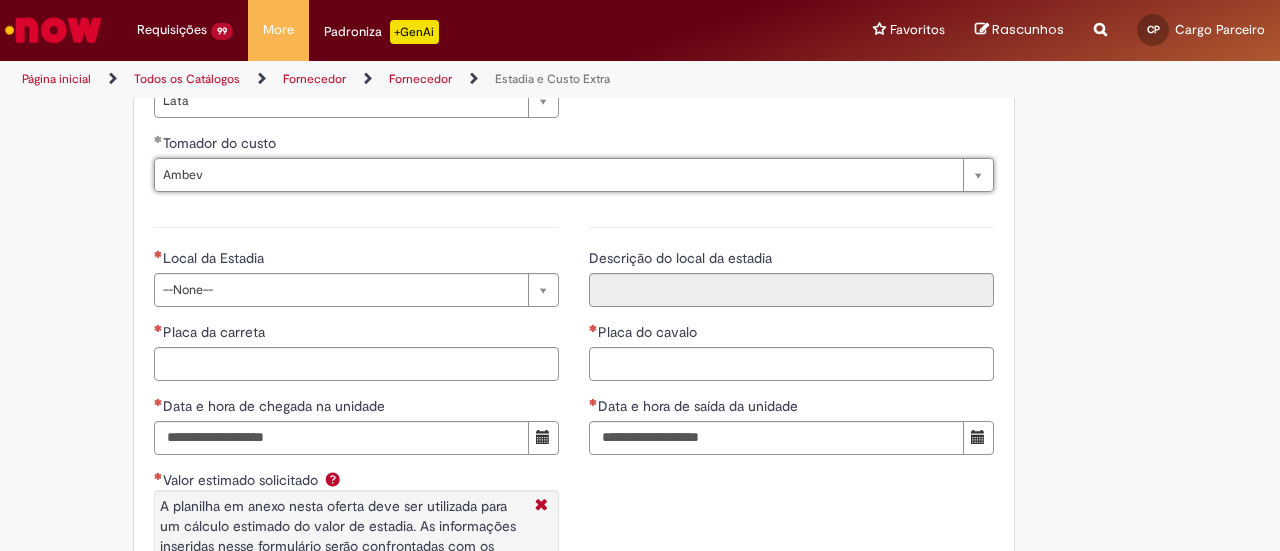 scroll, scrollTop: 3000, scrollLeft: 0, axis: vertical 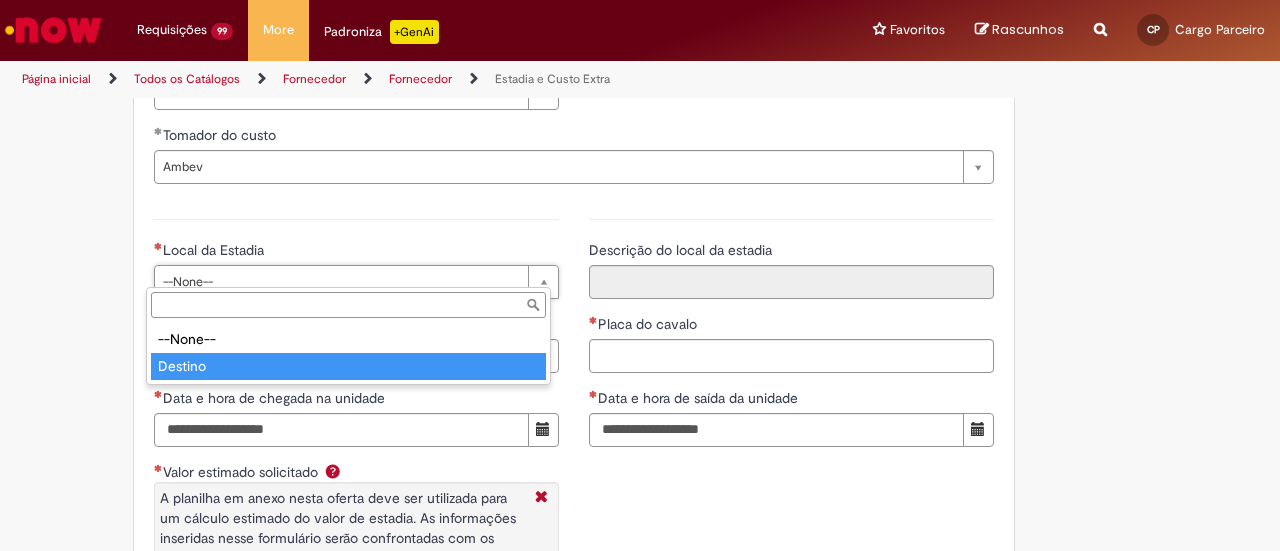 type on "*******" 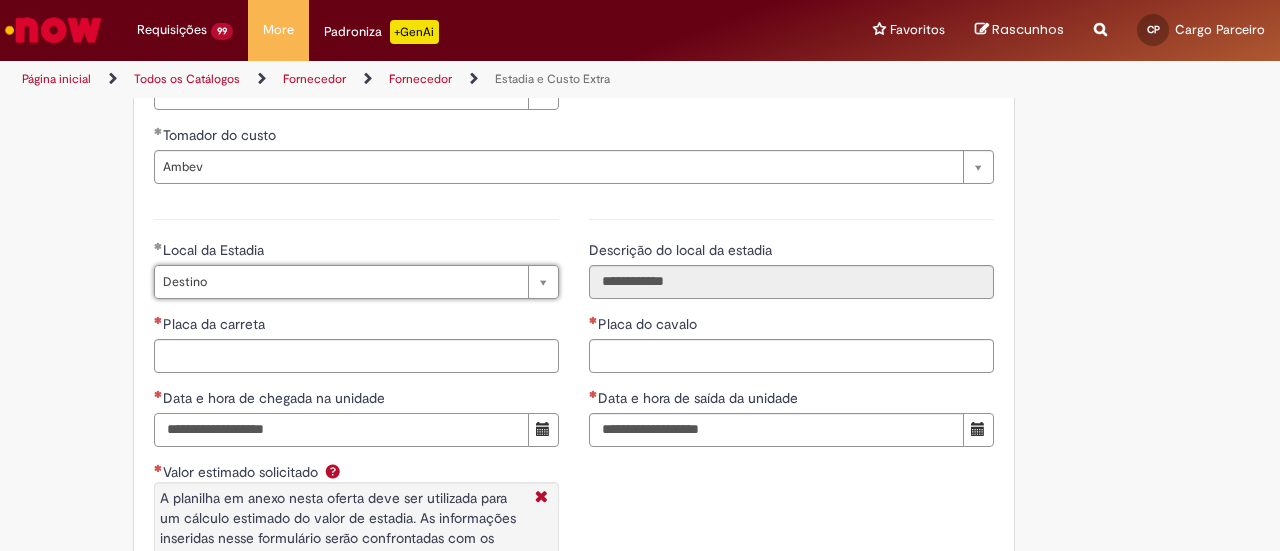 click on "Data e hora de chegada na unidade" at bounding box center (341, 430) 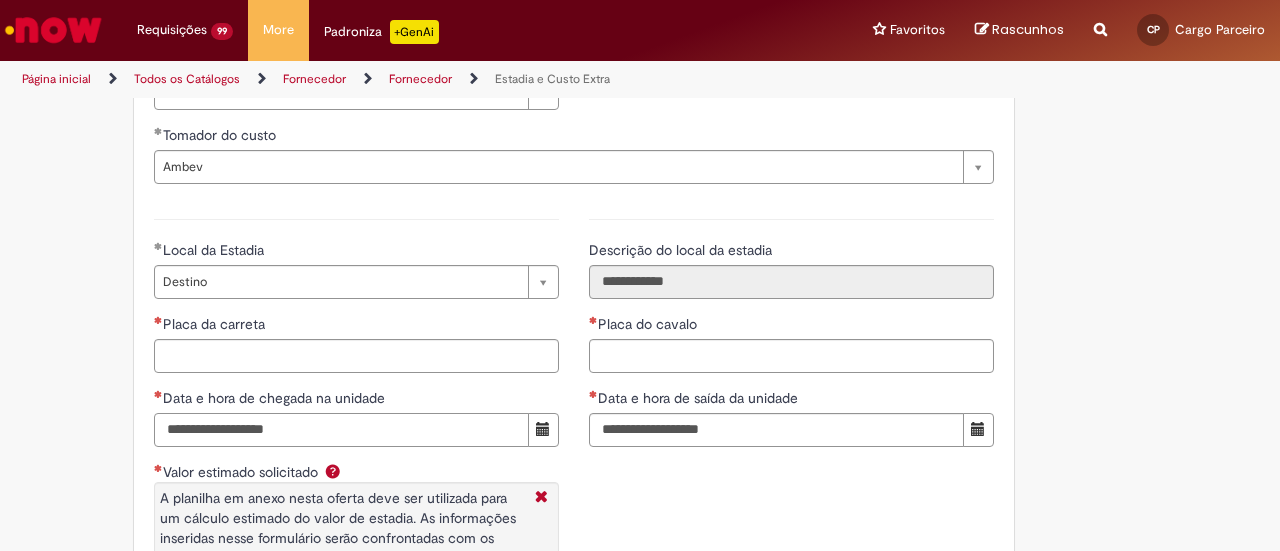 paste on "**********" 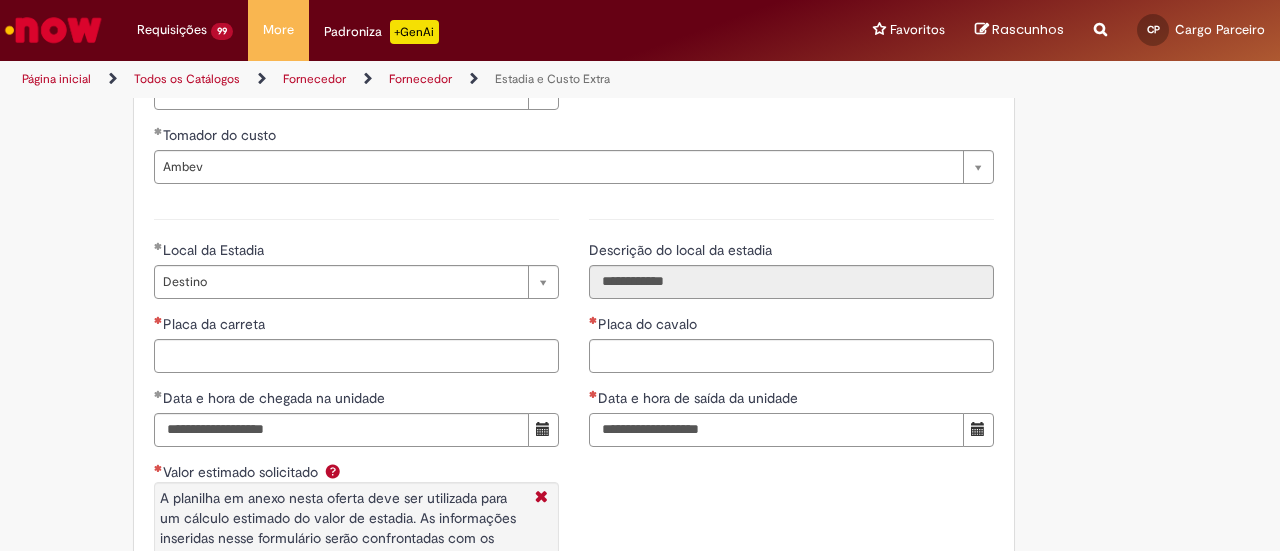 click on "Data e hora de saída da unidade" at bounding box center (776, 430) 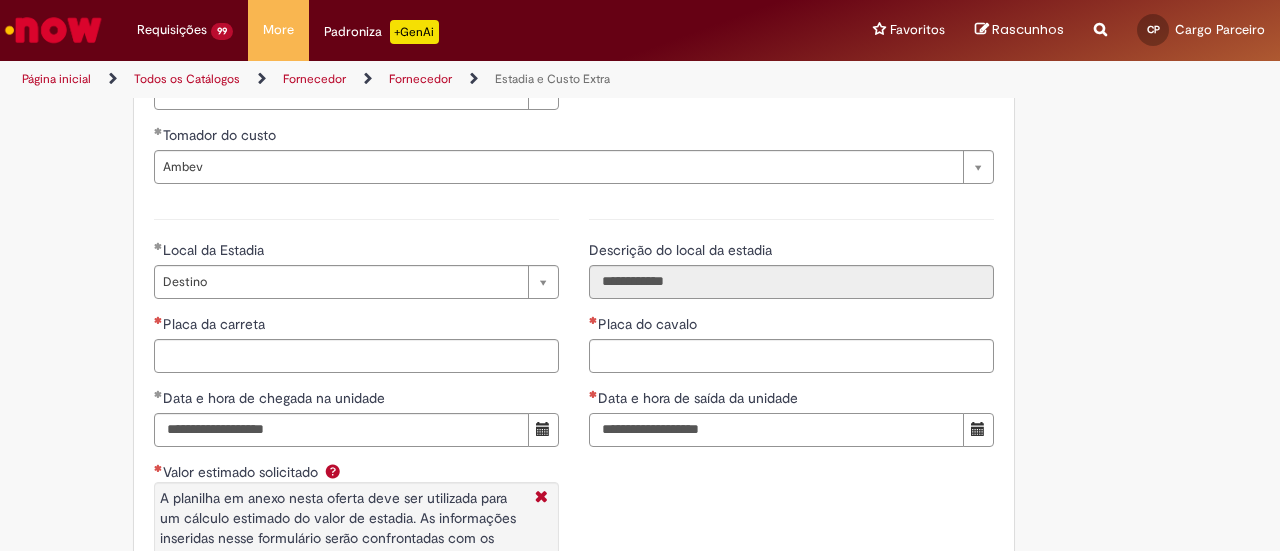 paste on "**********" 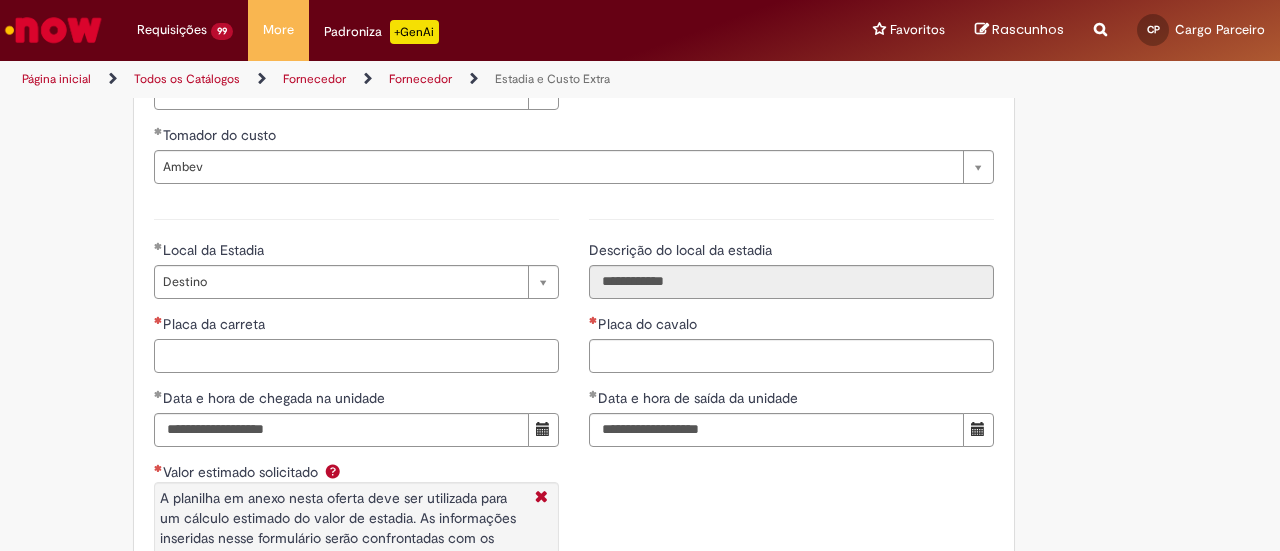 click on "Placa da carreta" at bounding box center [356, 356] 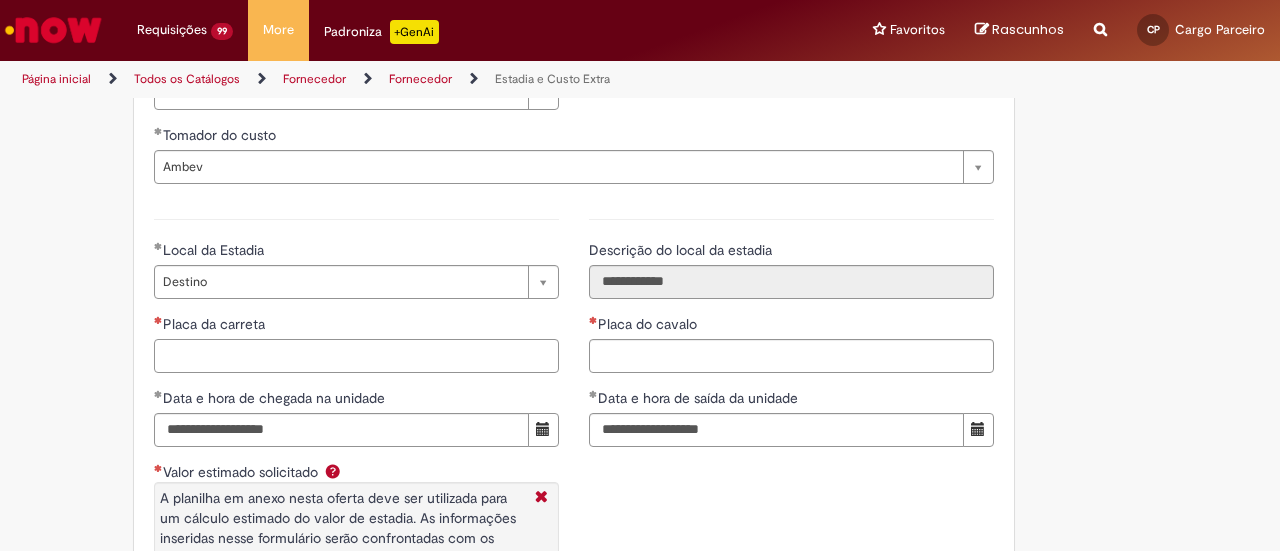 paste on "*******" 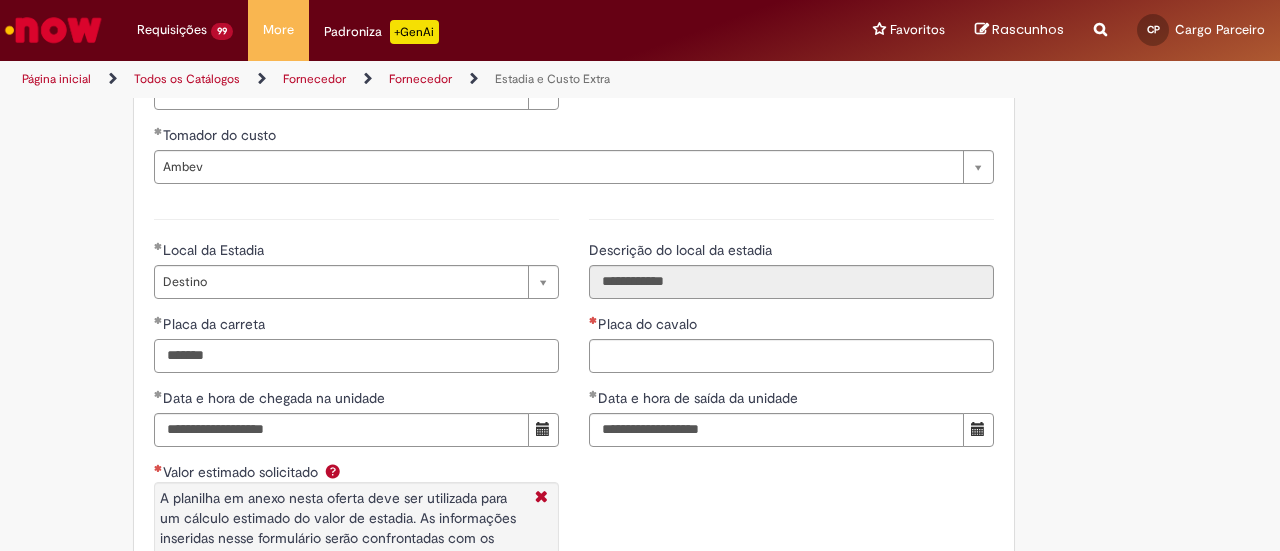 type on "*******" 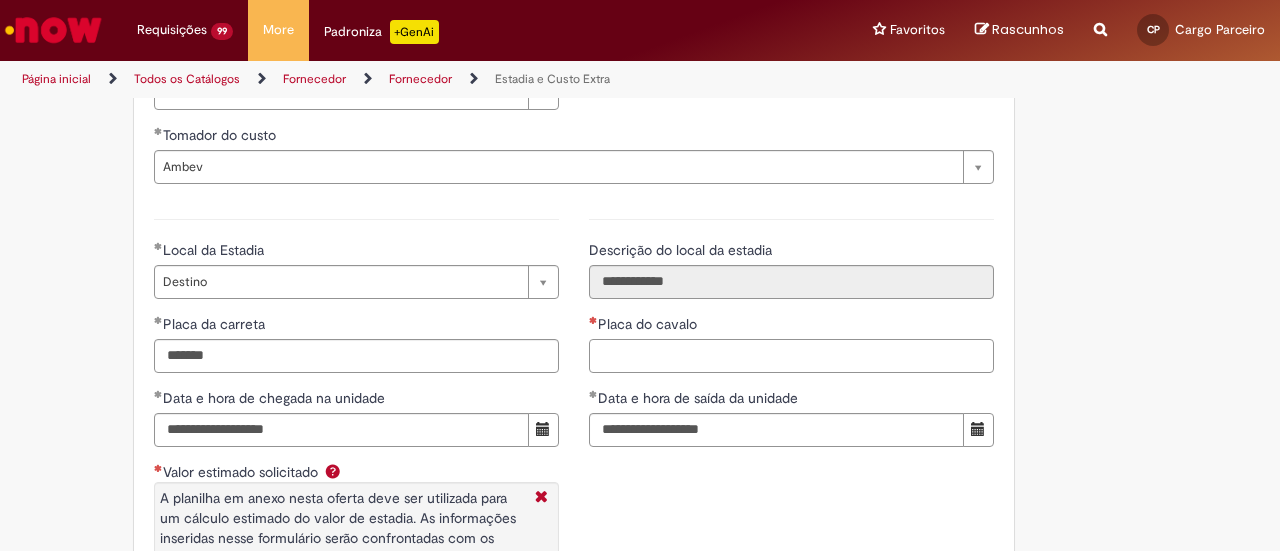 click on "Placa do cavalo" at bounding box center (791, 356) 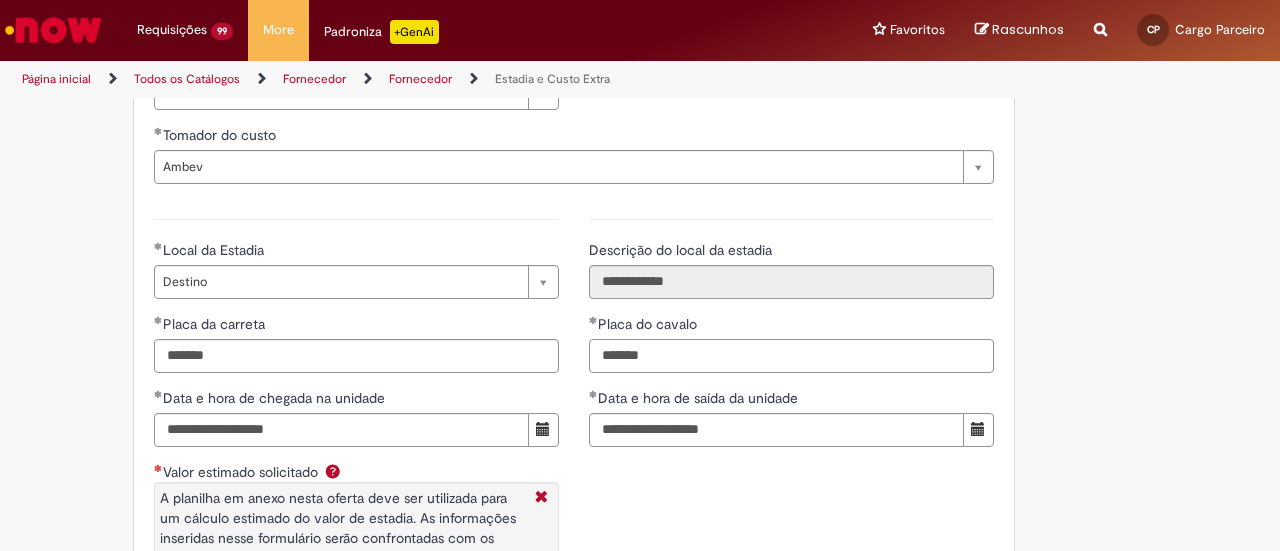 type on "*******" 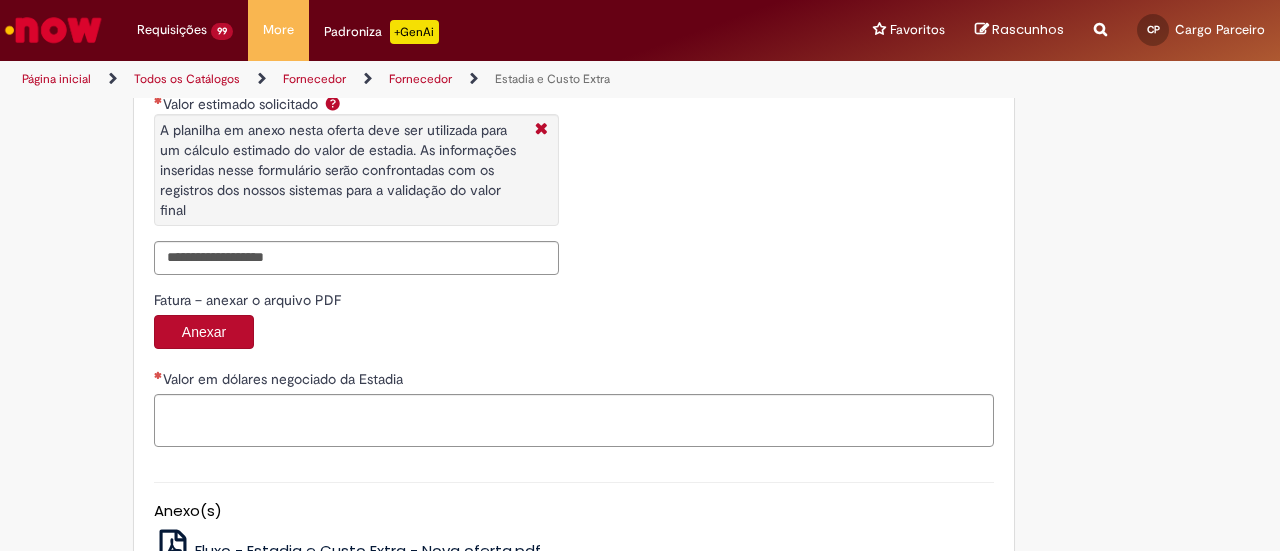 scroll, scrollTop: 3400, scrollLeft: 0, axis: vertical 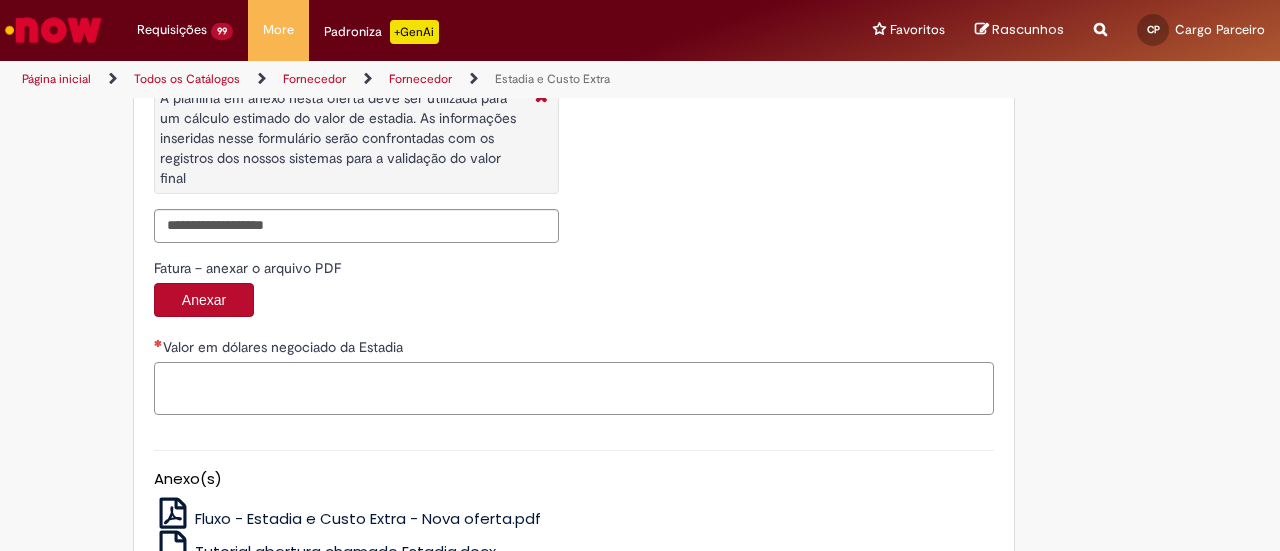 click on "Valor em dólares negociado da Estadia" at bounding box center (574, 388) 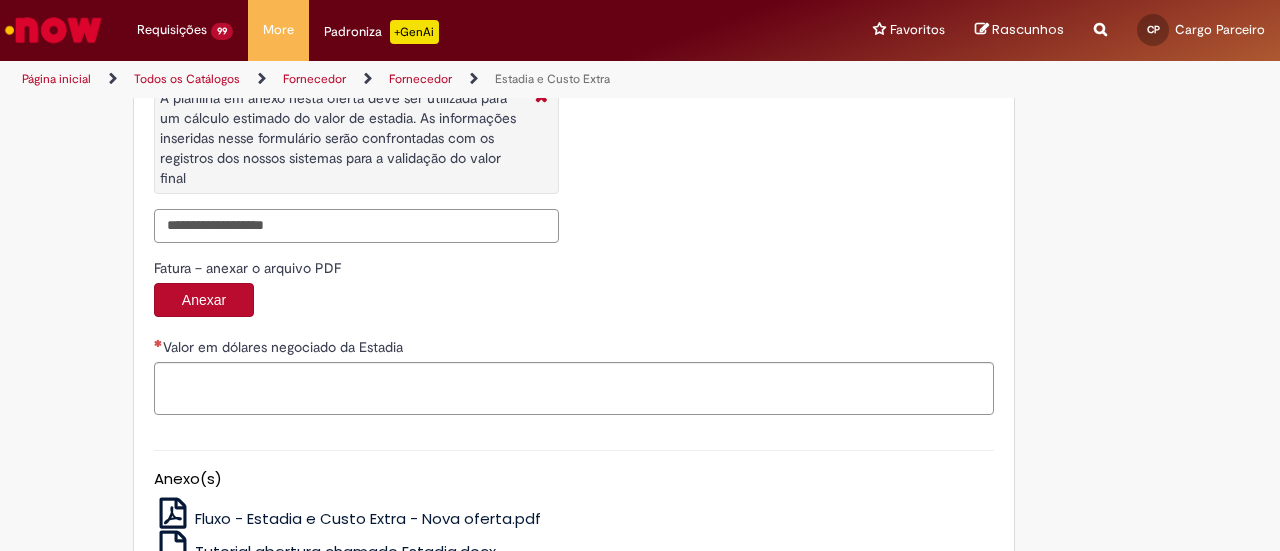 click on "Valor estimado solicitado A planilha em anexo nesta oferta deve ser utilizada para um cálculo estimado do valor de estadia. As informações inseridas nesse formulário serão confrontadas com os registros dos nossos sistemas para a validação do valor final" at bounding box center (356, 226) 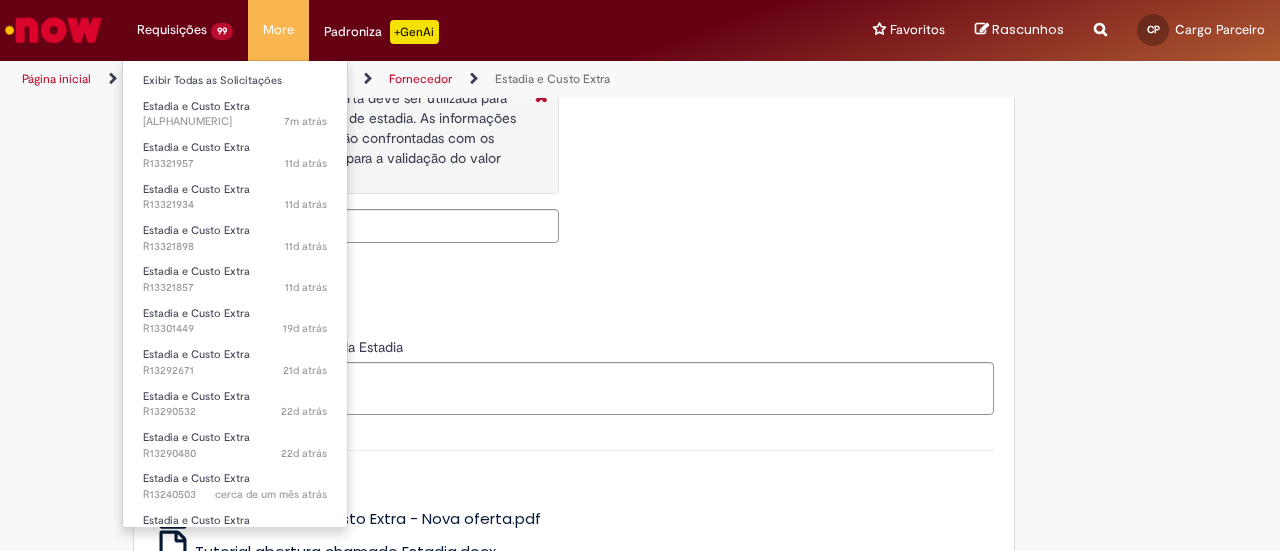 type on "**********" 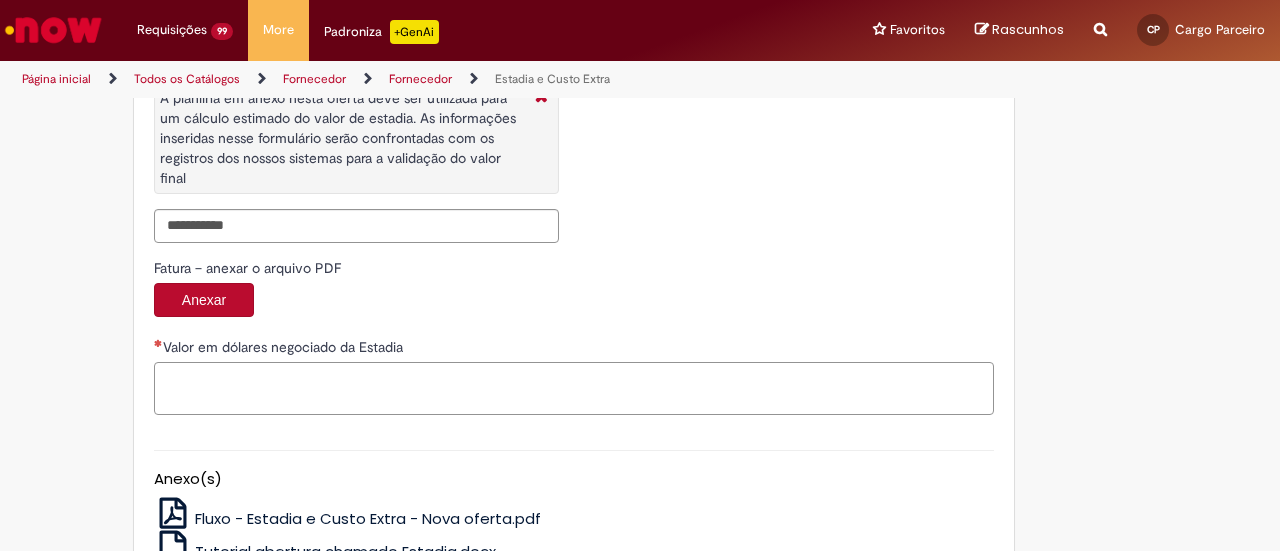 click on "Valor em dólares negociado da Estadia" at bounding box center (574, 388) 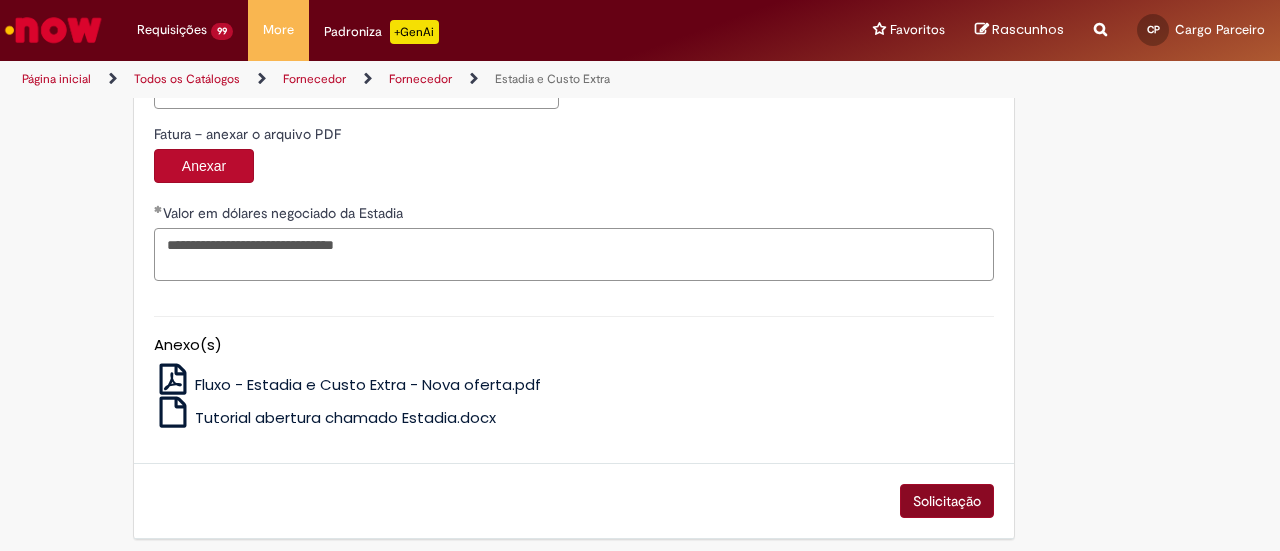 scroll, scrollTop: 3534, scrollLeft: 0, axis: vertical 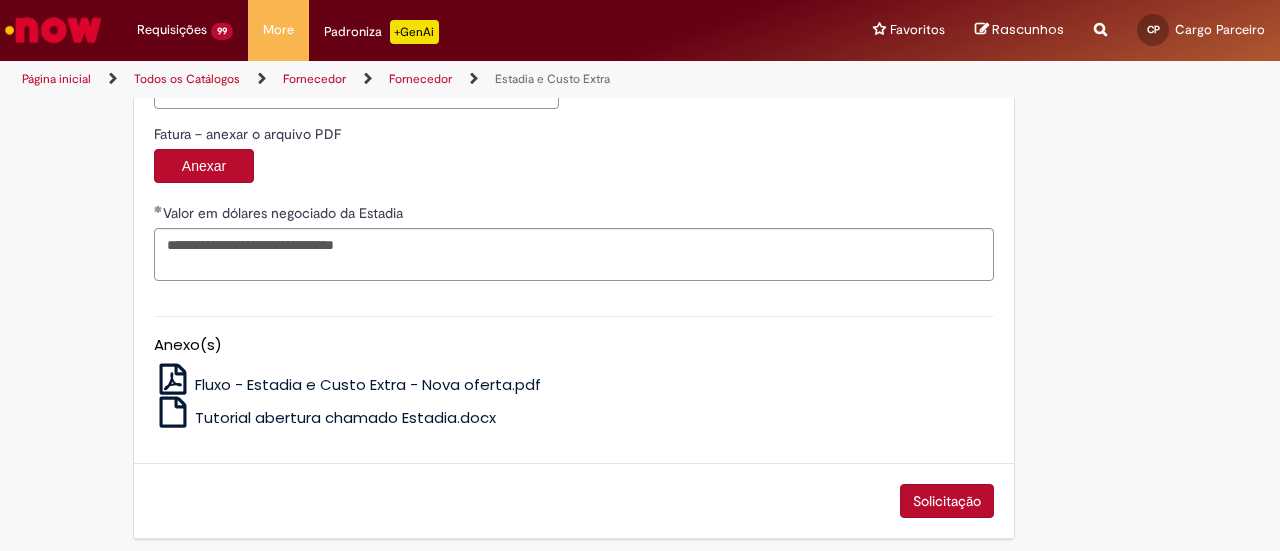 click on "Solicitação" at bounding box center (947, 501) 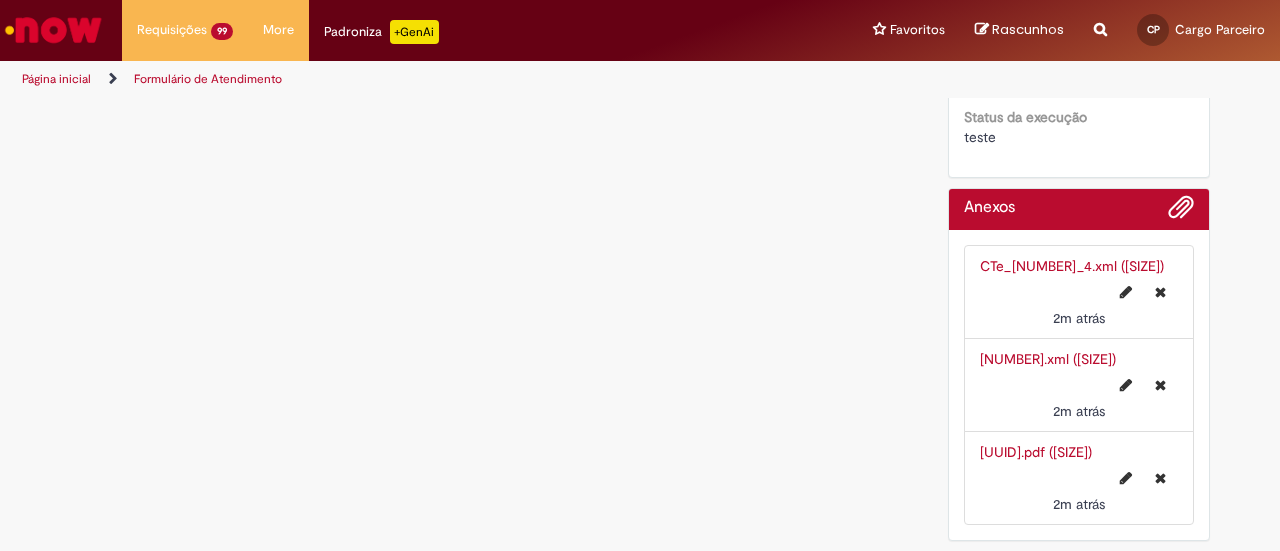 scroll, scrollTop: 0, scrollLeft: 0, axis: both 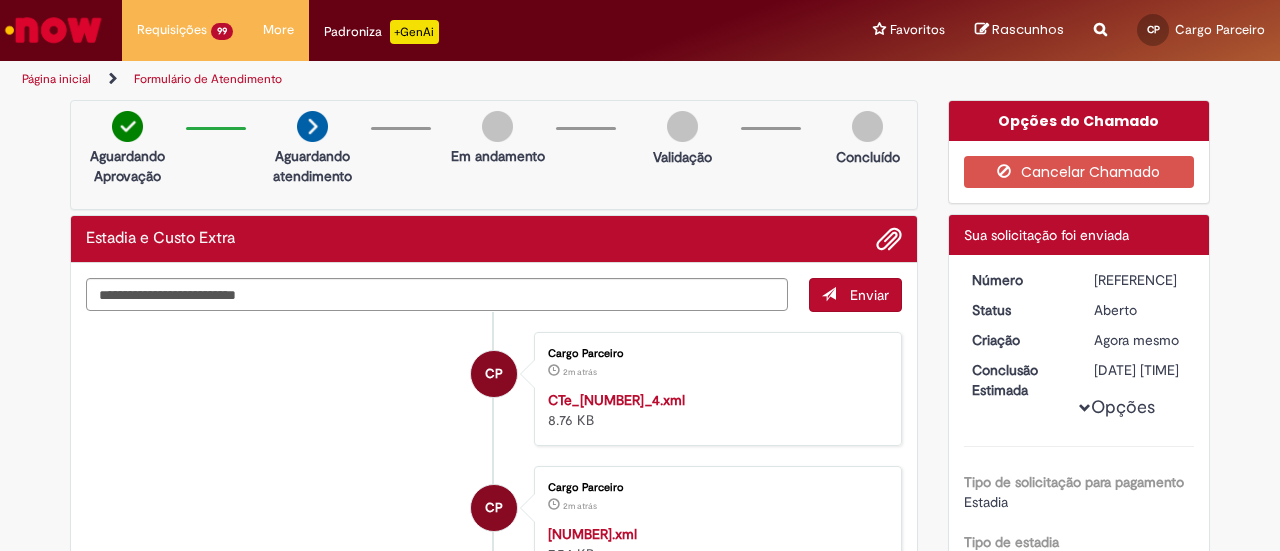 click on "[REFERENCE]" at bounding box center (1140, 280) 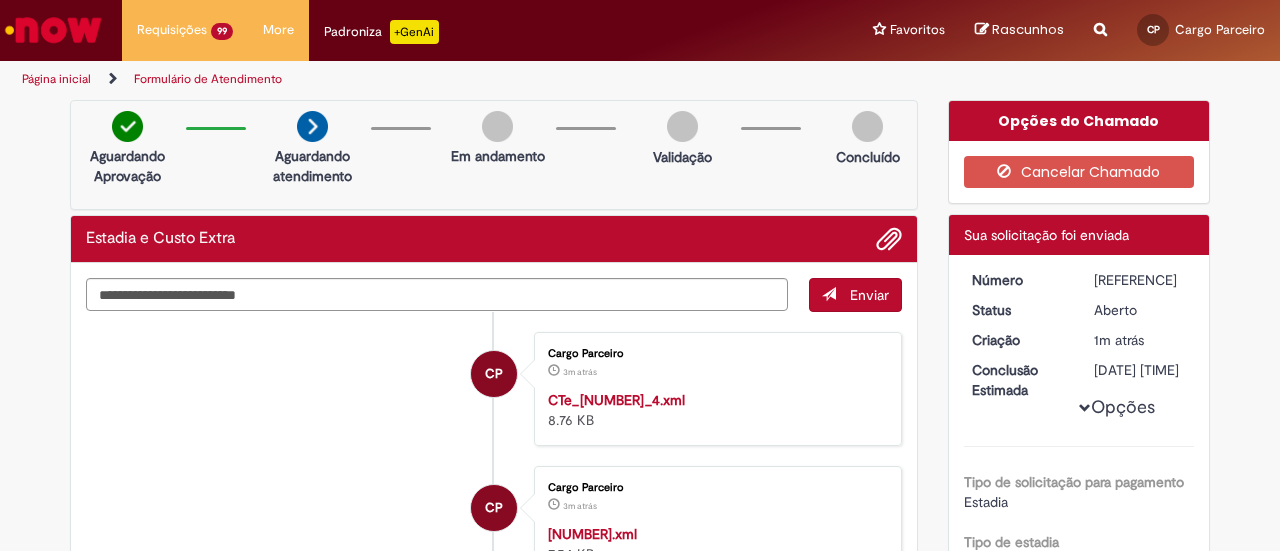 click at bounding box center [53, 30] 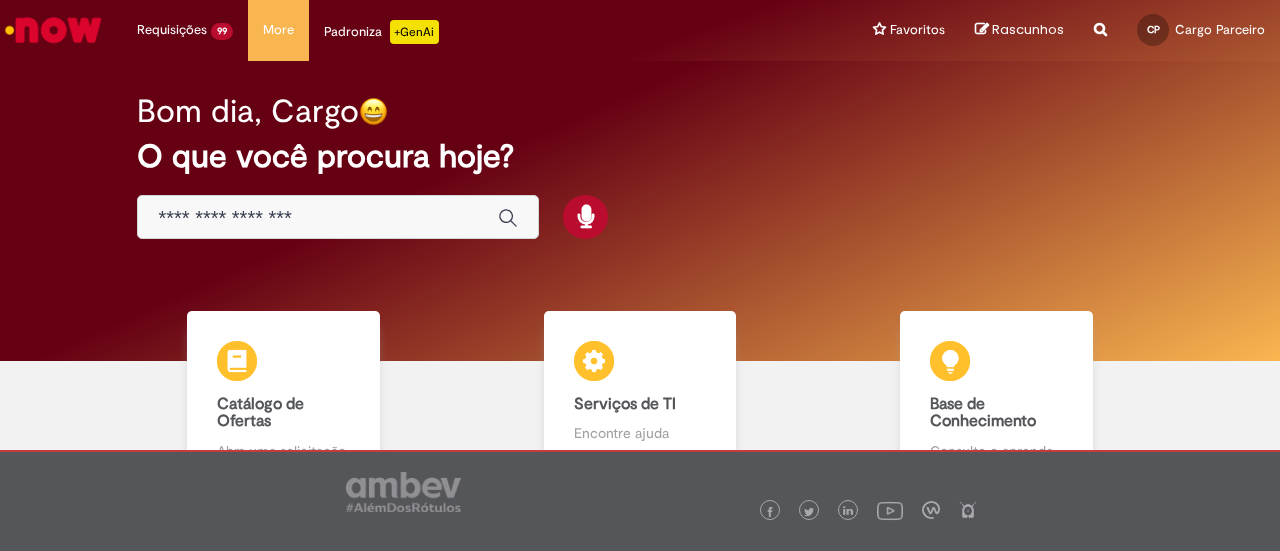 scroll, scrollTop: 0, scrollLeft: 0, axis: both 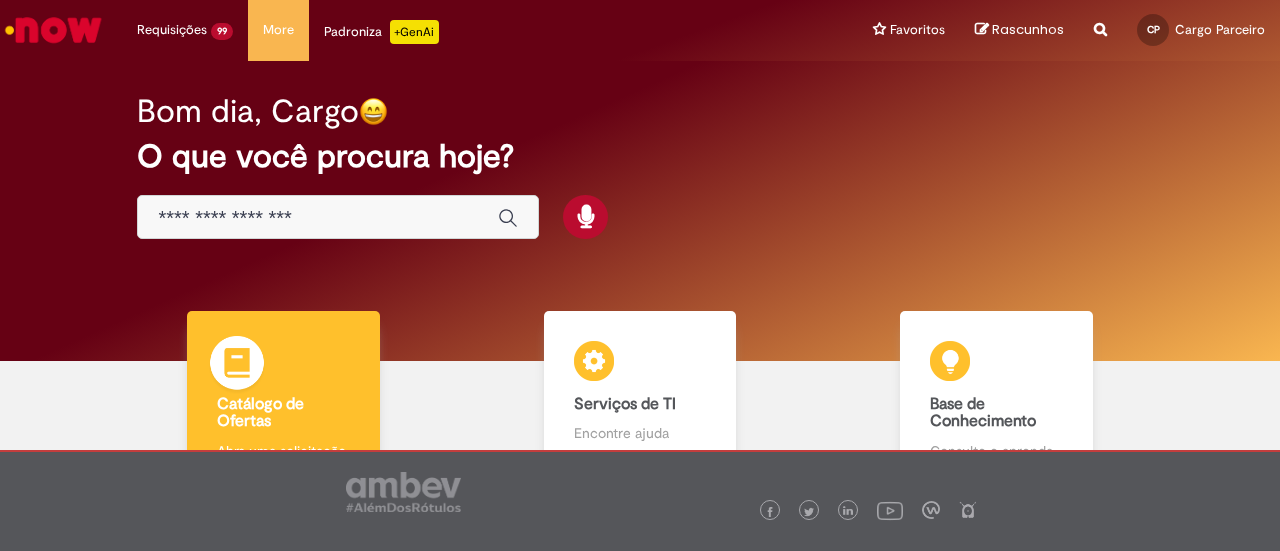 click on "Catálogo de Ofertas
Catálogo de Ofertas
Abra uma solicitação" at bounding box center (283, 396) 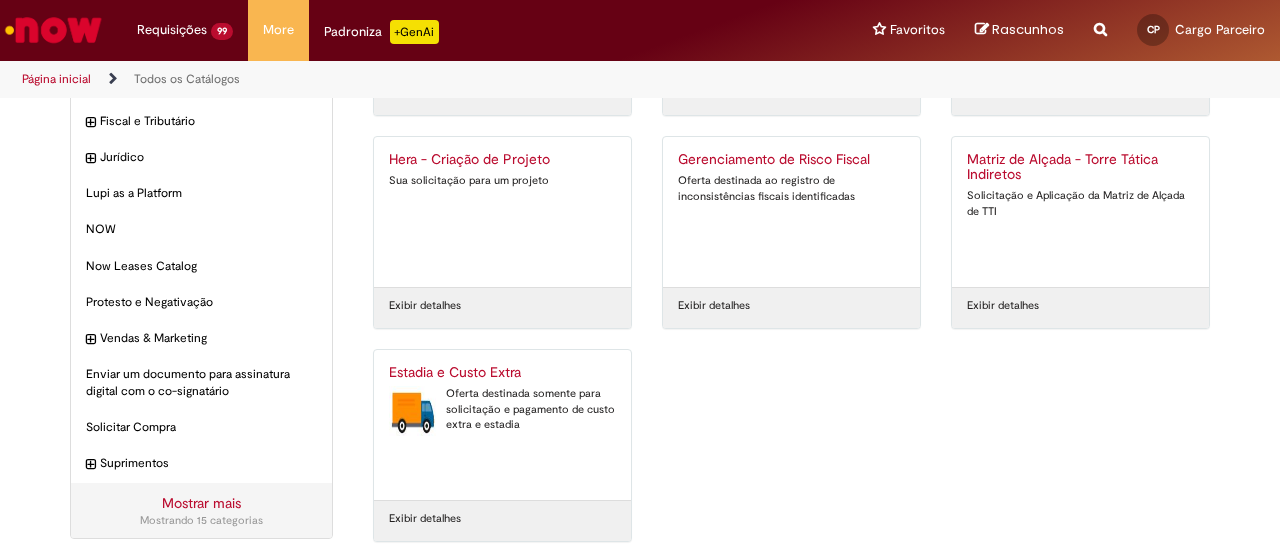 scroll, scrollTop: 243, scrollLeft: 0, axis: vertical 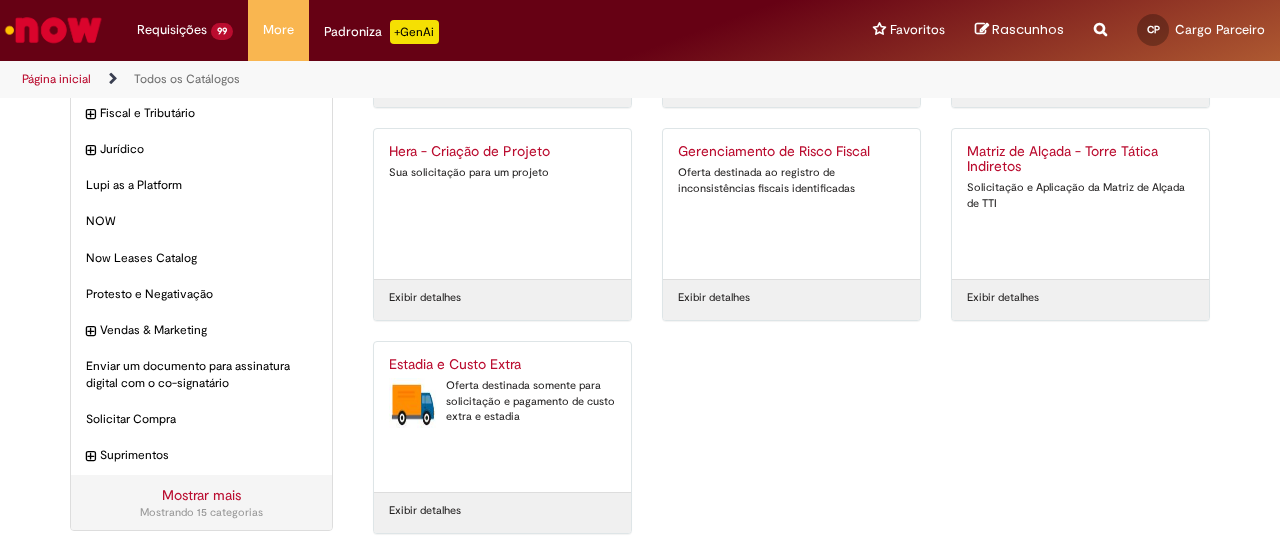 click on "Estadia e Custo Extra" at bounding box center [502, 365] 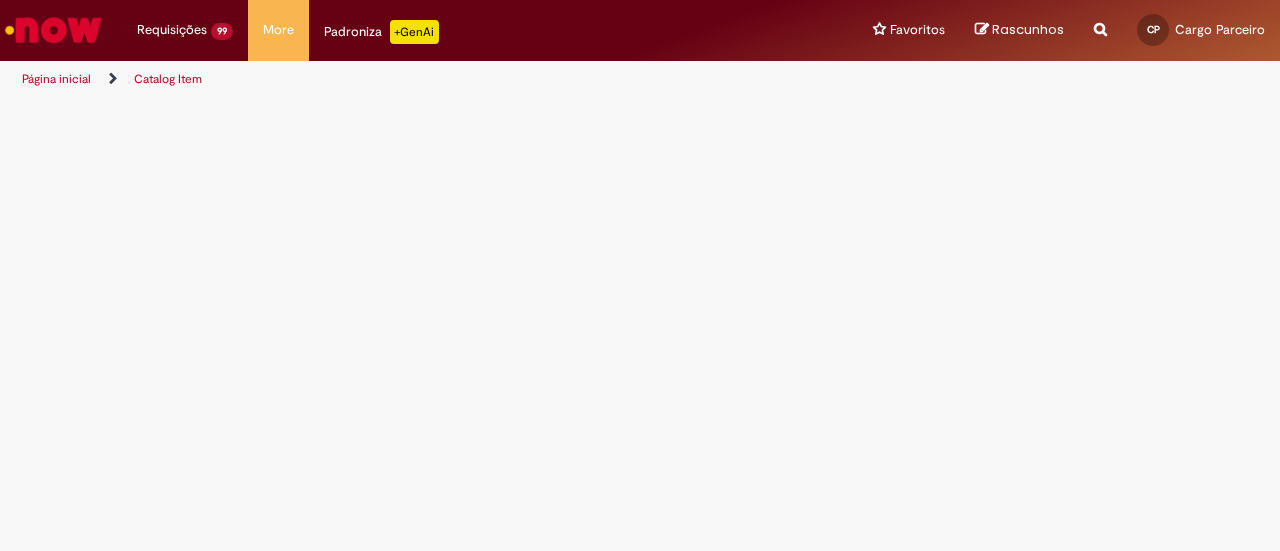 scroll, scrollTop: 0, scrollLeft: 0, axis: both 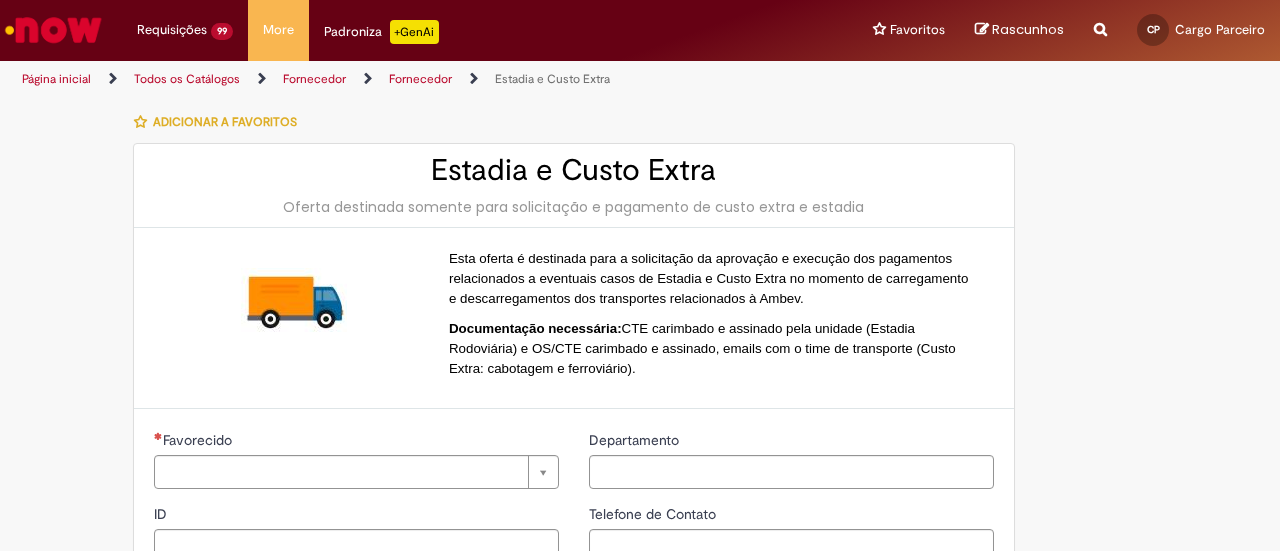 type on "**********" 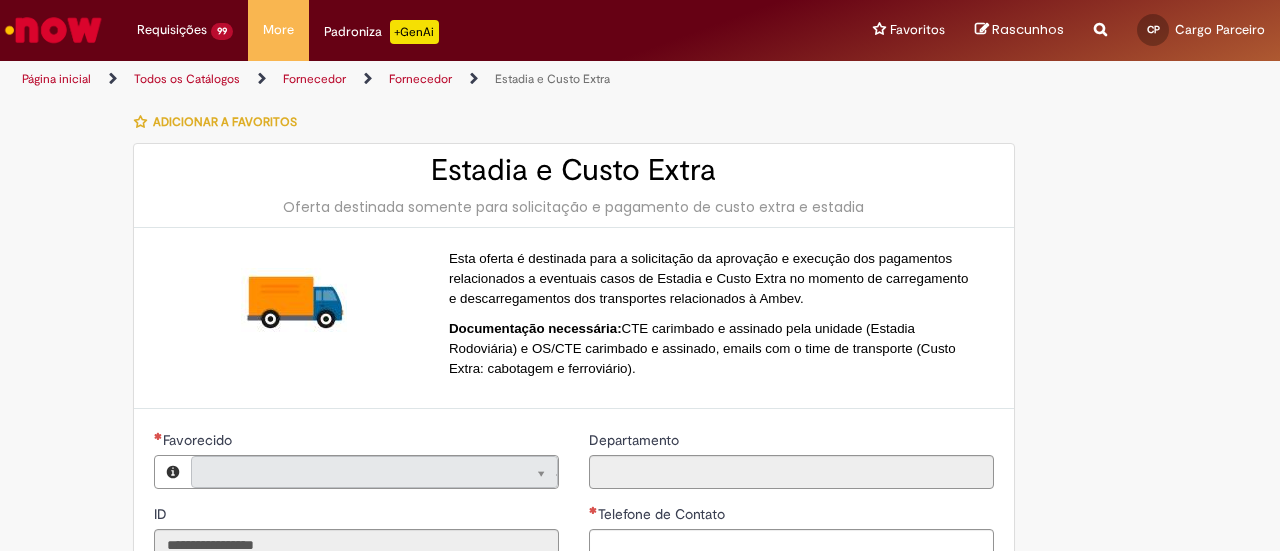 type on "**********" 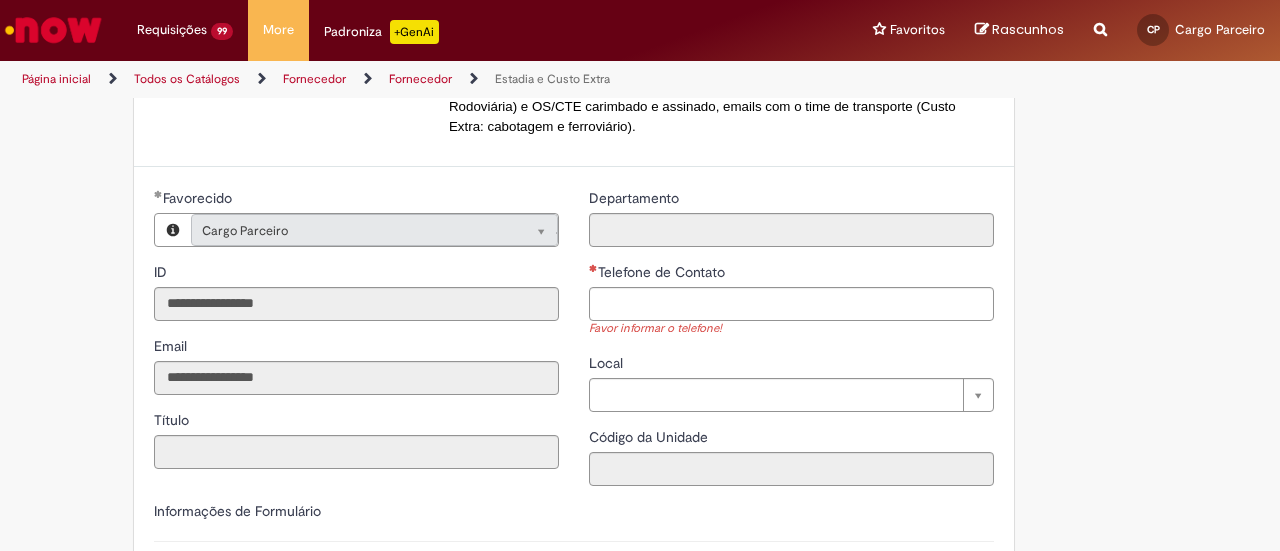 scroll, scrollTop: 300, scrollLeft: 0, axis: vertical 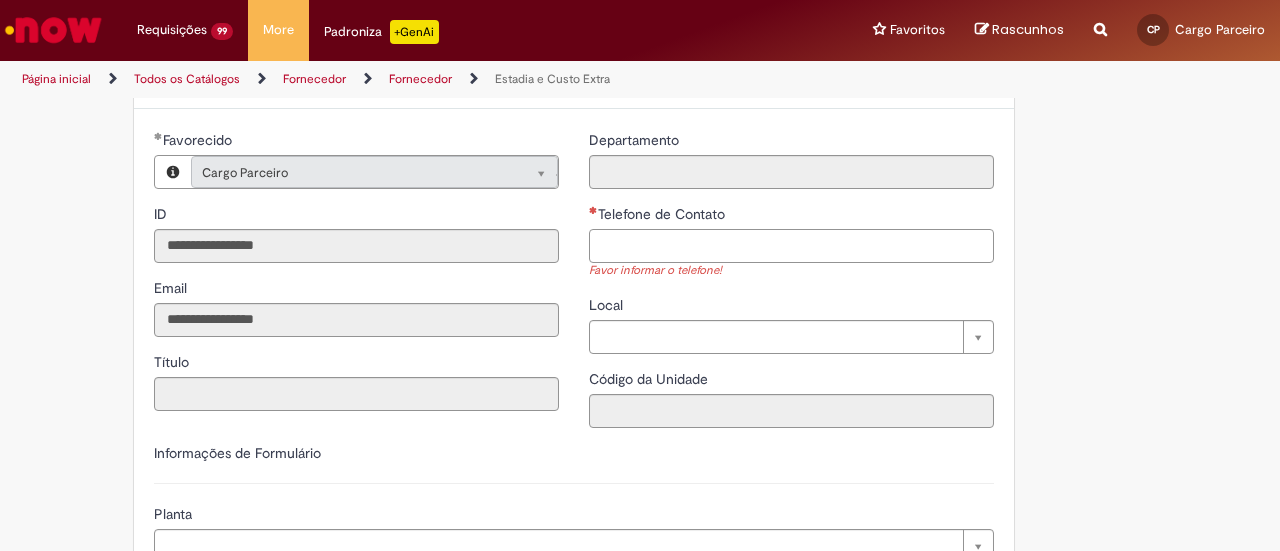 click on "Telefone de Contato" at bounding box center (791, 246) 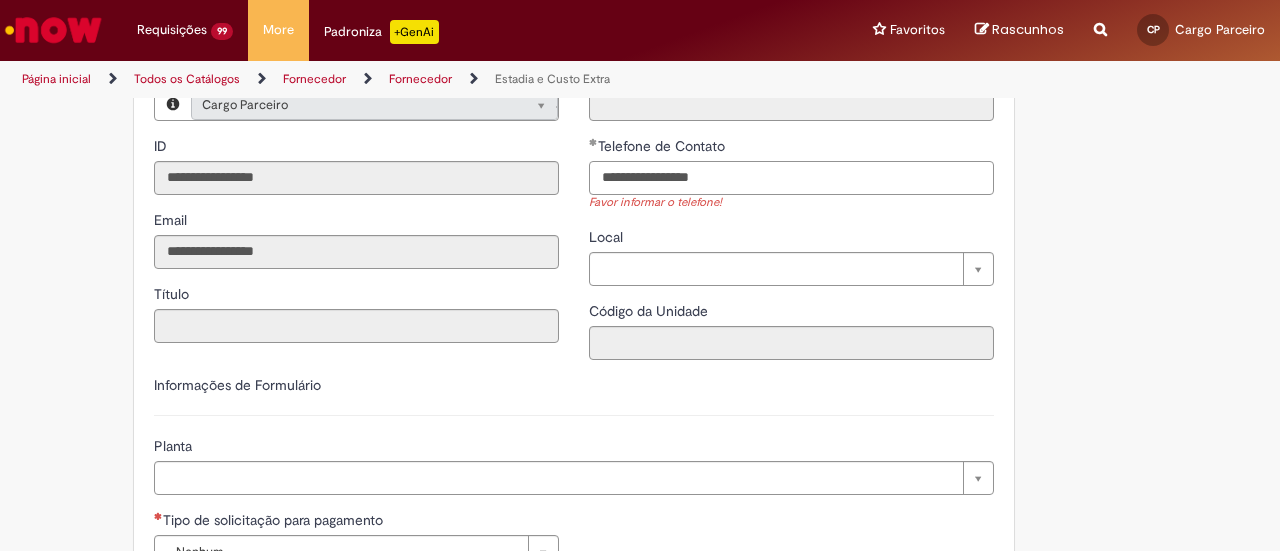 scroll, scrollTop: 400, scrollLeft: 0, axis: vertical 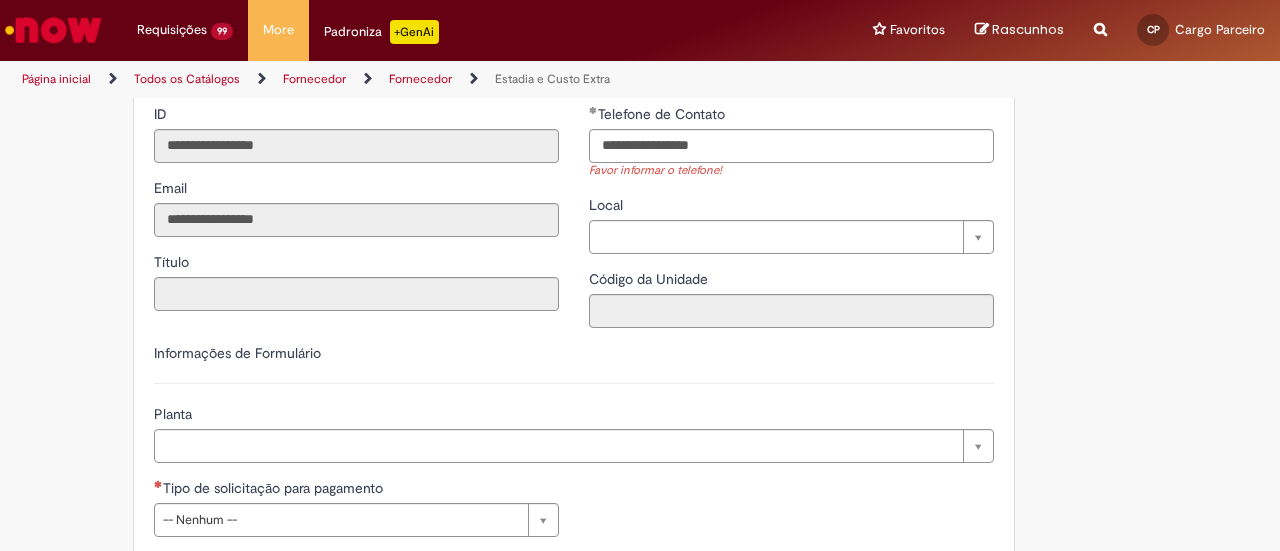 click on "**********" at bounding box center (574, 410) 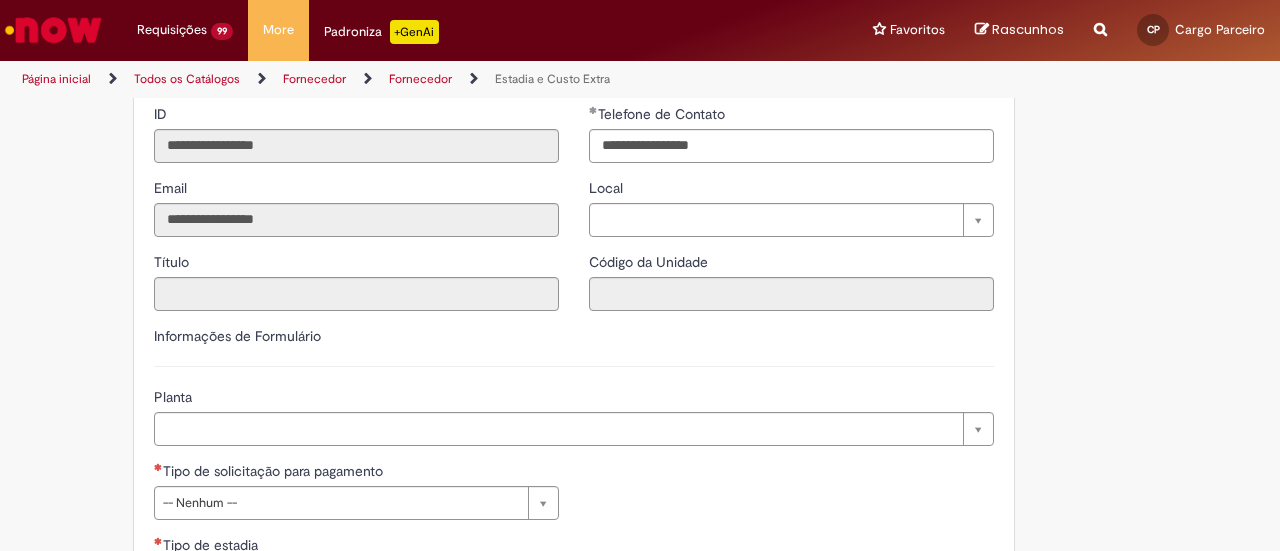 type on "**********" 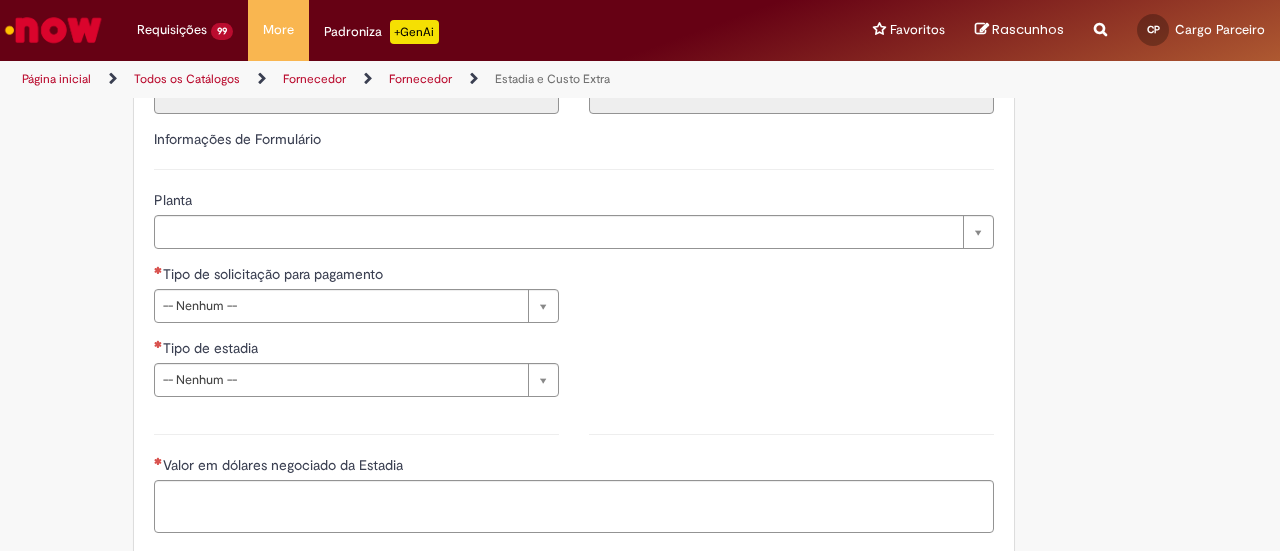 scroll, scrollTop: 600, scrollLeft: 0, axis: vertical 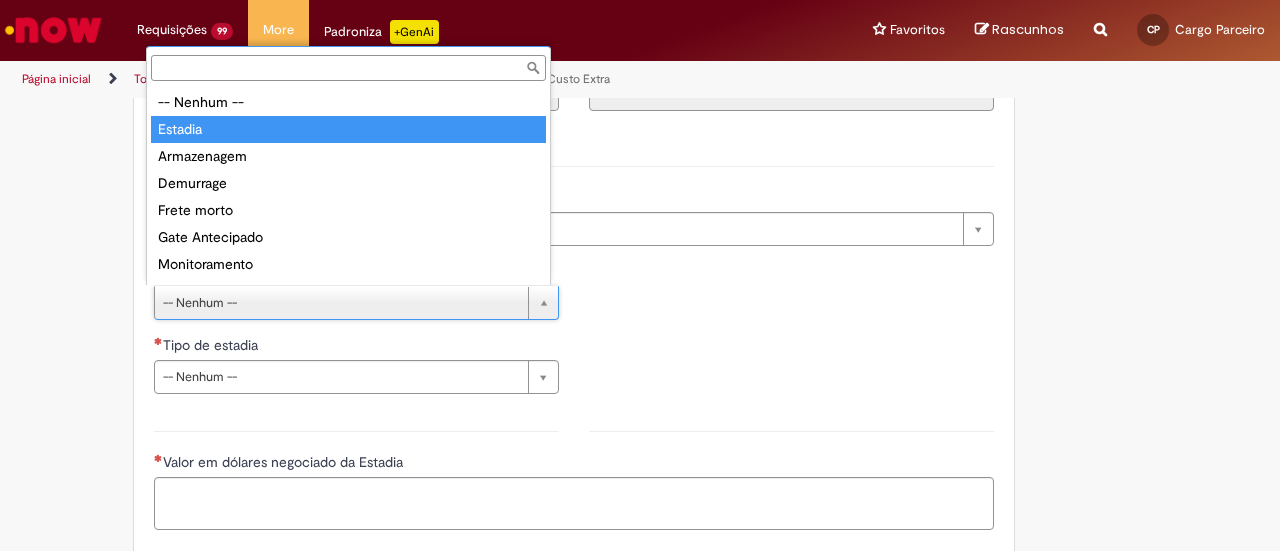 type on "*******" 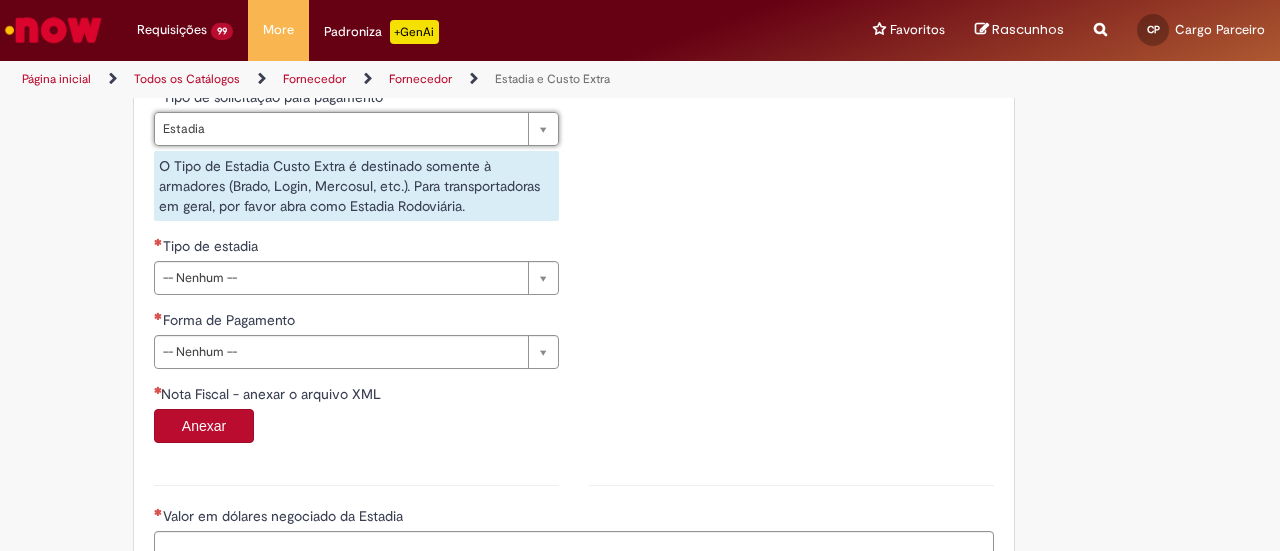 scroll, scrollTop: 800, scrollLeft: 0, axis: vertical 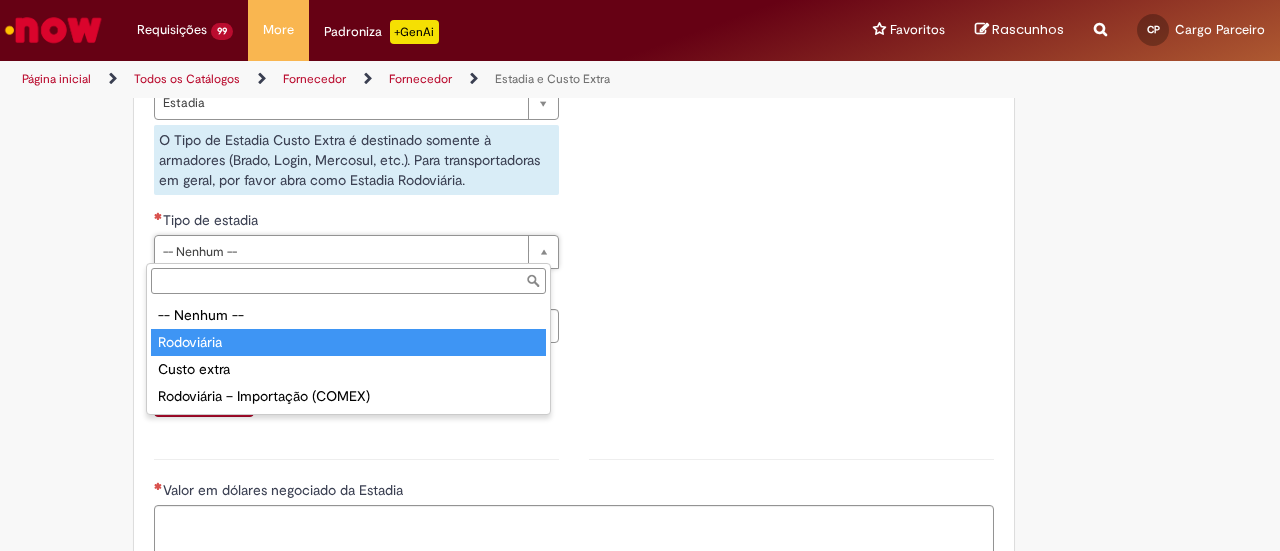 type on "**********" 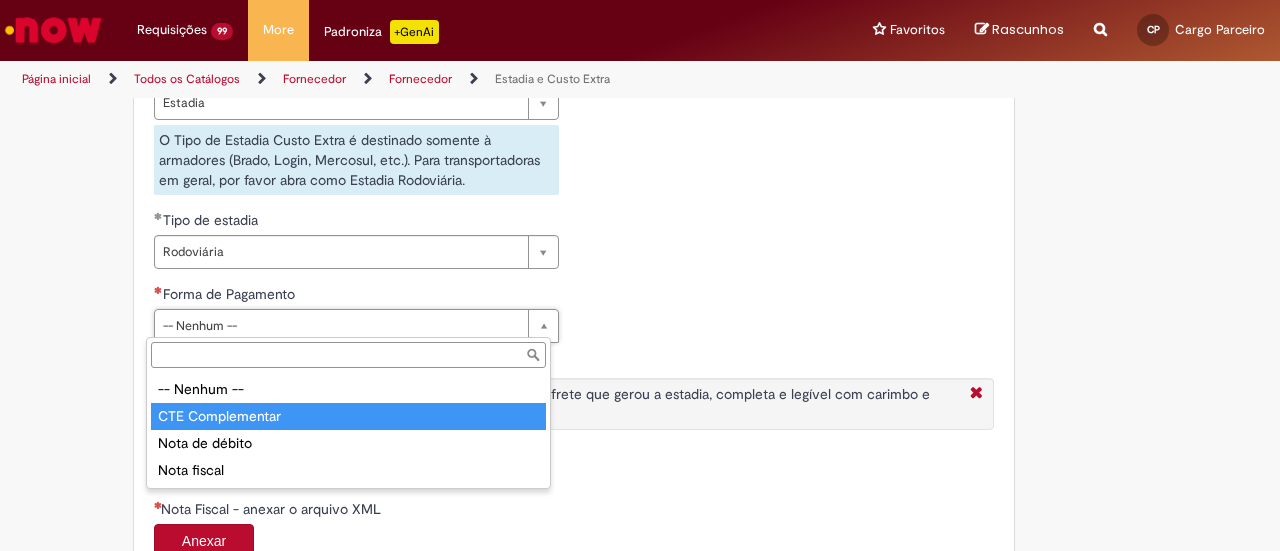 type on "**********" 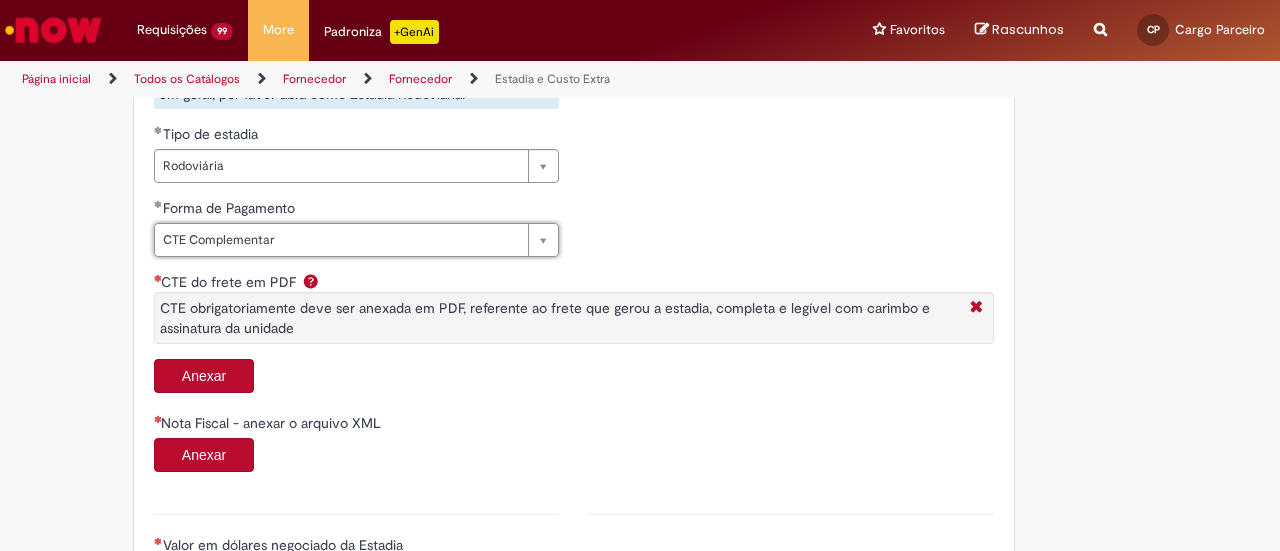 scroll, scrollTop: 1000, scrollLeft: 0, axis: vertical 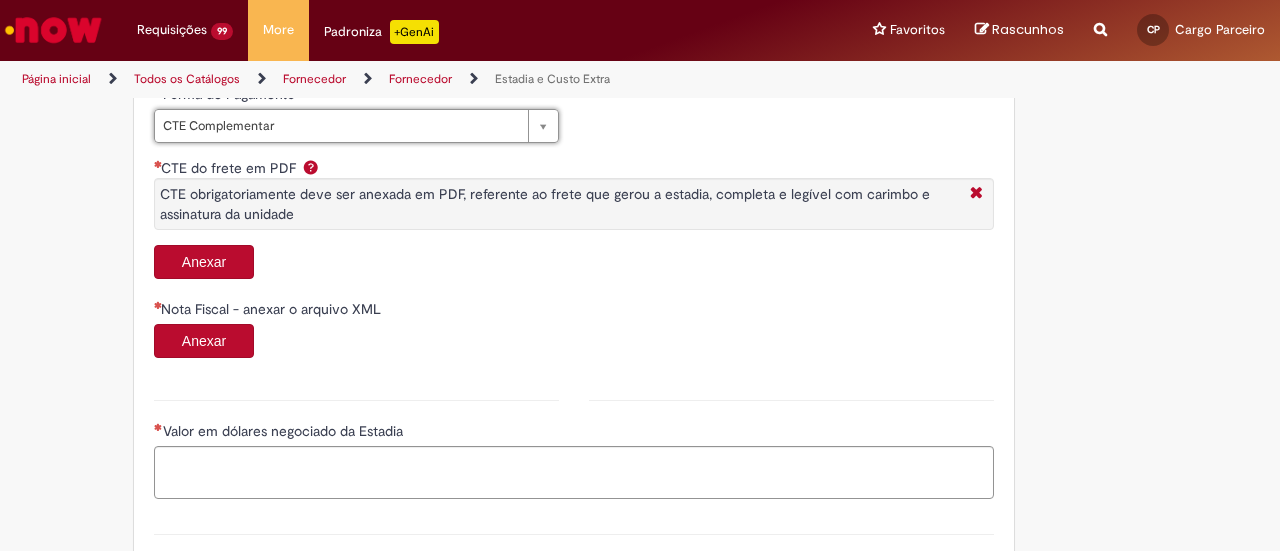 click on "Anexar" at bounding box center (204, 262) 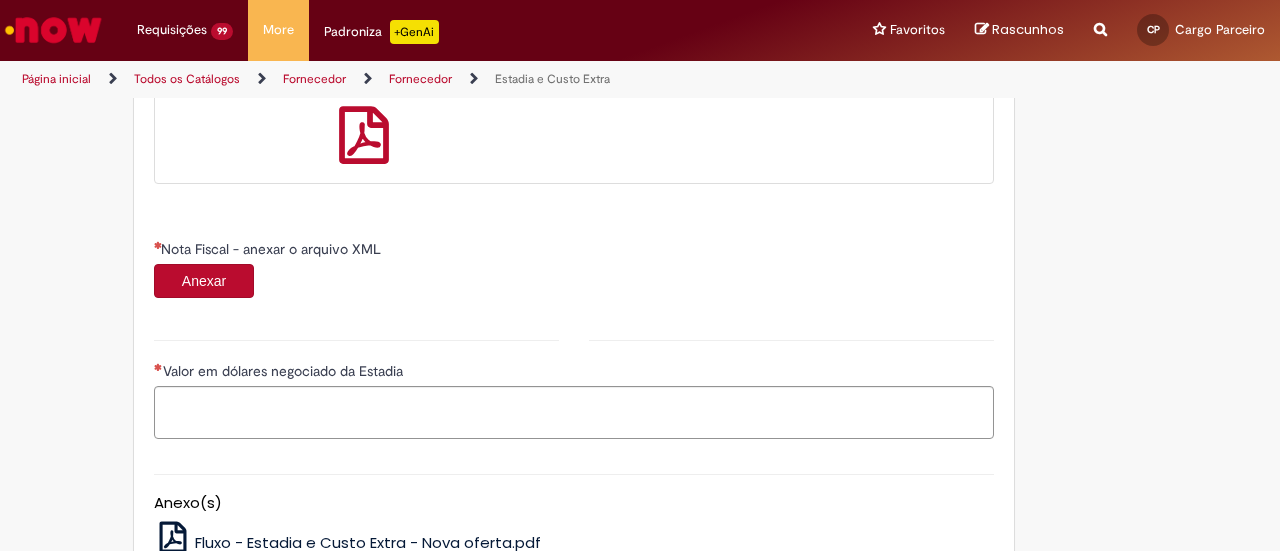 scroll, scrollTop: 1200, scrollLeft: 0, axis: vertical 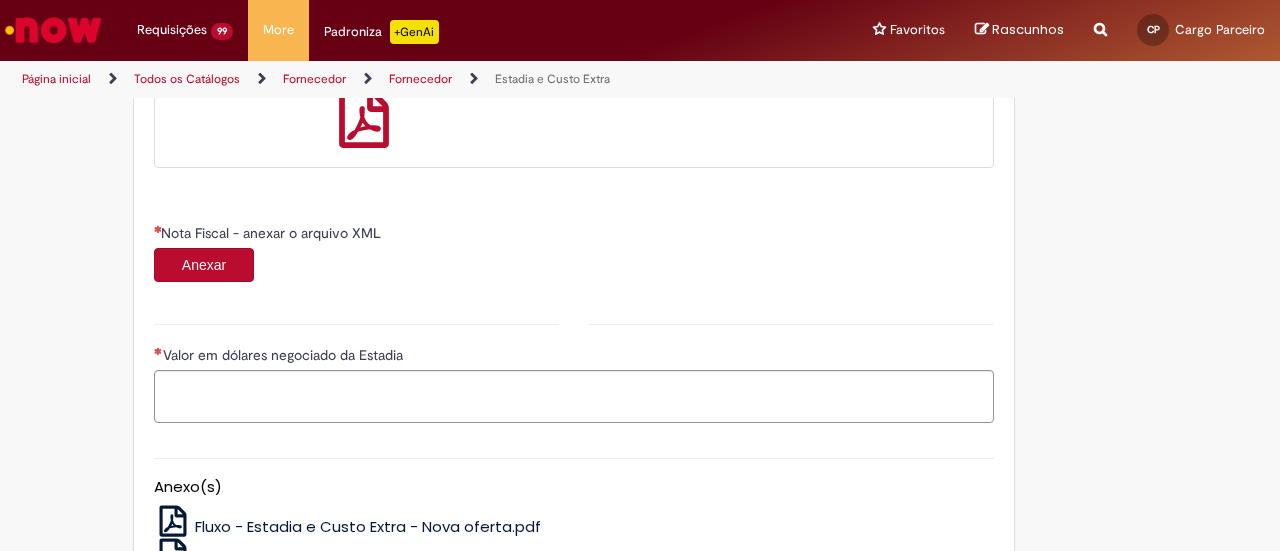 click on "Anexar" at bounding box center [204, 265] 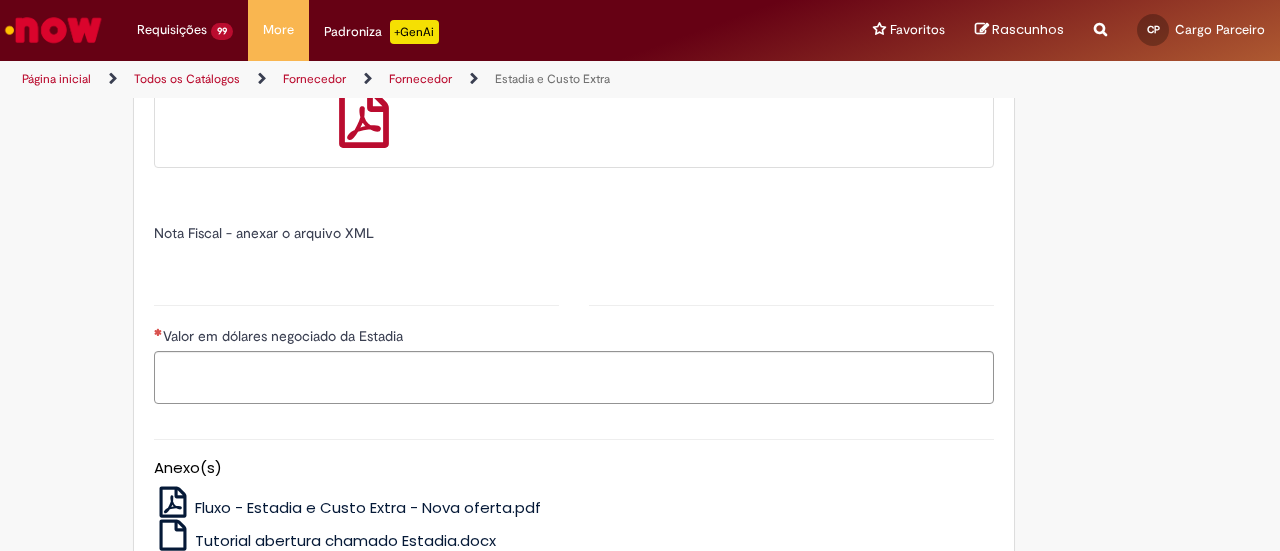 type on "*****" 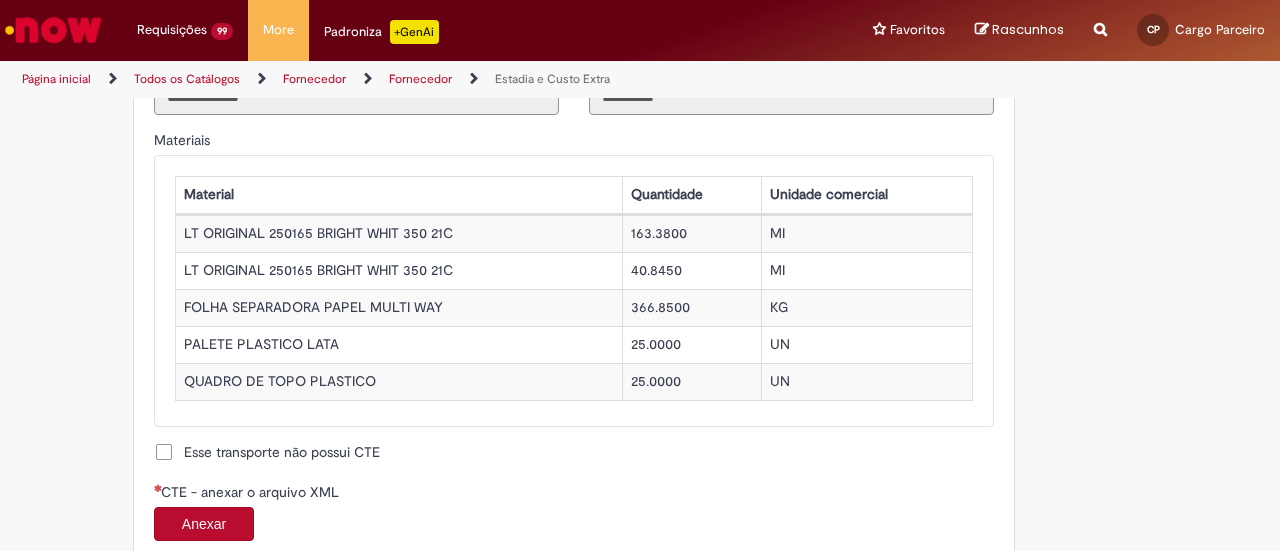 scroll, scrollTop: 1900, scrollLeft: 0, axis: vertical 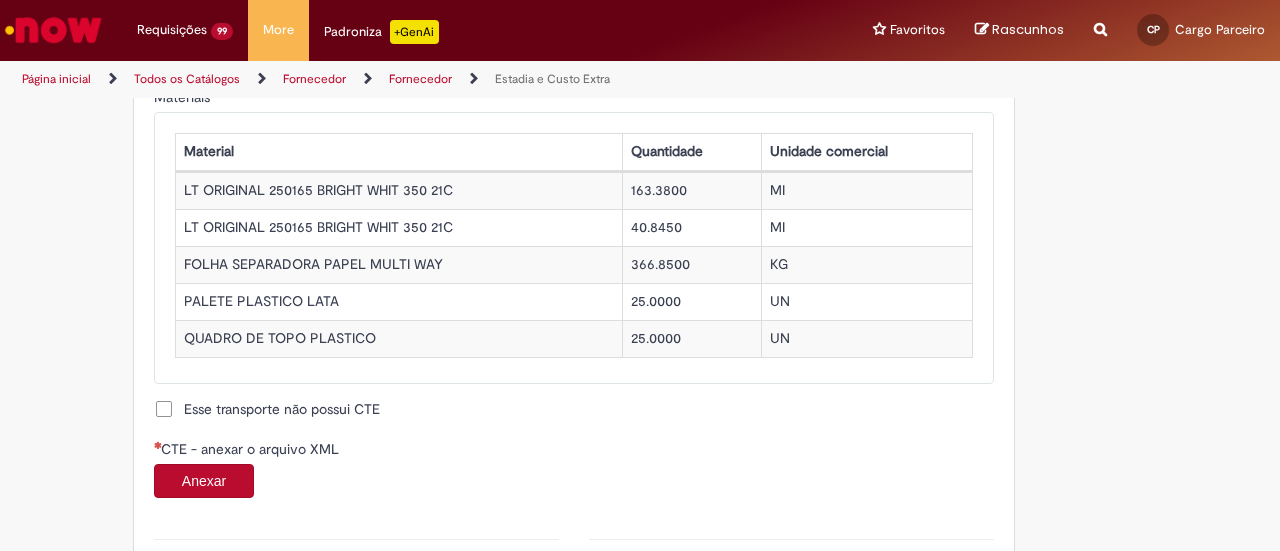 click on "Anexar" at bounding box center (204, 481) 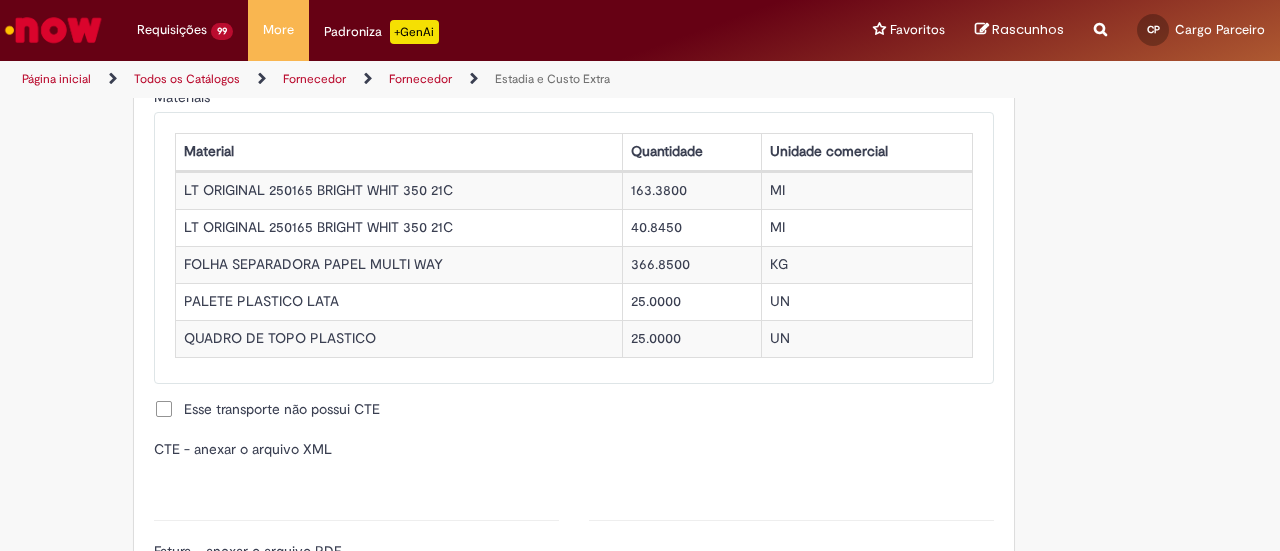 type on "**********" 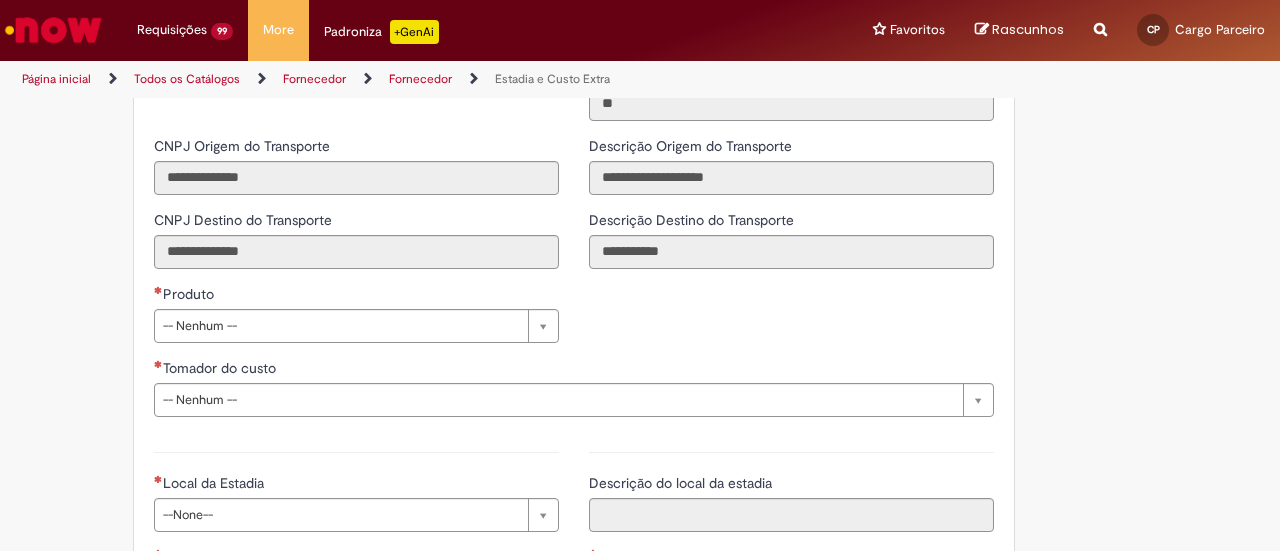 scroll, scrollTop: 2900, scrollLeft: 0, axis: vertical 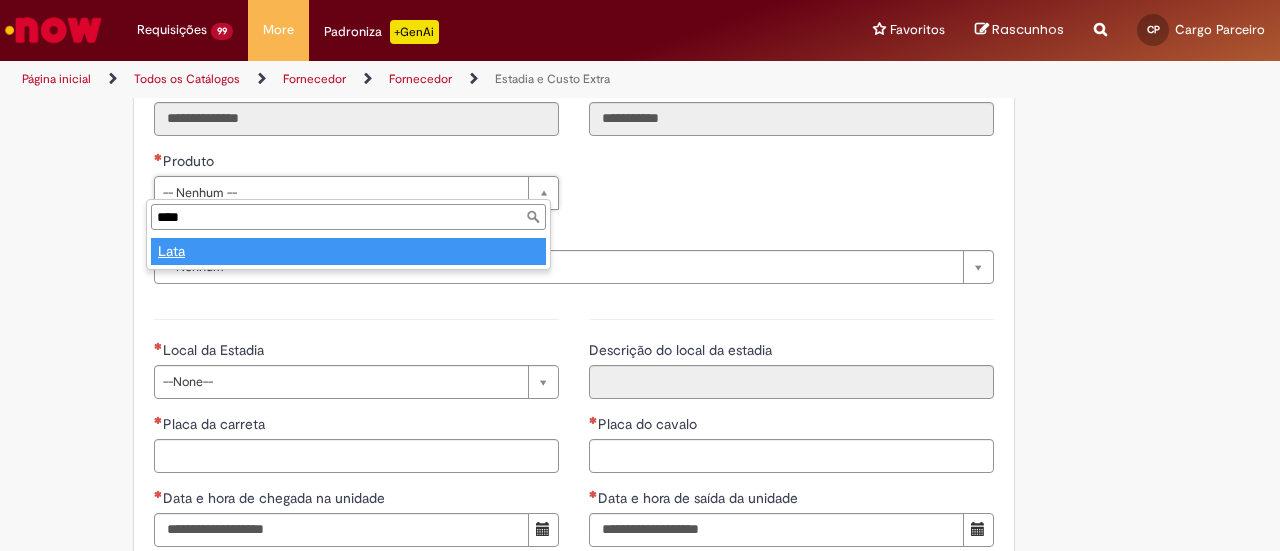 type on "****" 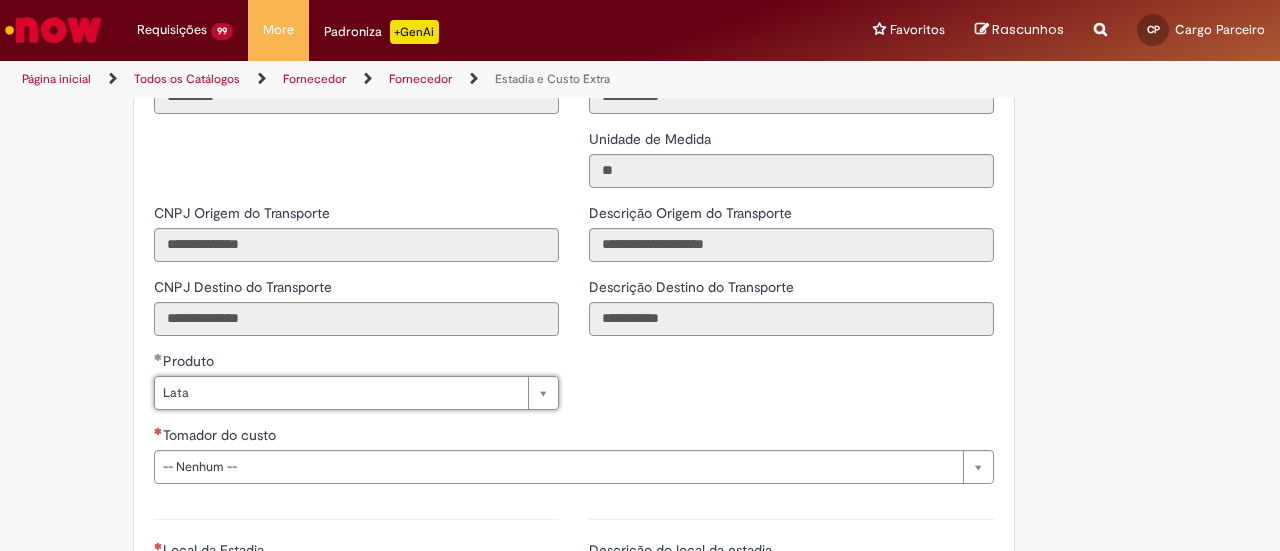 scroll, scrollTop: 2800, scrollLeft: 0, axis: vertical 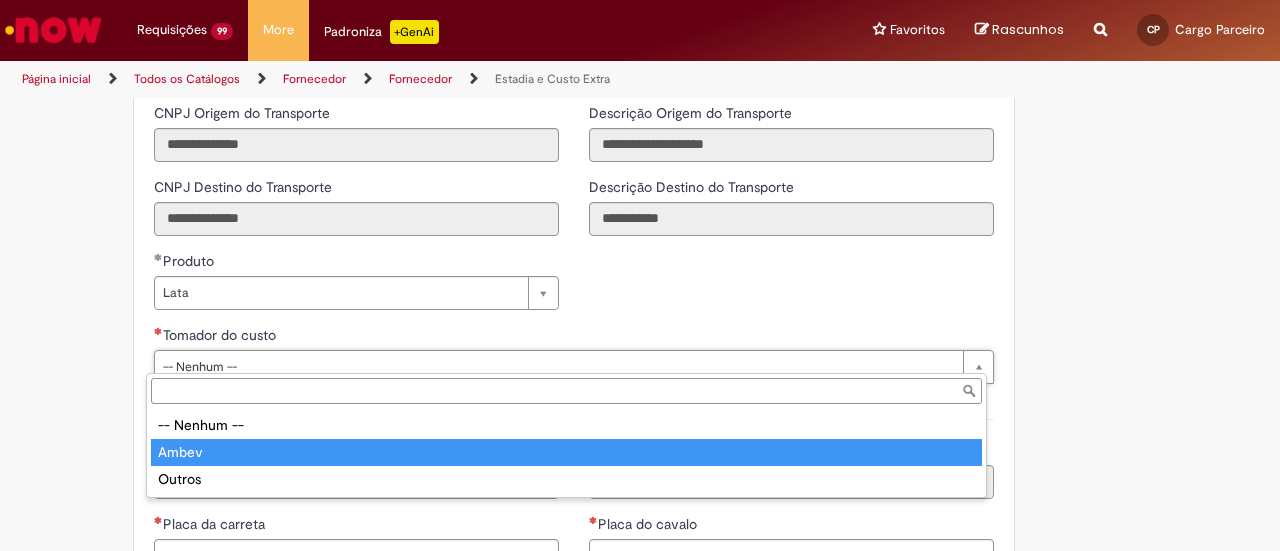 drag, startPoint x: 306, startPoint y: 439, endPoint x: 311, endPoint y: 427, distance: 13 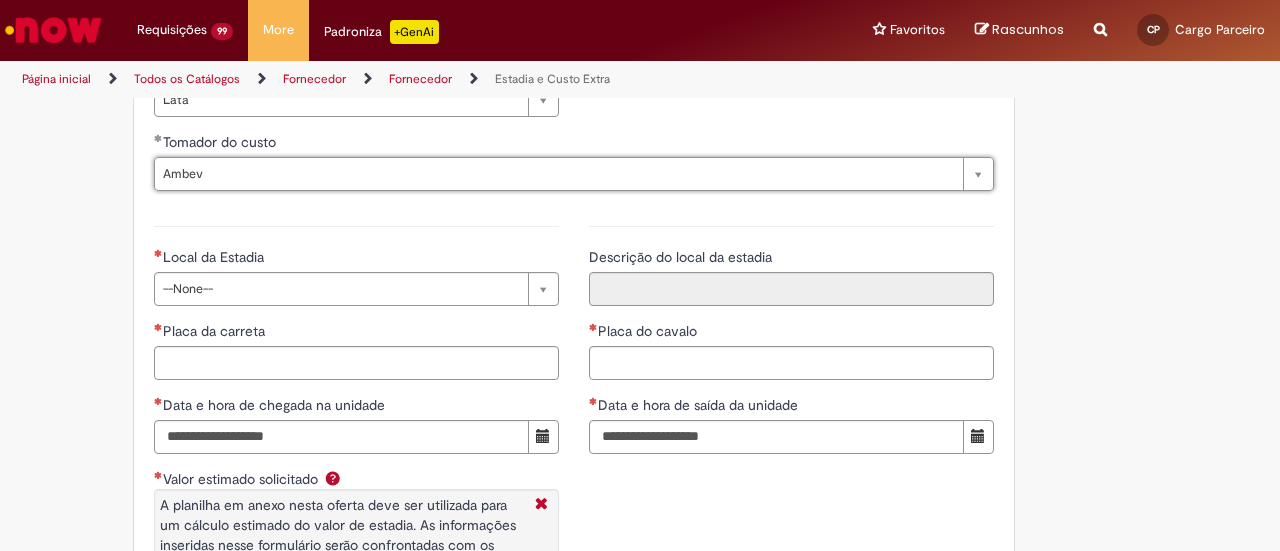 scroll, scrollTop: 3000, scrollLeft: 0, axis: vertical 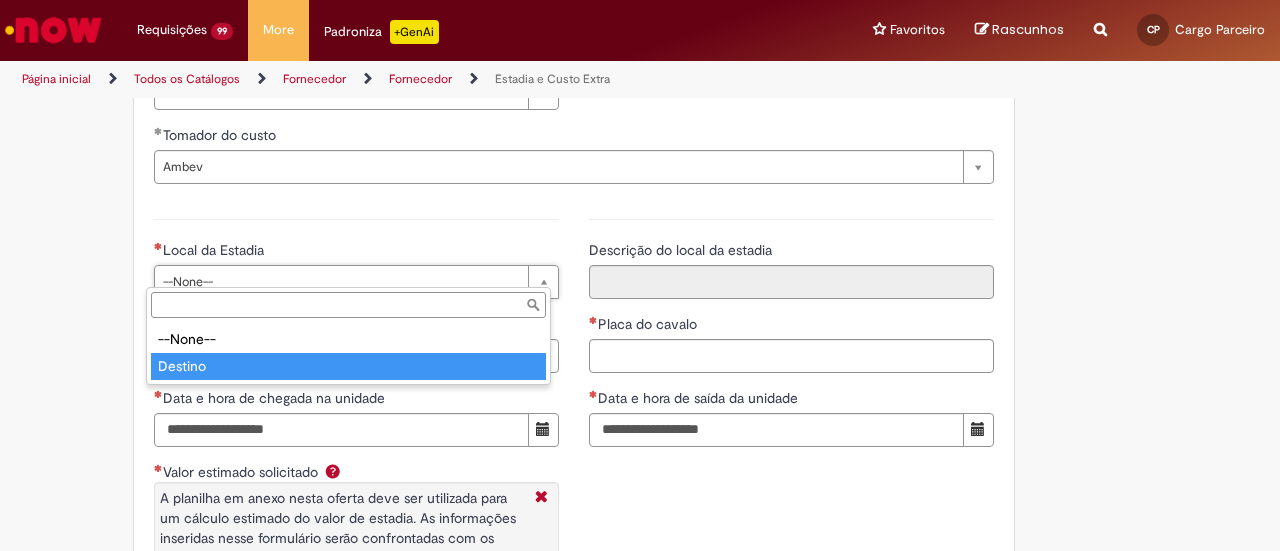type on "*******" 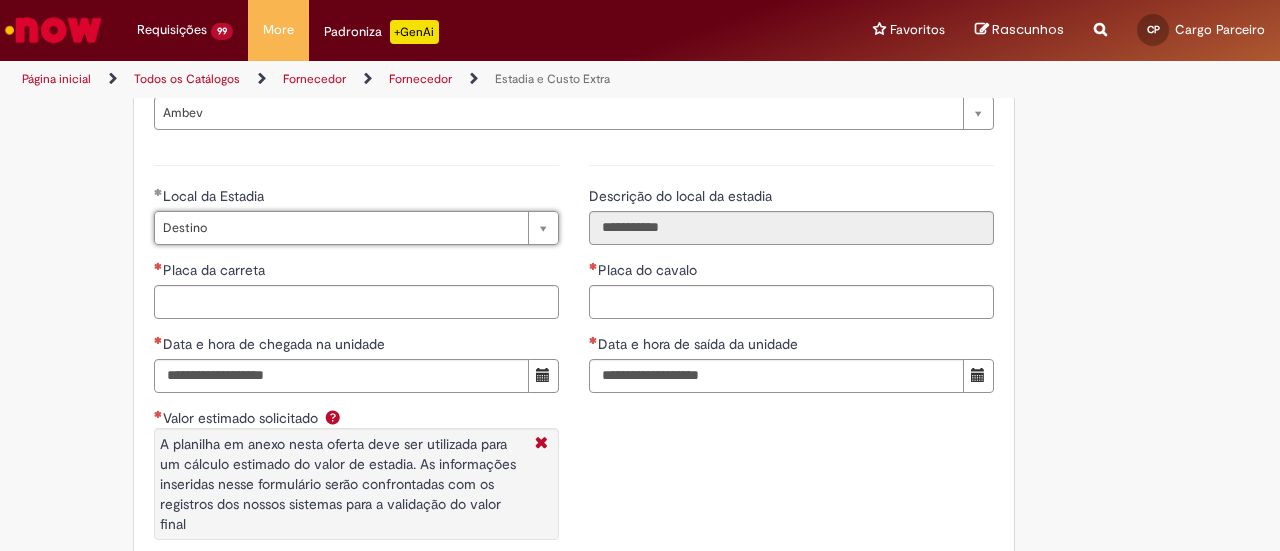 scroll, scrollTop: 3100, scrollLeft: 0, axis: vertical 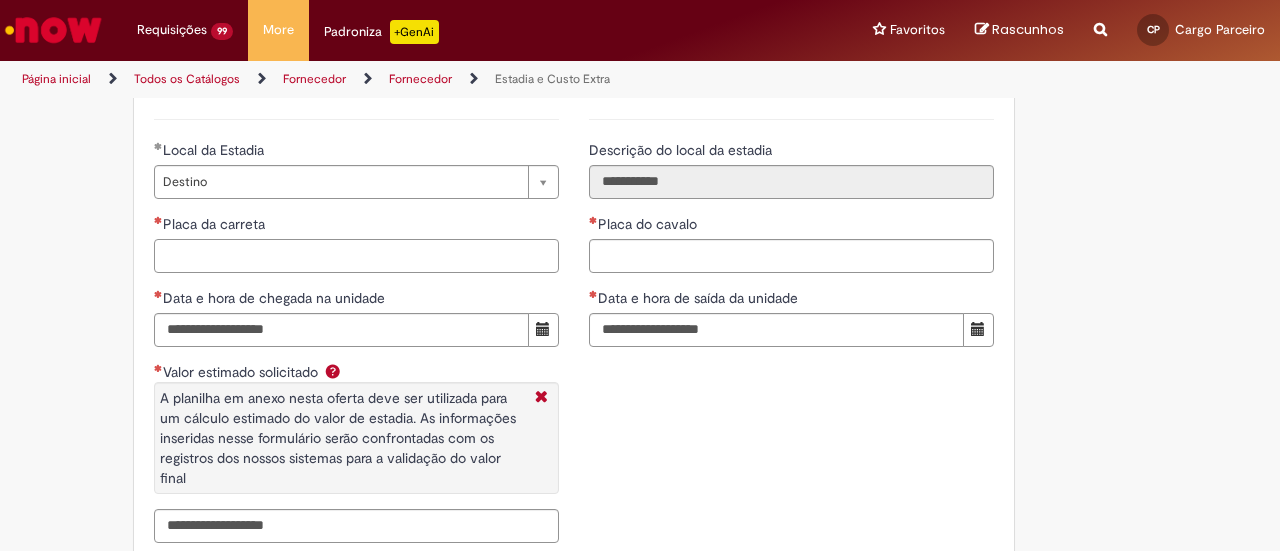 click on "Placa da carreta" at bounding box center (356, 256) 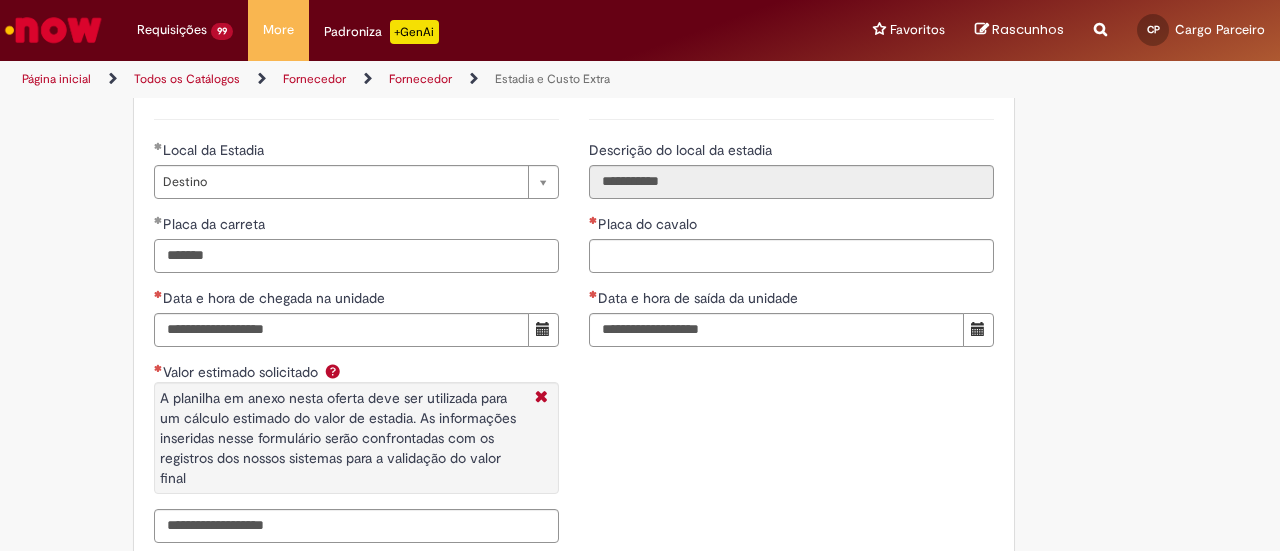 type on "*******" 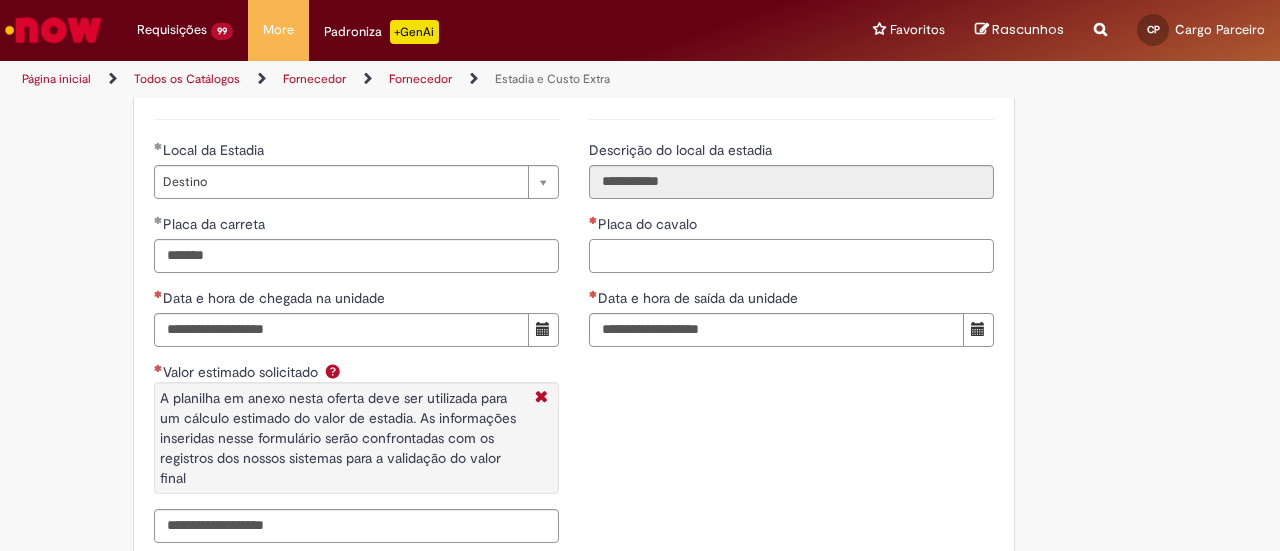 click on "Placa do cavalo" at bounding box center [791, 256] 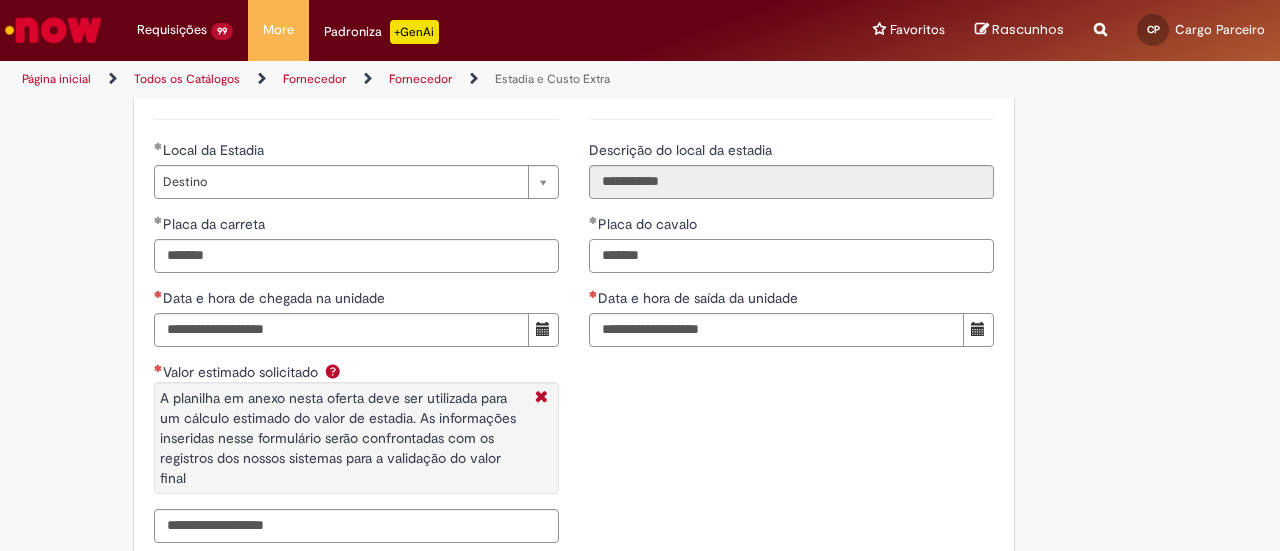 type on "*******" 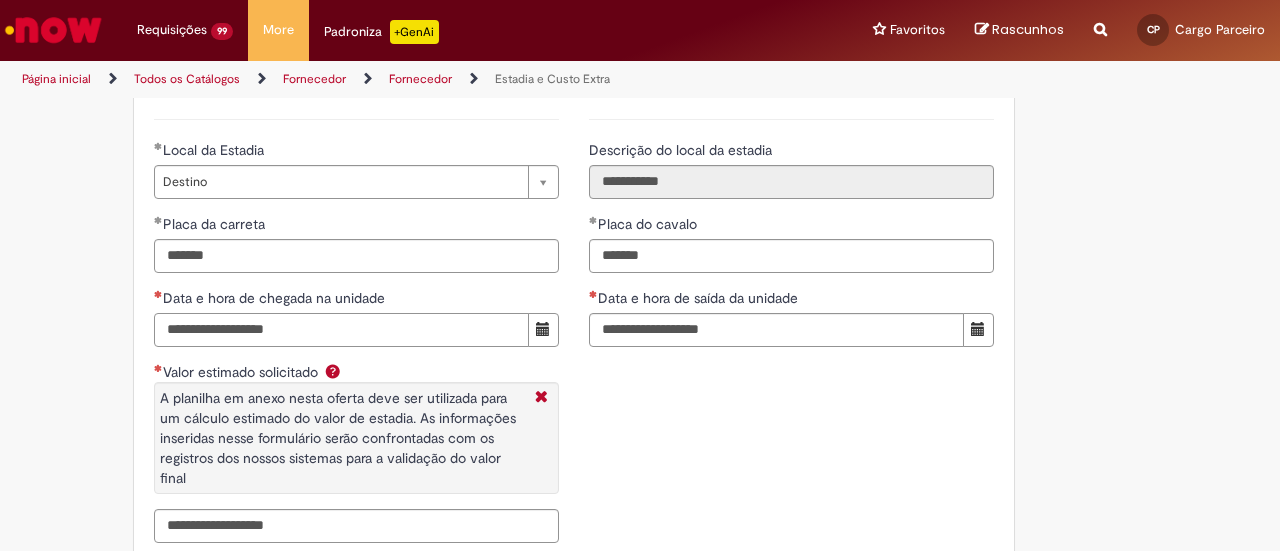 click on "Data e hora de chegada na unidade" at bounding box center [341, 330] 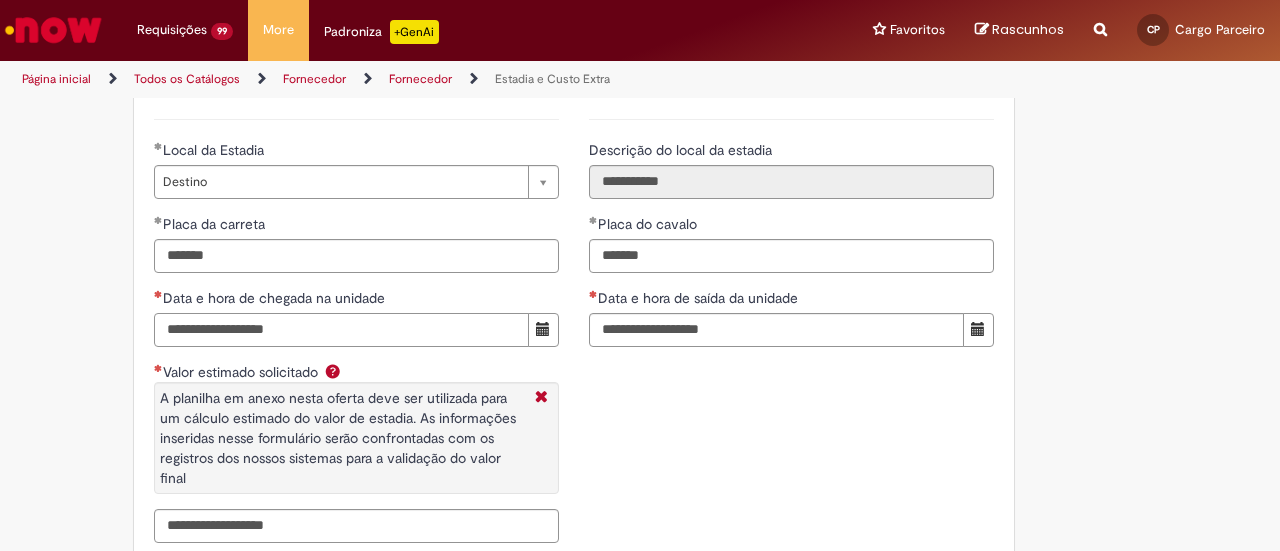 paste on "**********" 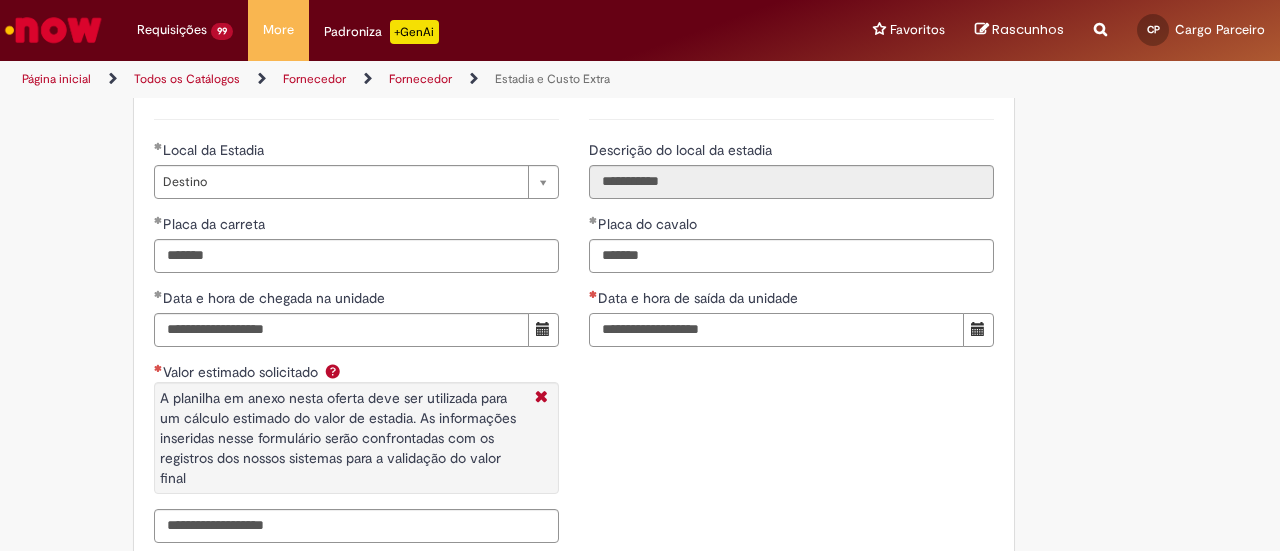 click on "Data e hora de saída da unidade" at bounding box center (776, 330) 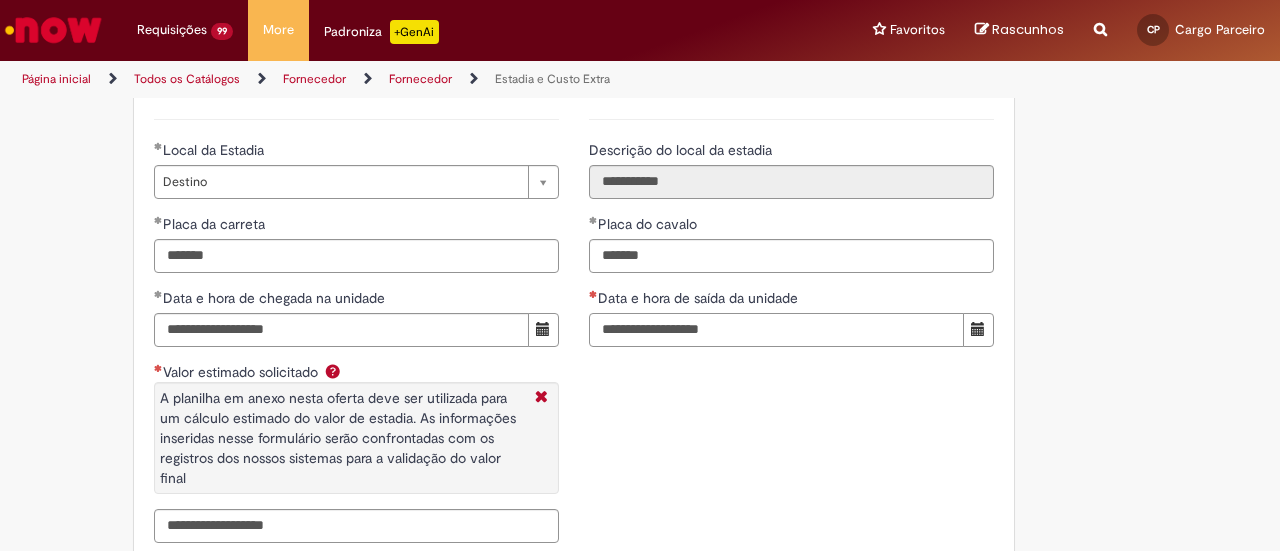 type on "**********" 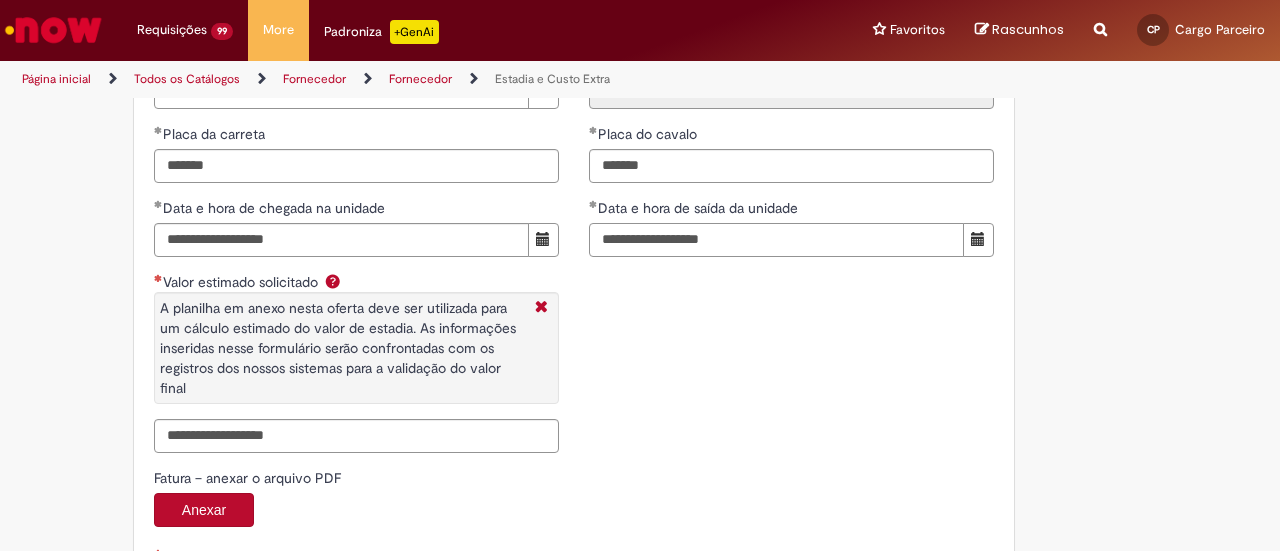 scroll, scrollTop: 3300, scrollLeft: 0, axis: vertical 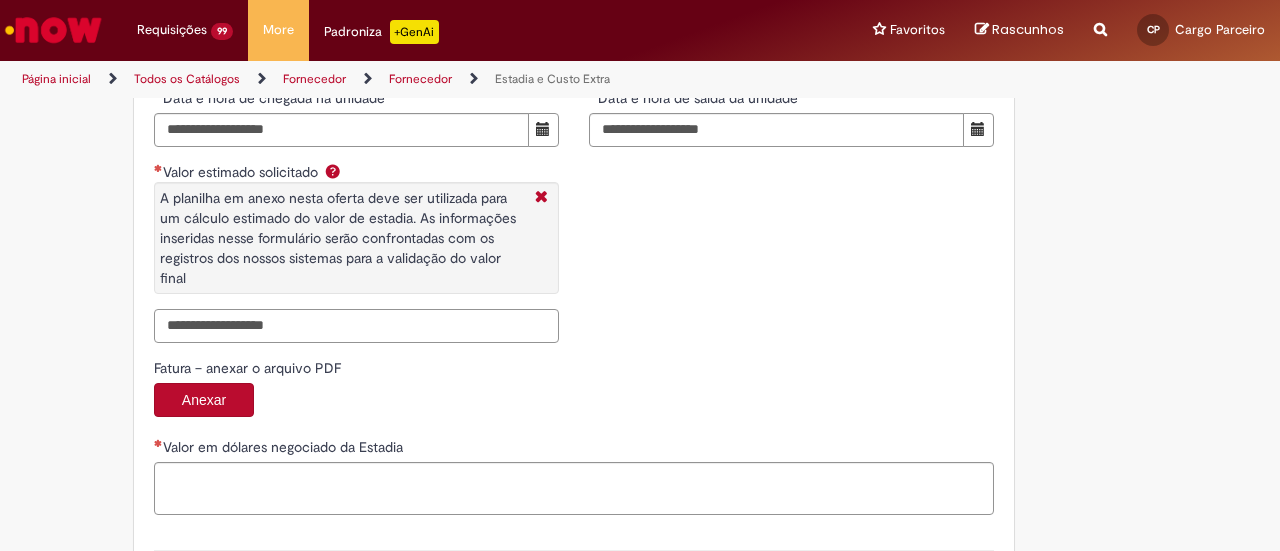 click on "Valor estimado solicitado A planilha em anexo nesta oferta deve ser utilizada para um cálculo estimado do valor de estadia. As informações inseridas nesse formulário serão confrontadas com os registros dos nossos sistemas para a validação do valor final" at bounding box center [356, 326] 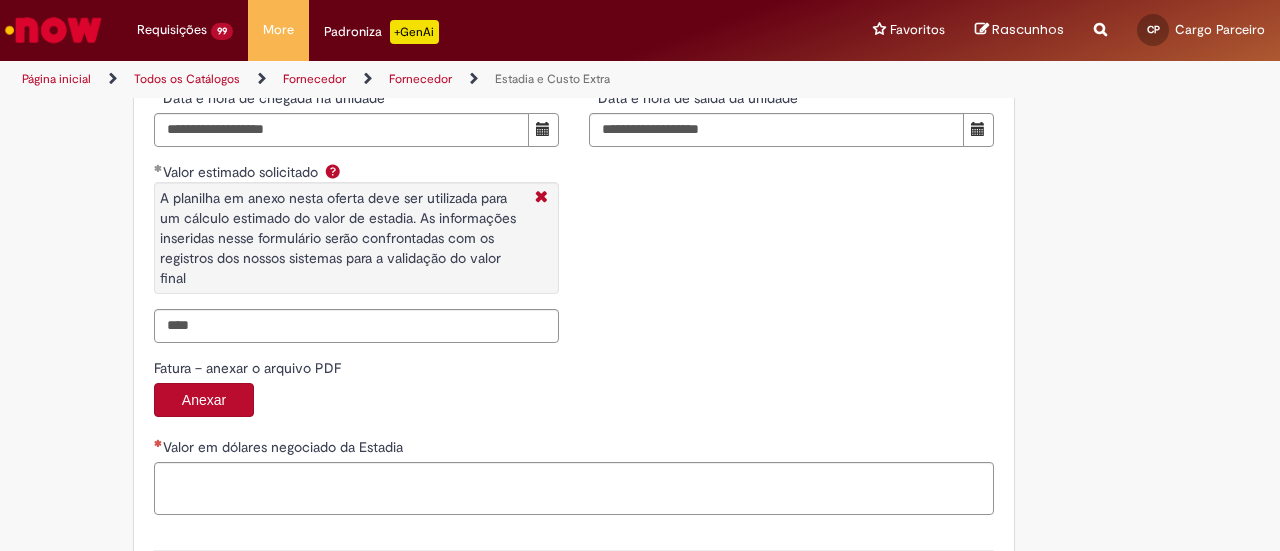 type on "**********" 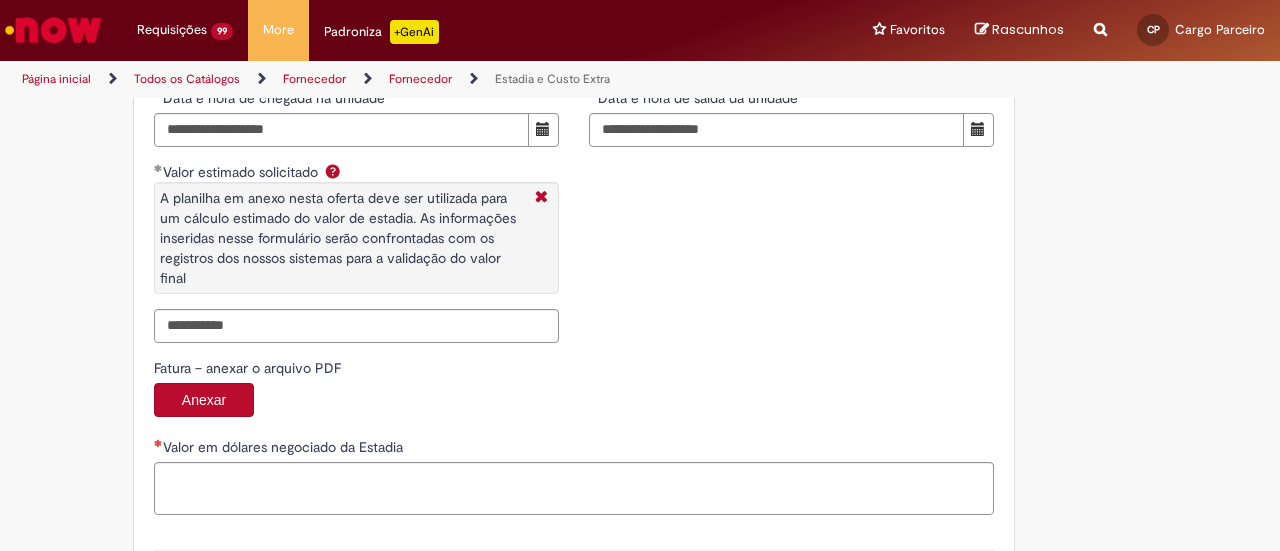 click on "Fatura – anexar o arquivo PDF" at bounding box center [574, 370] 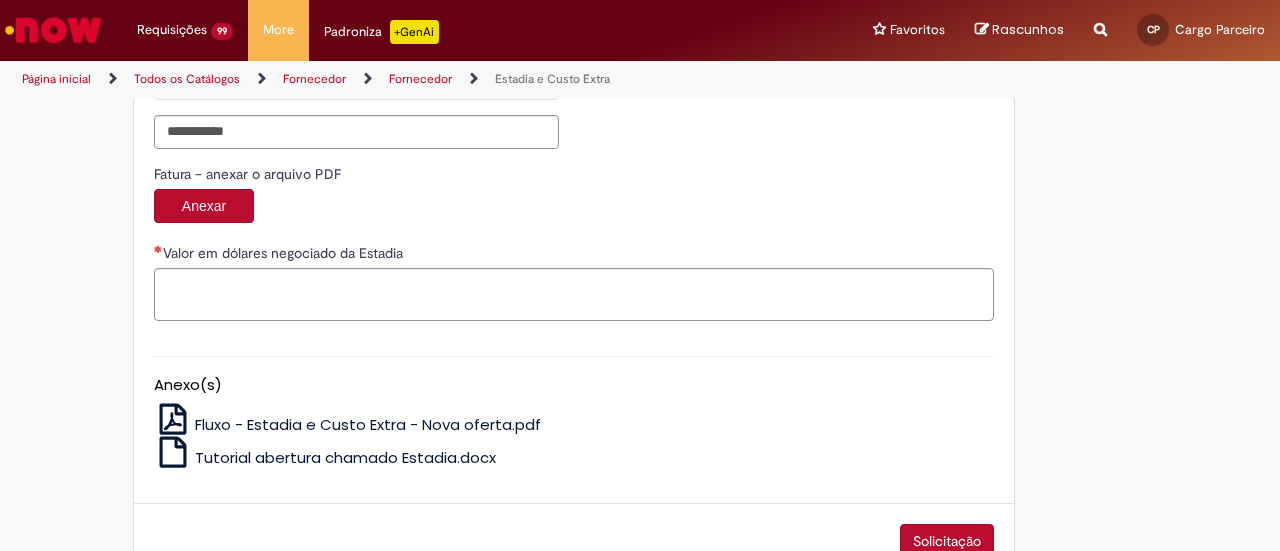 scroll, scrollTop: 3500, scrollLeft: 0, axis: vertical 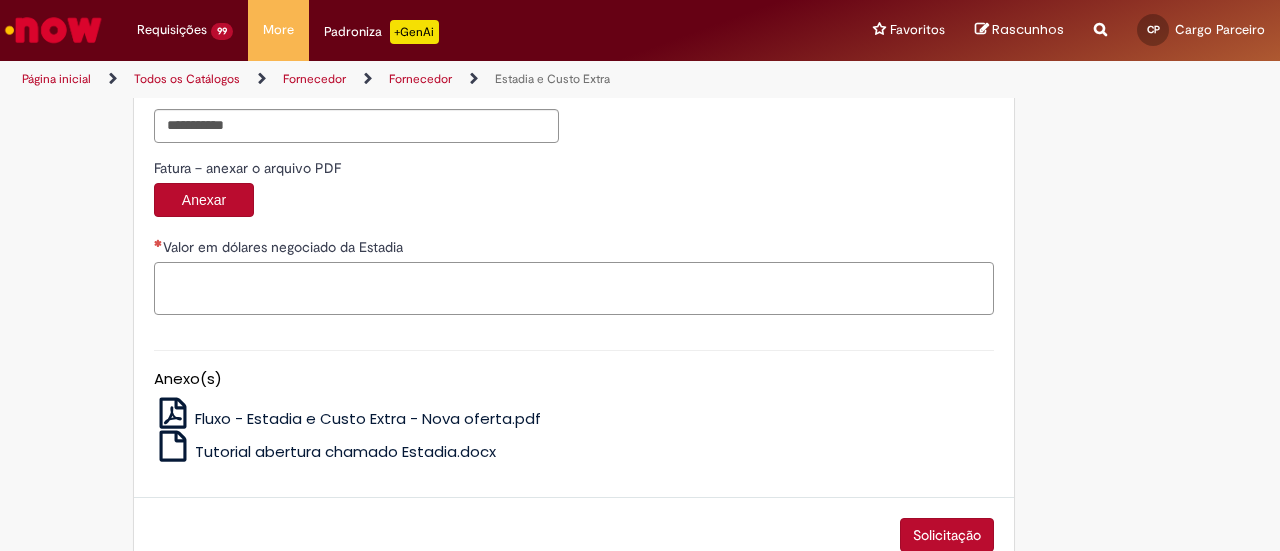 click on "Valor em dólares negociado da Estadia" at bounding box center (574, 288) 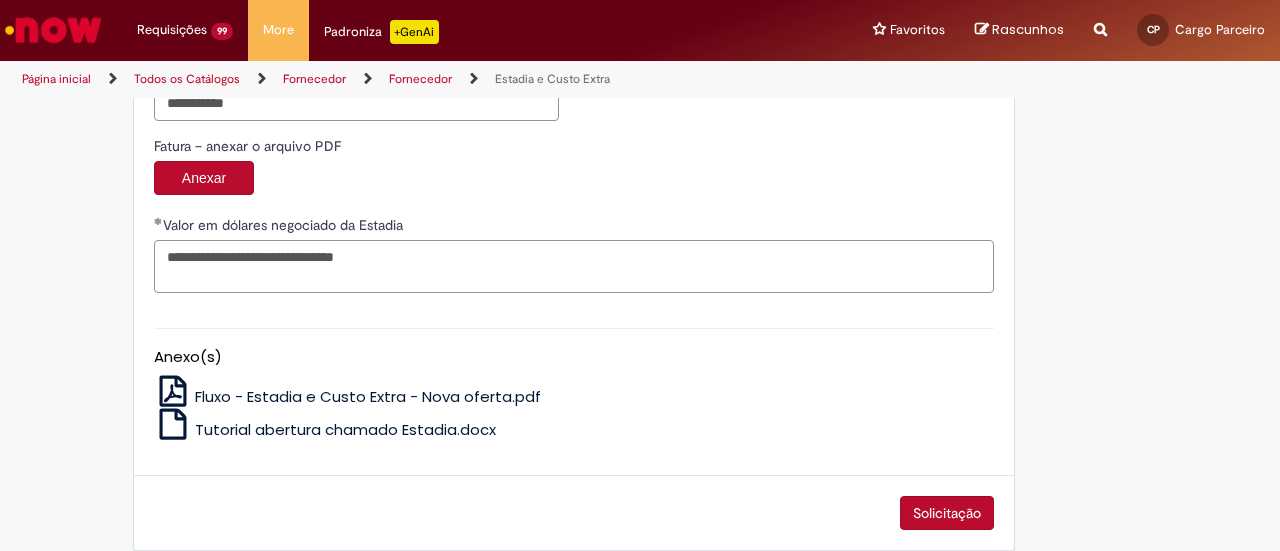 scroll, scrollTop: 3534, scrollLeft: 0, axis: vertical 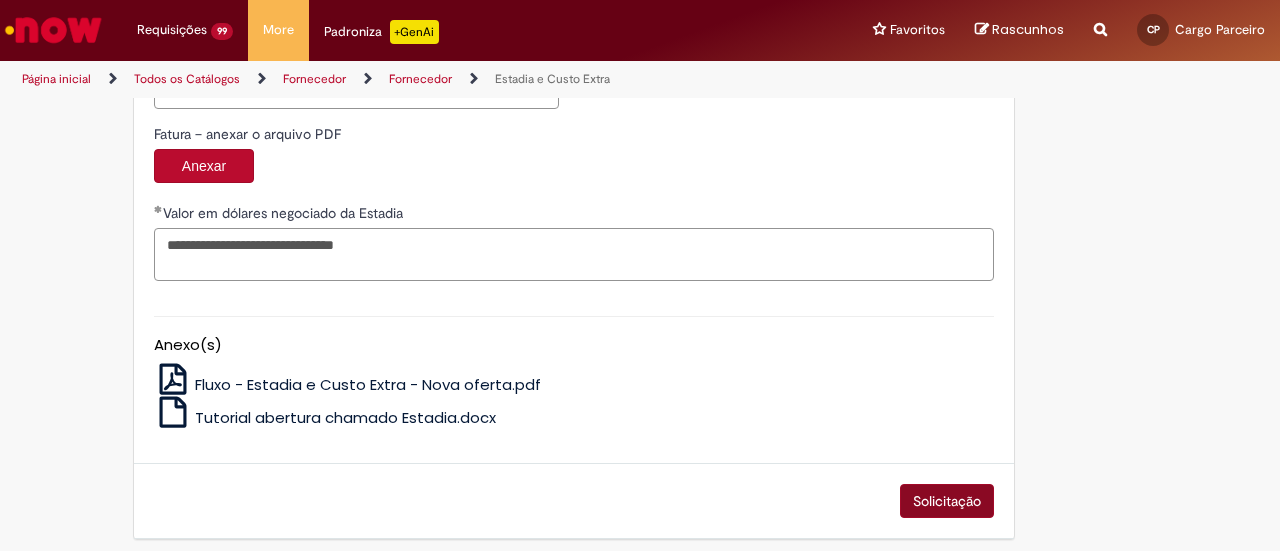 type on "**********" 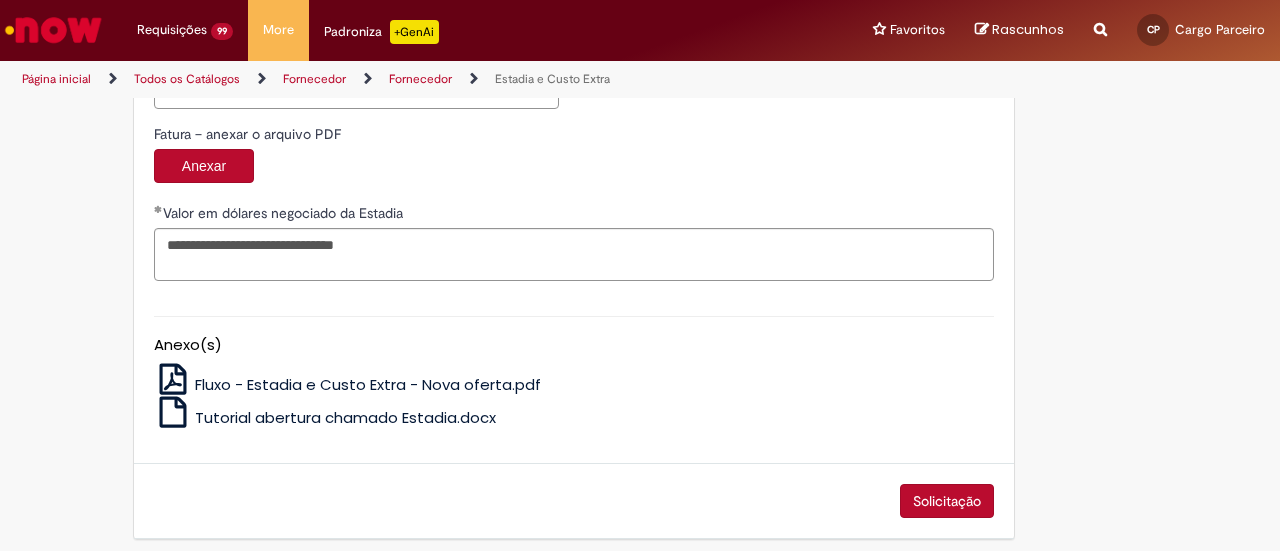 click on "Solicitação" at bounding box center [947, 501] 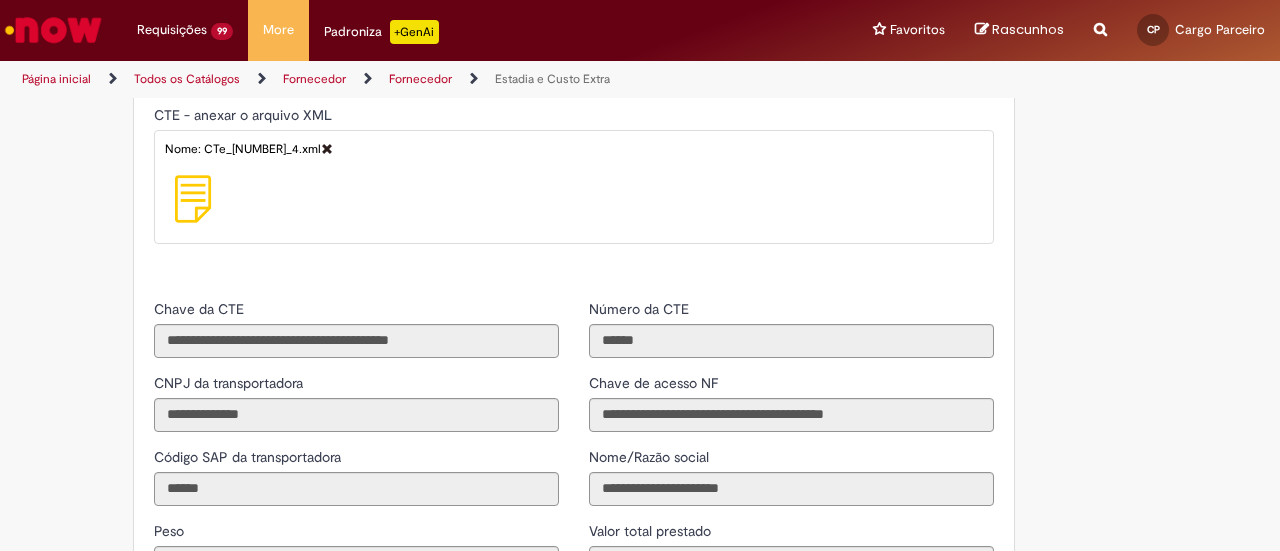 scroll, scrollTop: 1934, scrollLeft: 0, axis: vertical 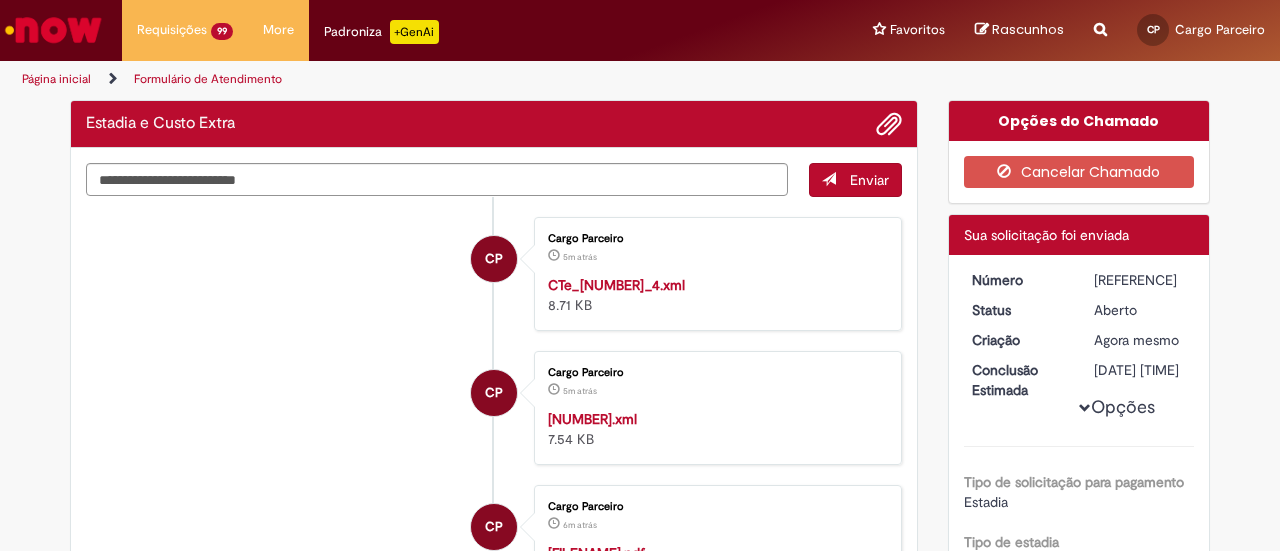 click on "R13350456" at bounding box center (1140, 280) 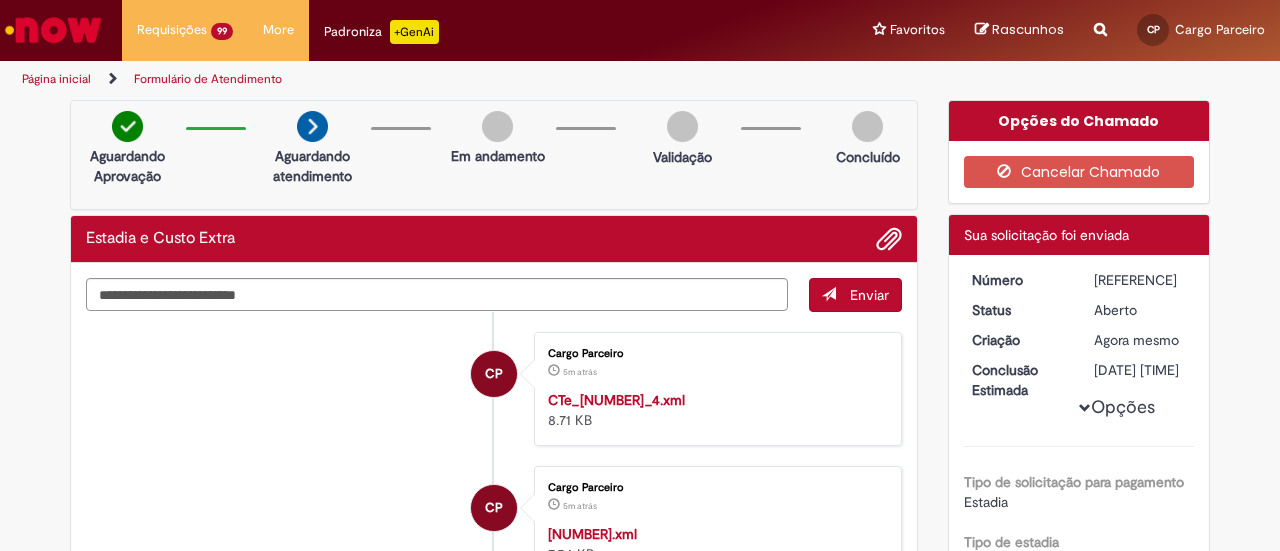copy on "R13350456" 